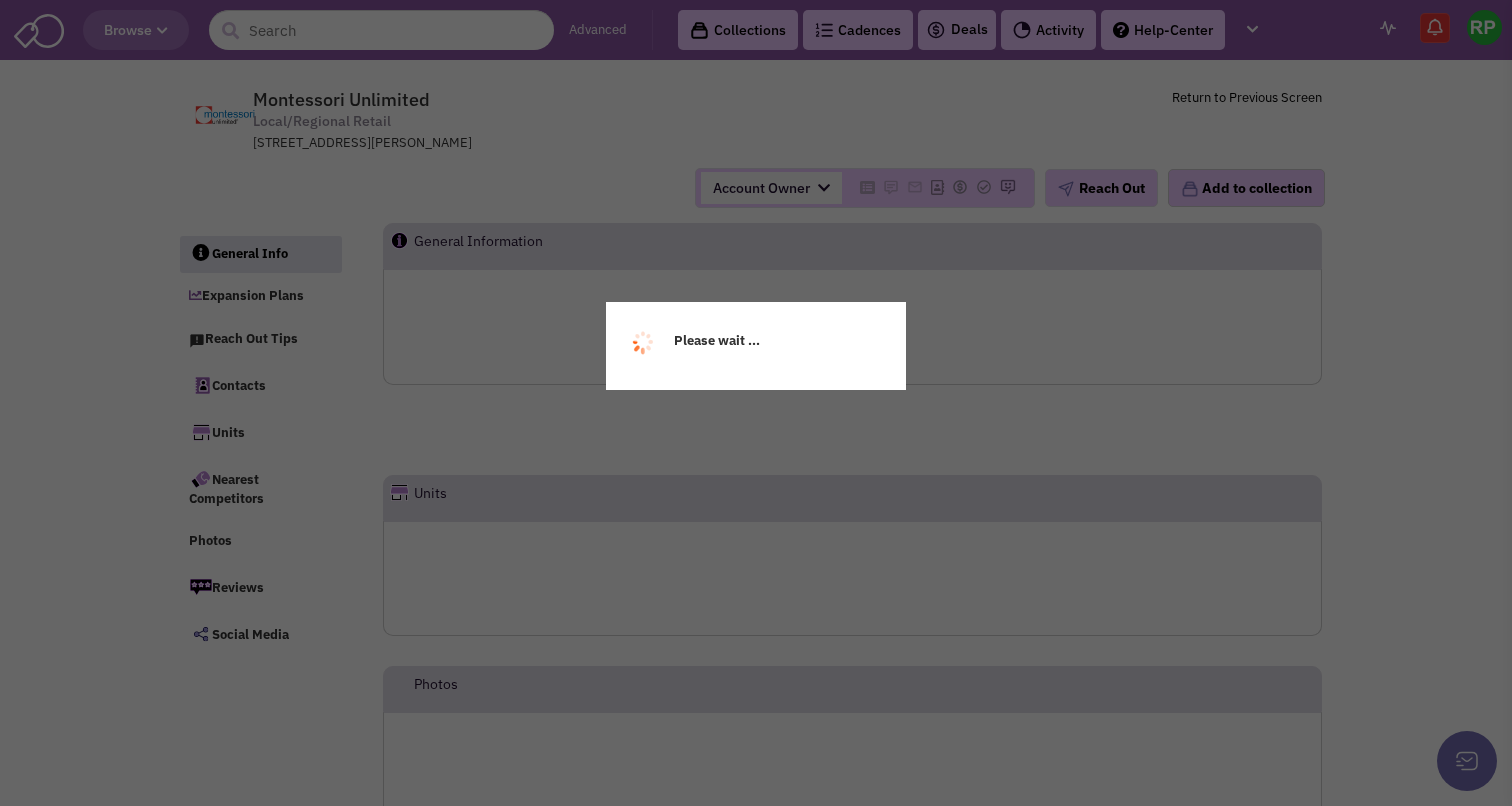 scroll, scrollTop: 0, scrollLeft: 0, axis: both 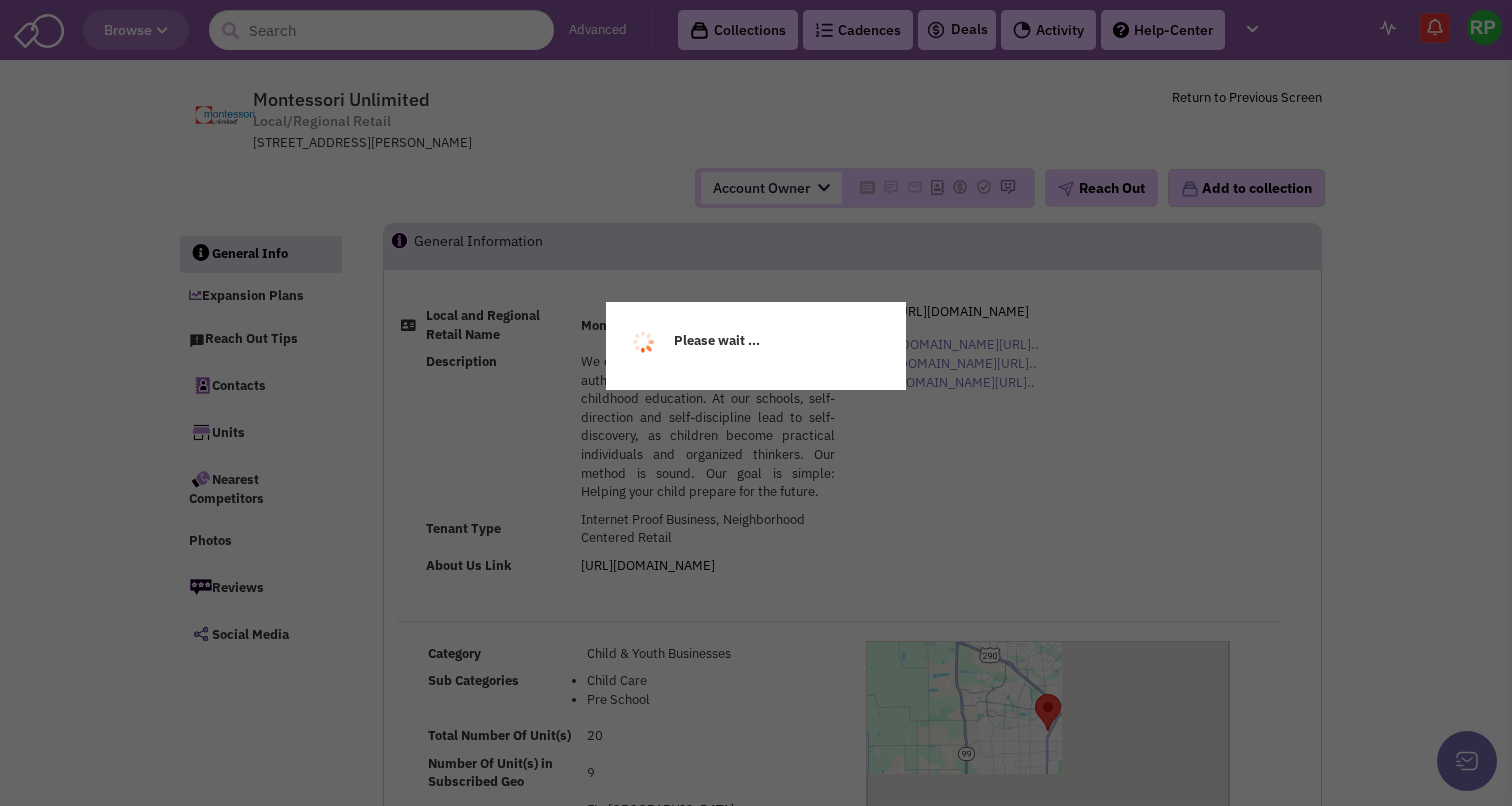 select 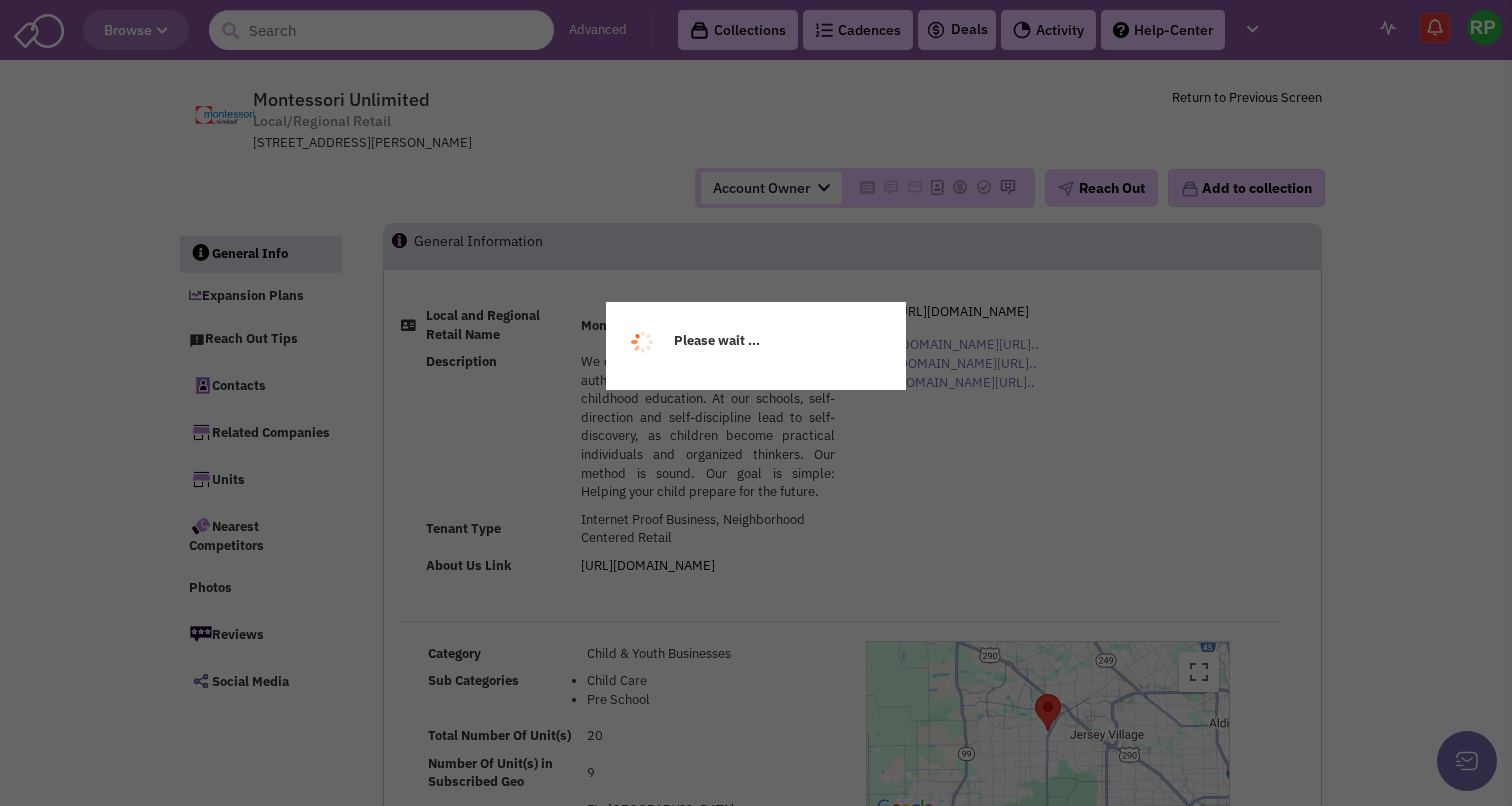 select 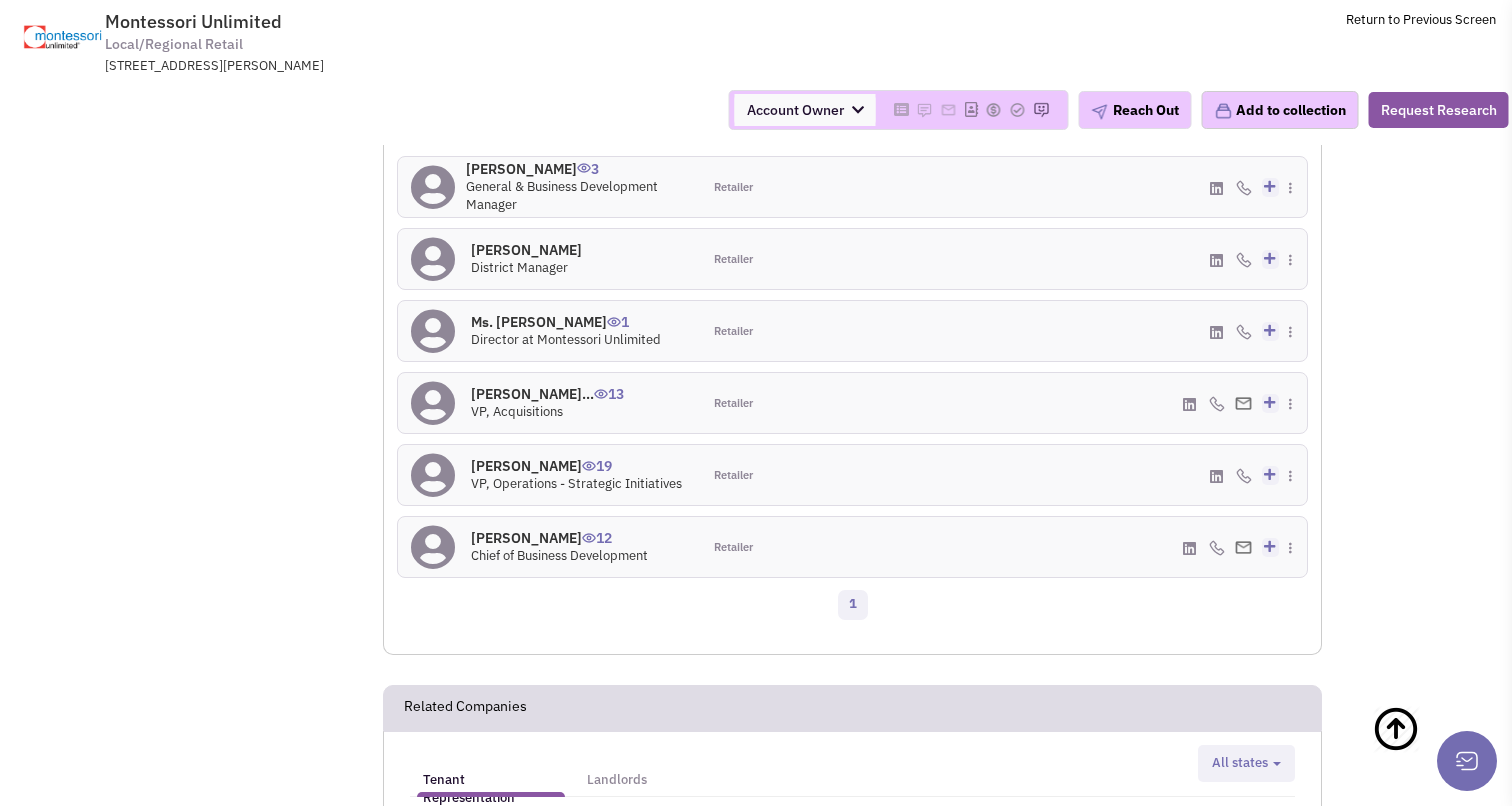 scroll, scrollTop: 1495, scrollLeft: 0, axis: vertical 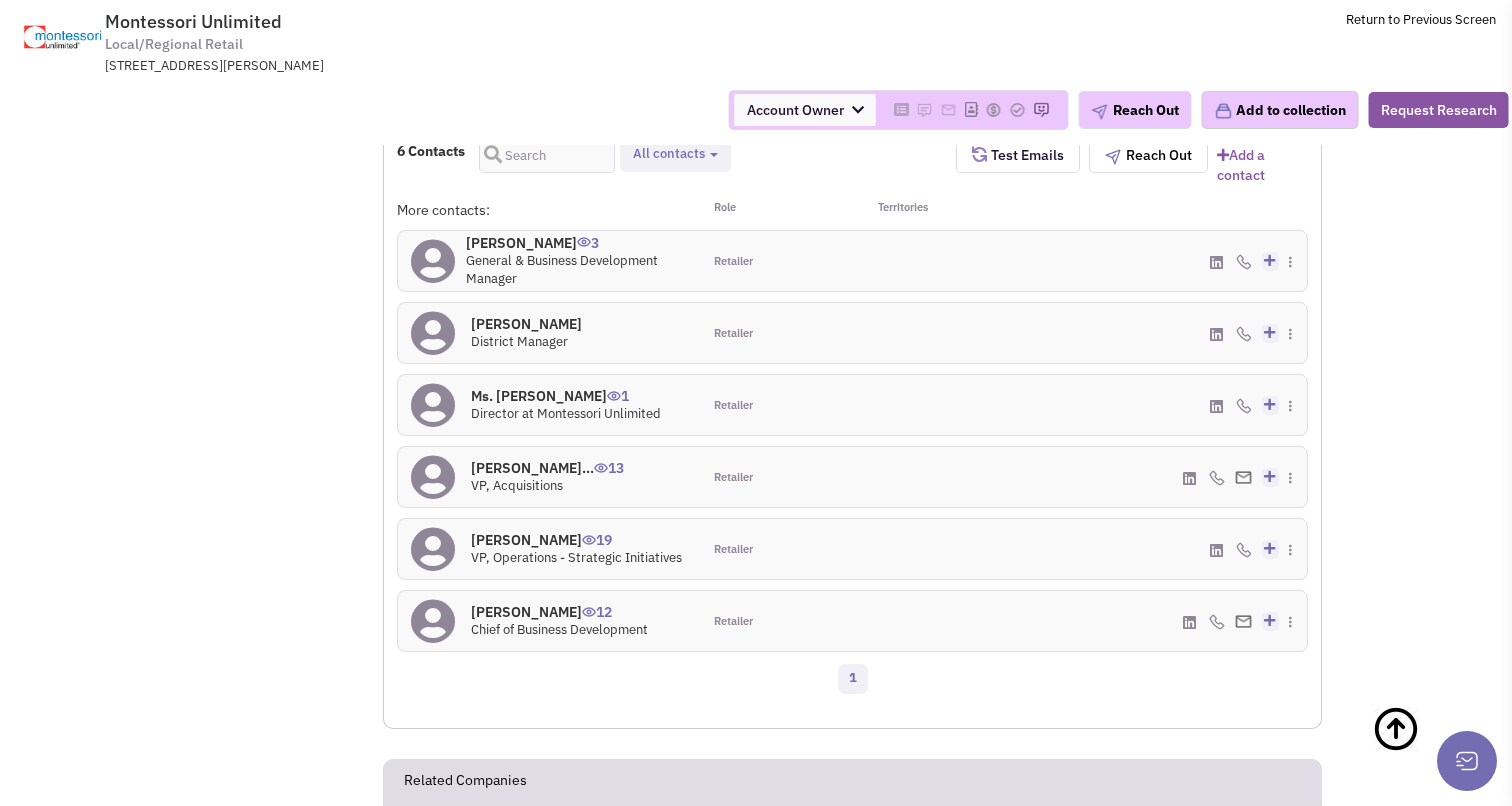 click on "Sean  Sondreal
12" at bounding box center [559, 612] 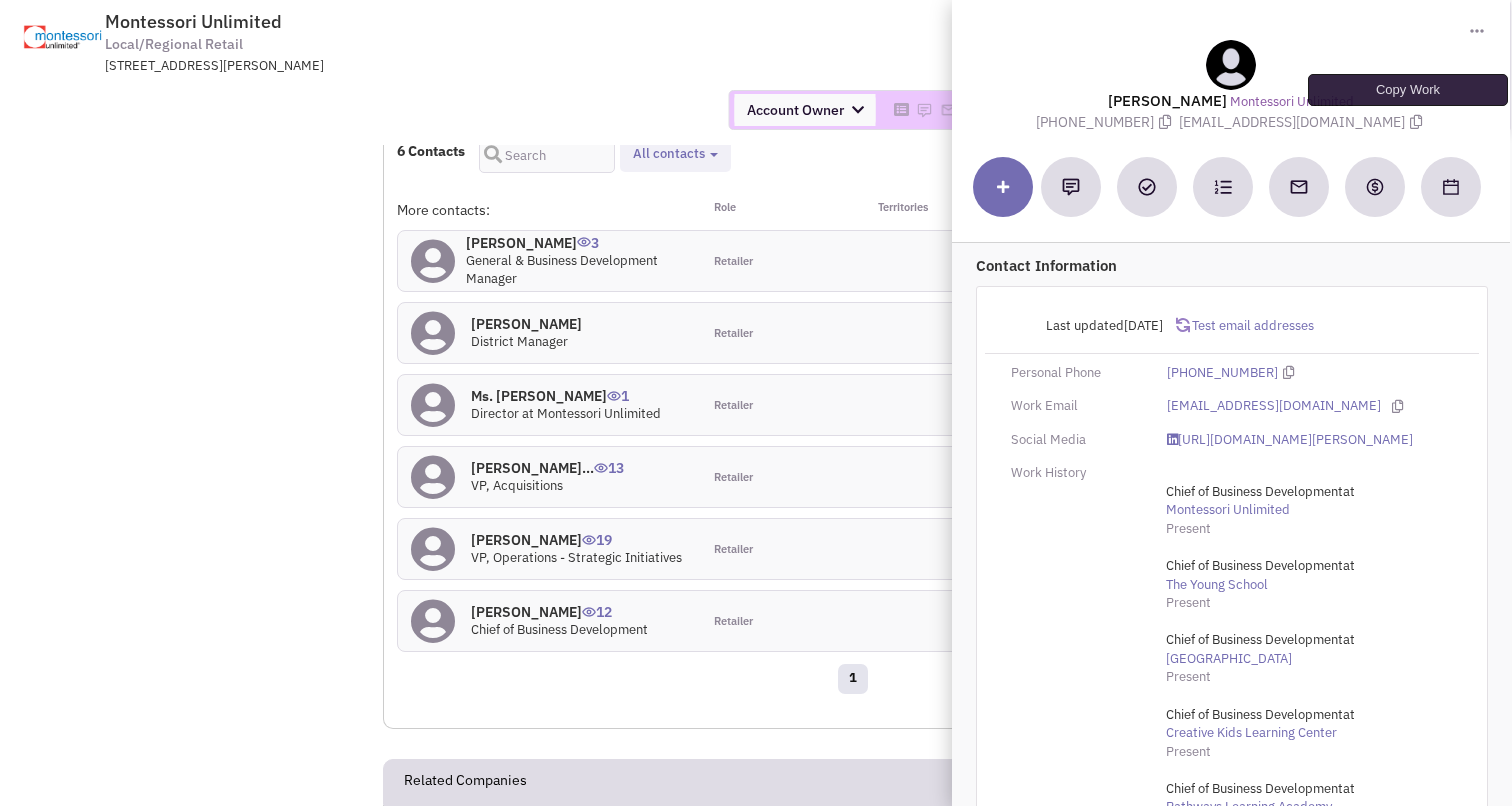 click at bounding box center [1416, 122] 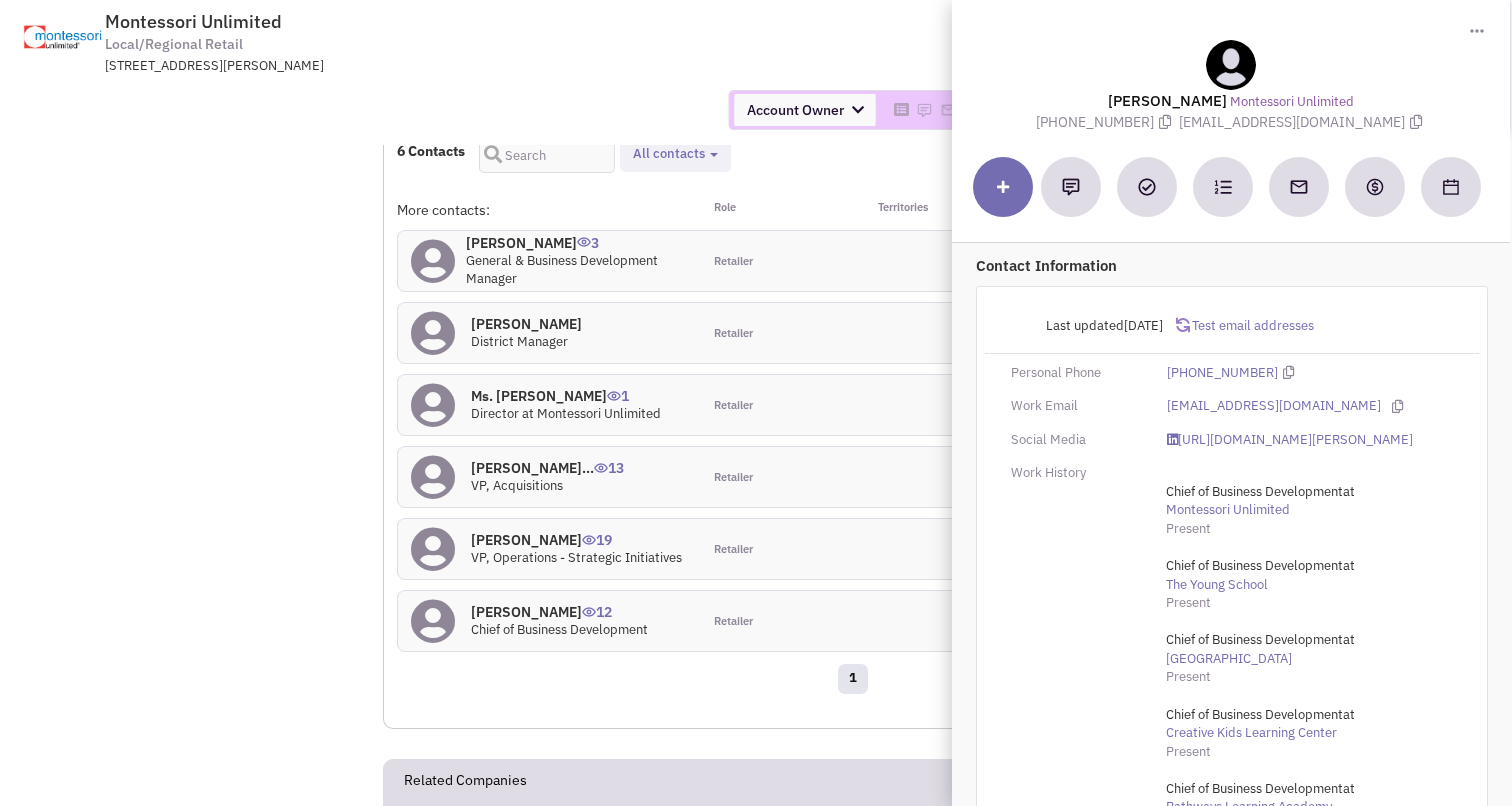 drag, startPoint x: 1147, startPoint y: 100, endPoint x: 1129, endPoint y: 98, distance: 18.110771 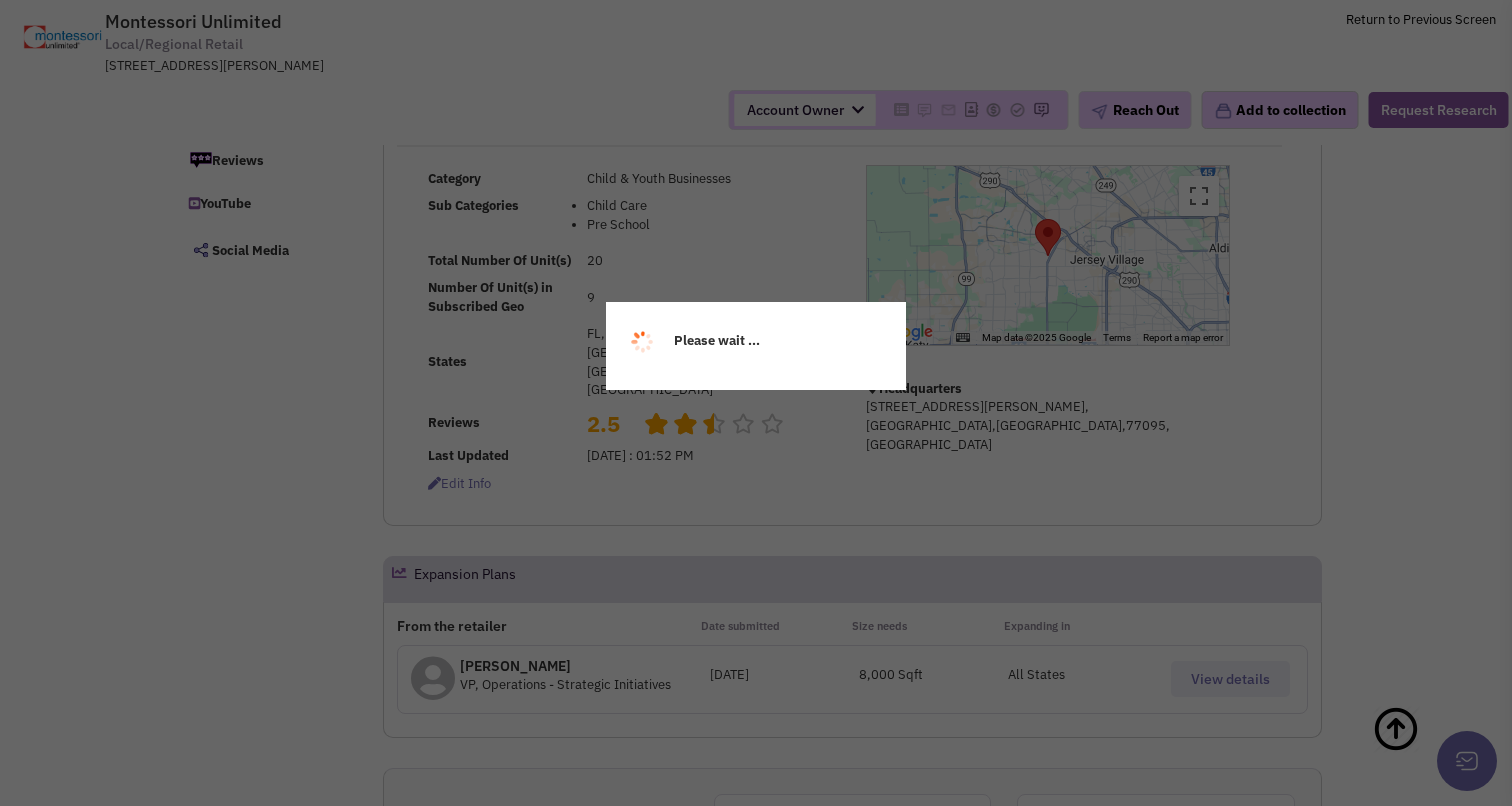 scroll, scrollTop: 0, scrollLeft: 0, axis: both 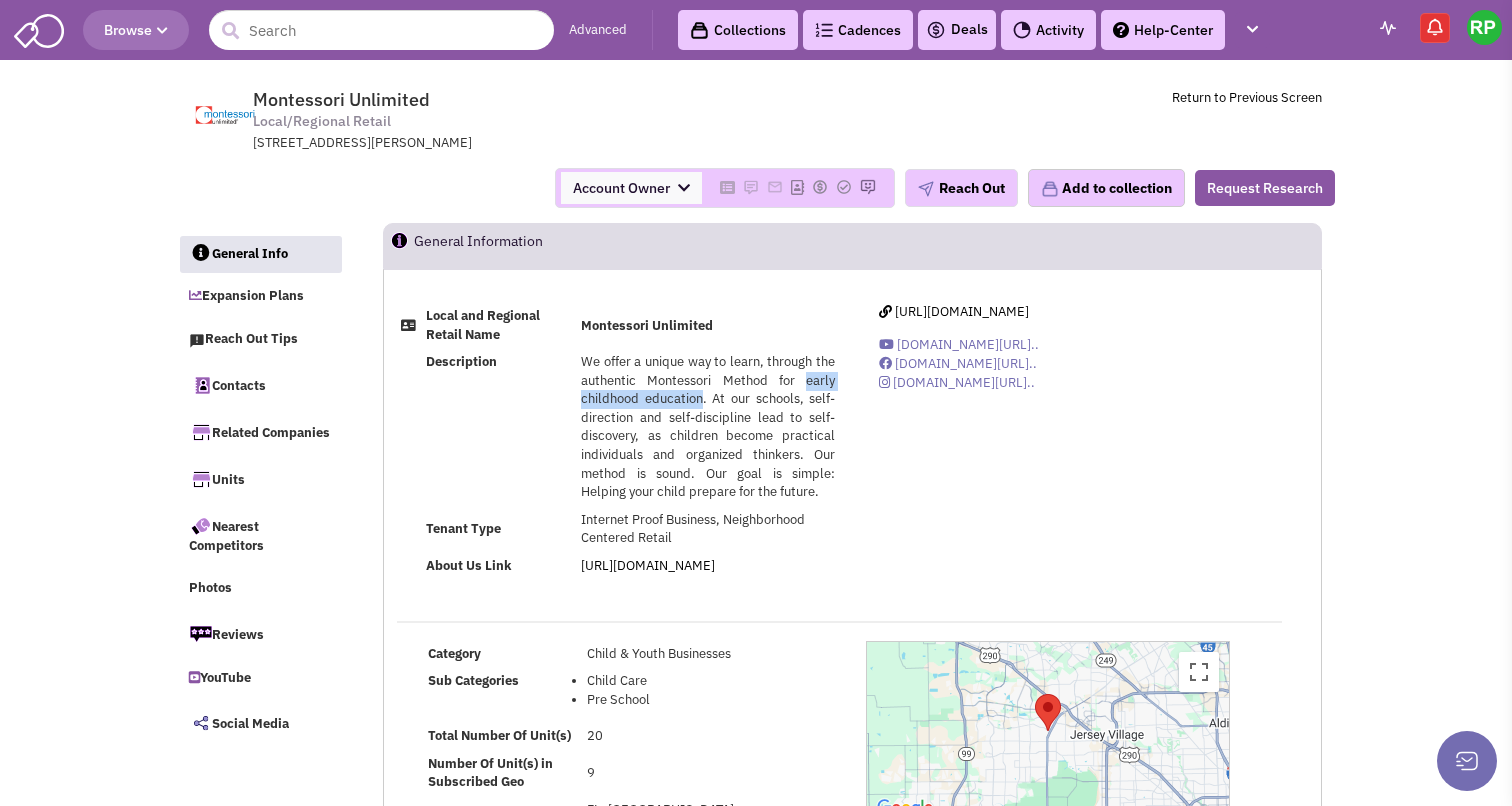 drag, startPoint x: 808, startPoint y: 378, endPoint x: 700, endPoint y: 390, distance: 108.66462 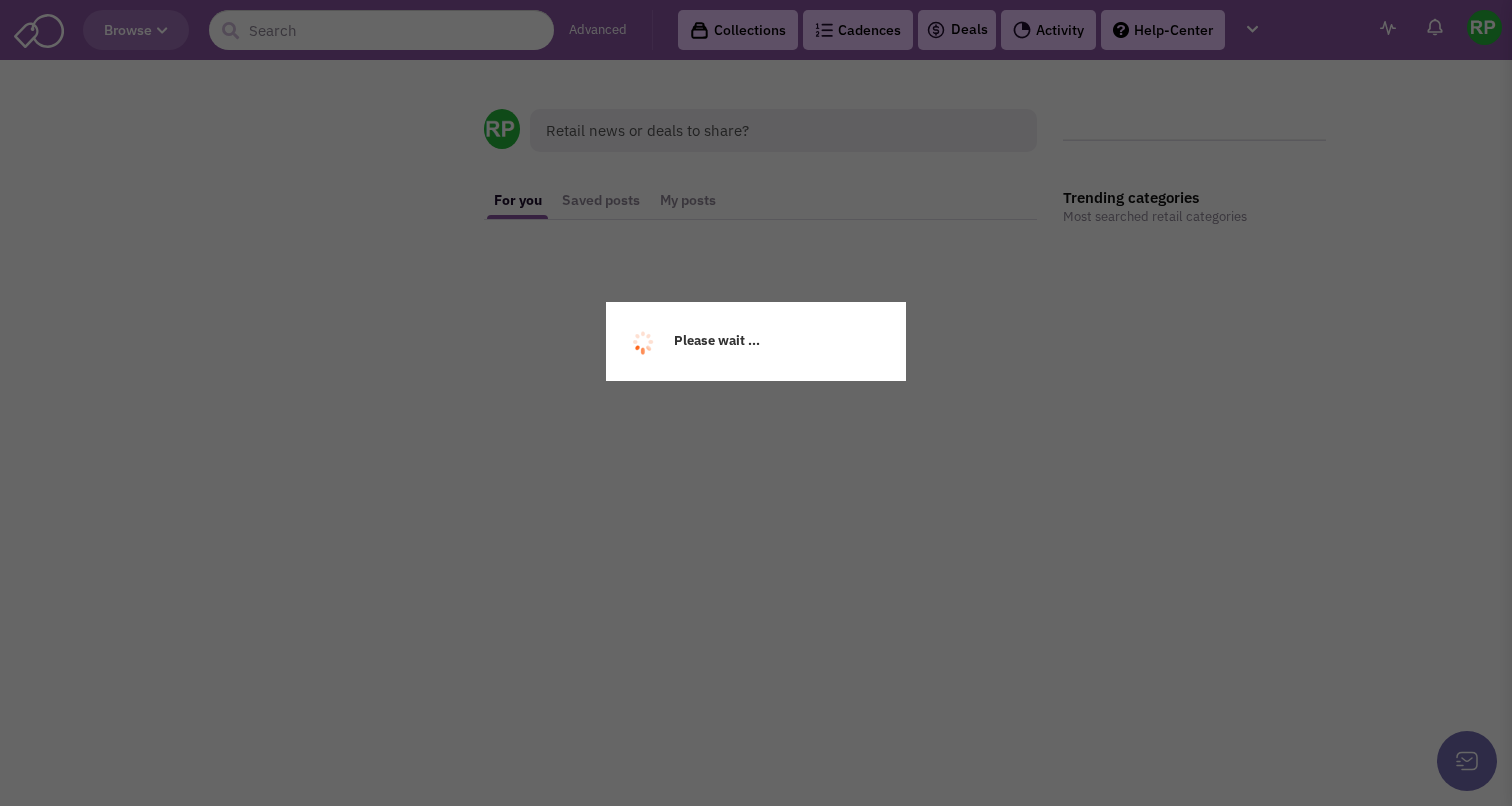 scroll, scrollTop: 0, scrollLeft: 0, axis: both 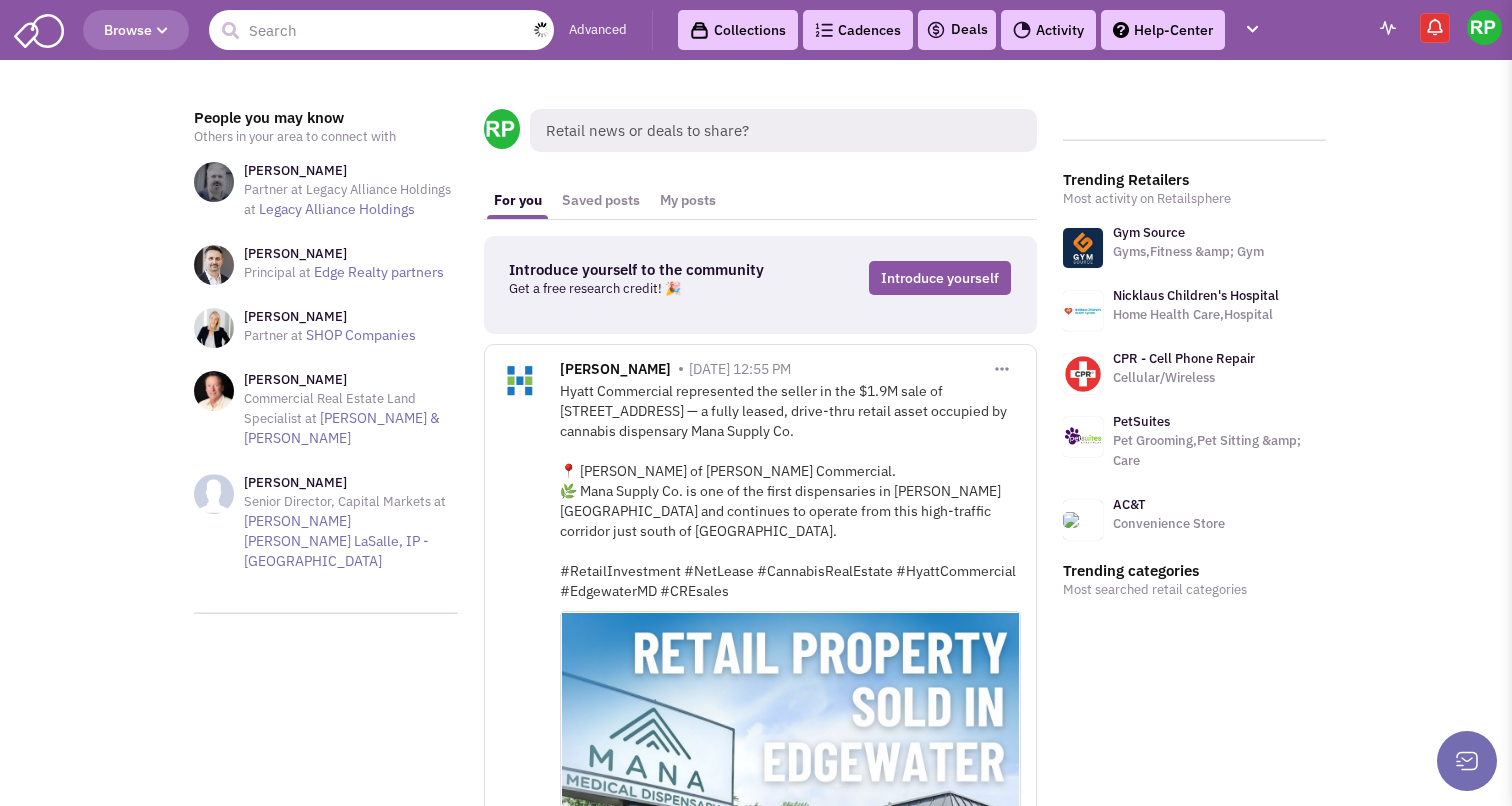 click at bounding box center [381, 30] 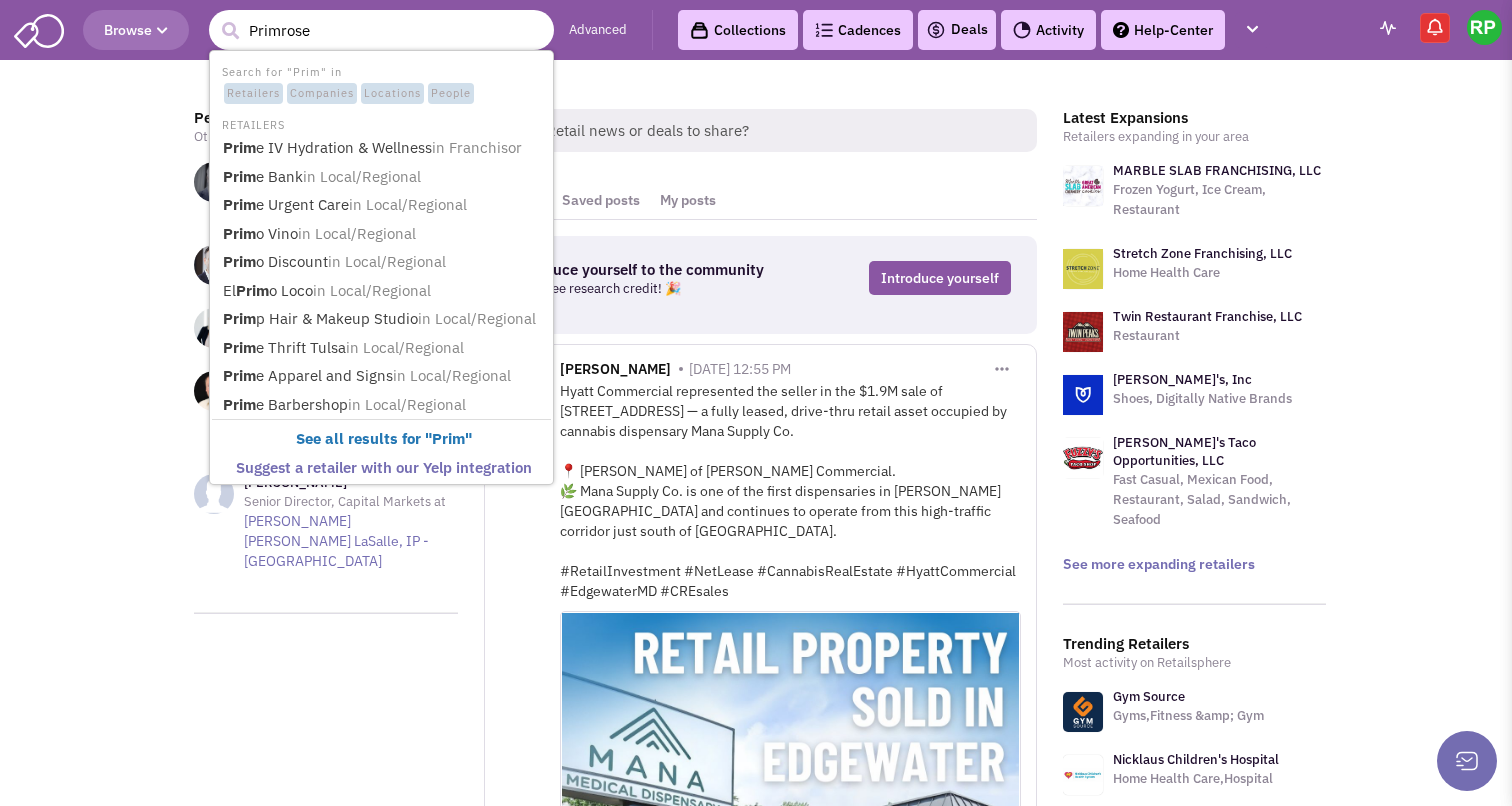 type on "Primrose" 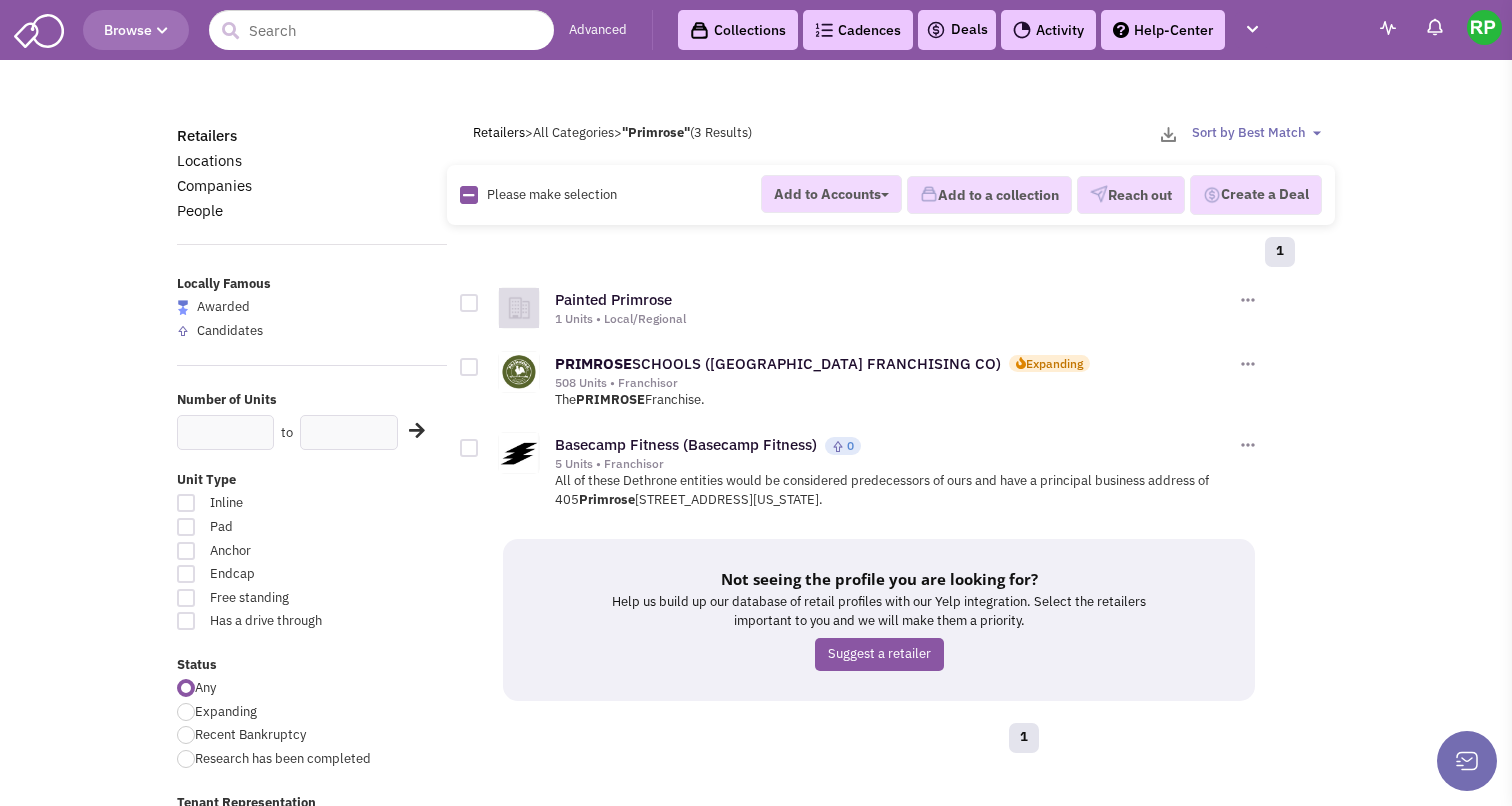 scroll, scrollTop: 0, scrollLeft: 0, axis: both 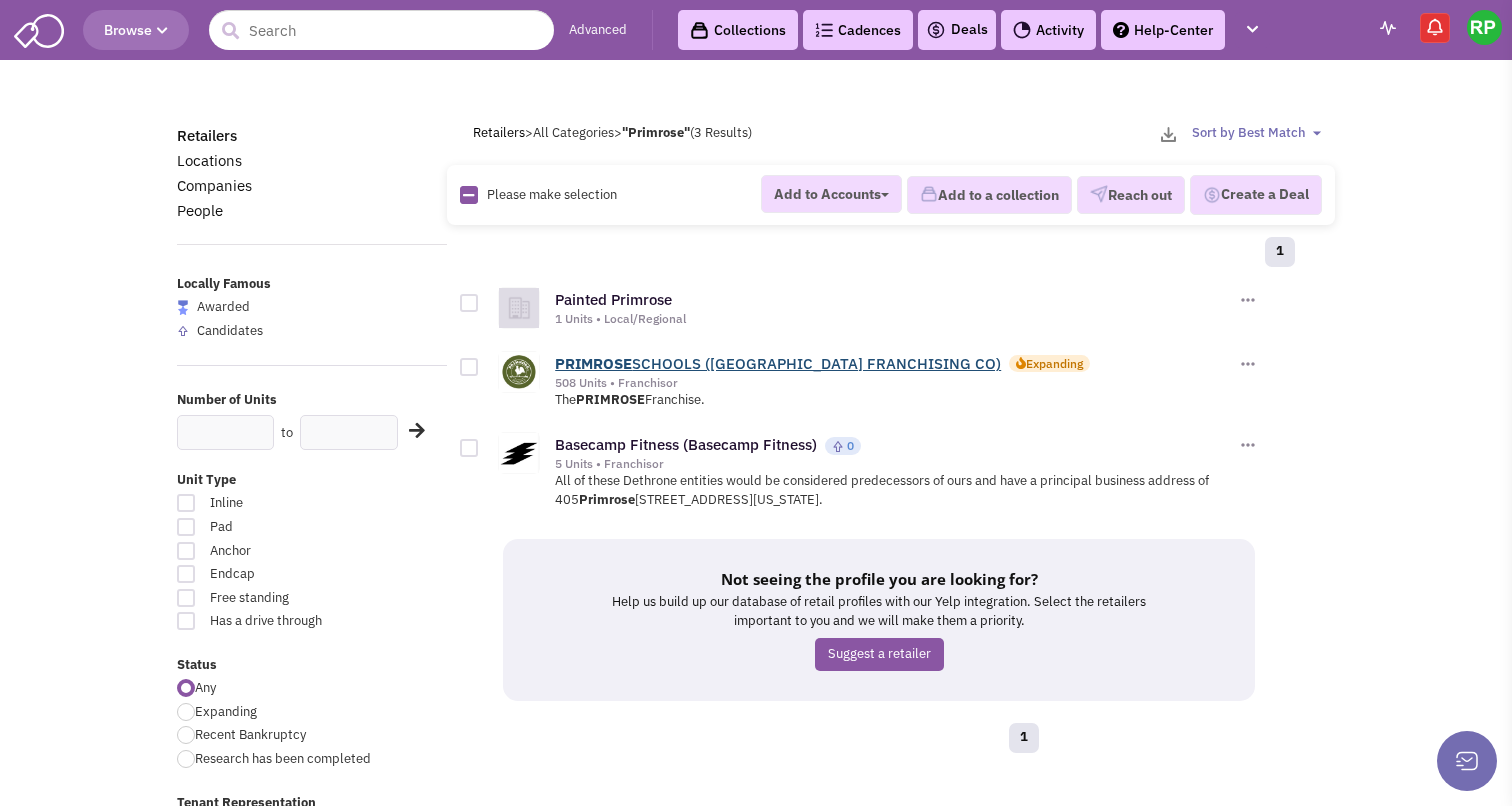 click on "PRIMROSE  SCHOOLS ([GEOGRAPHIC_DATA] FRANCHISING CO)" at bounding box center [778, 363] 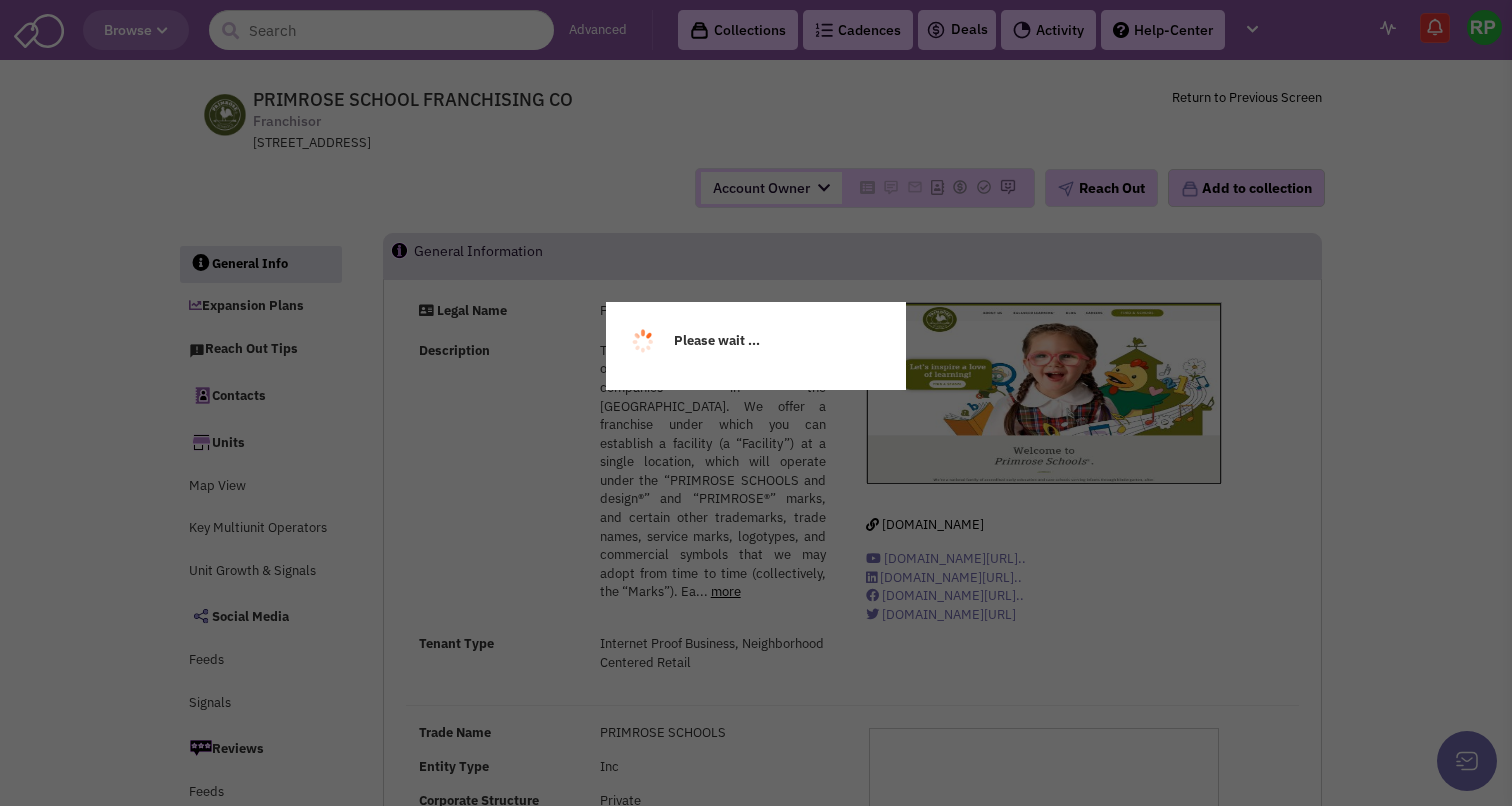 scroll, scrollTop: 0, scrollLeft: 0, axis: both 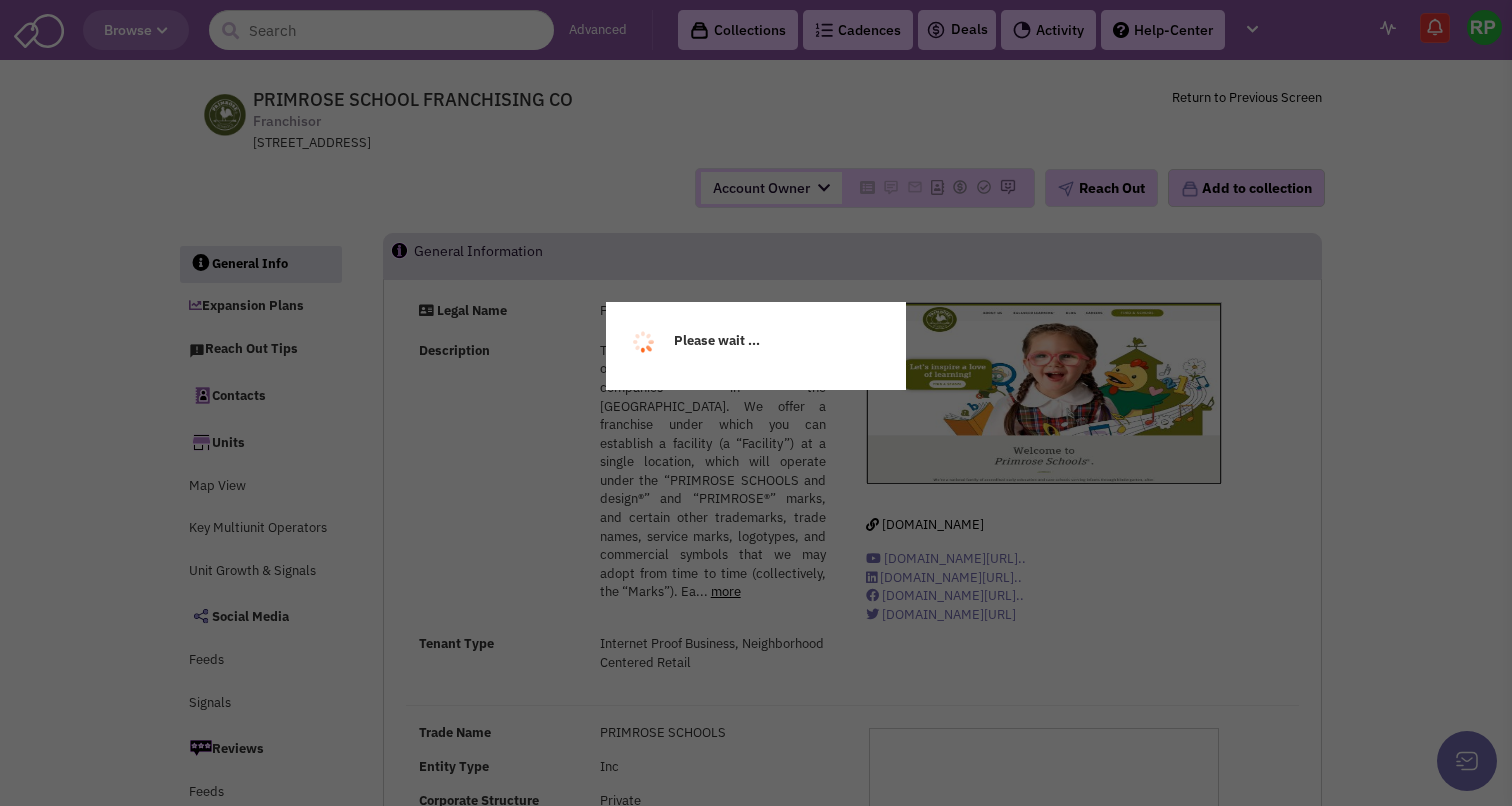 select 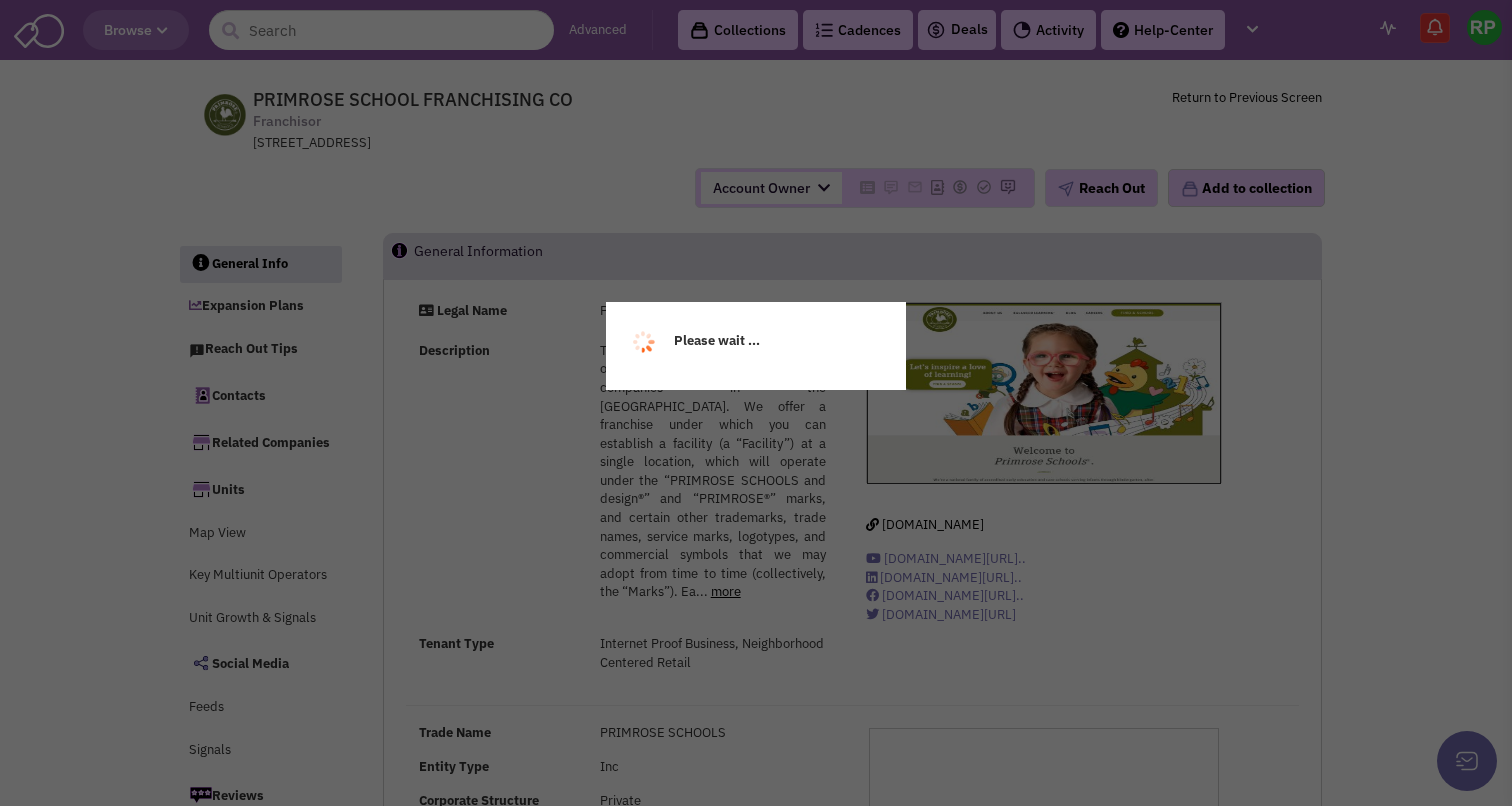 select 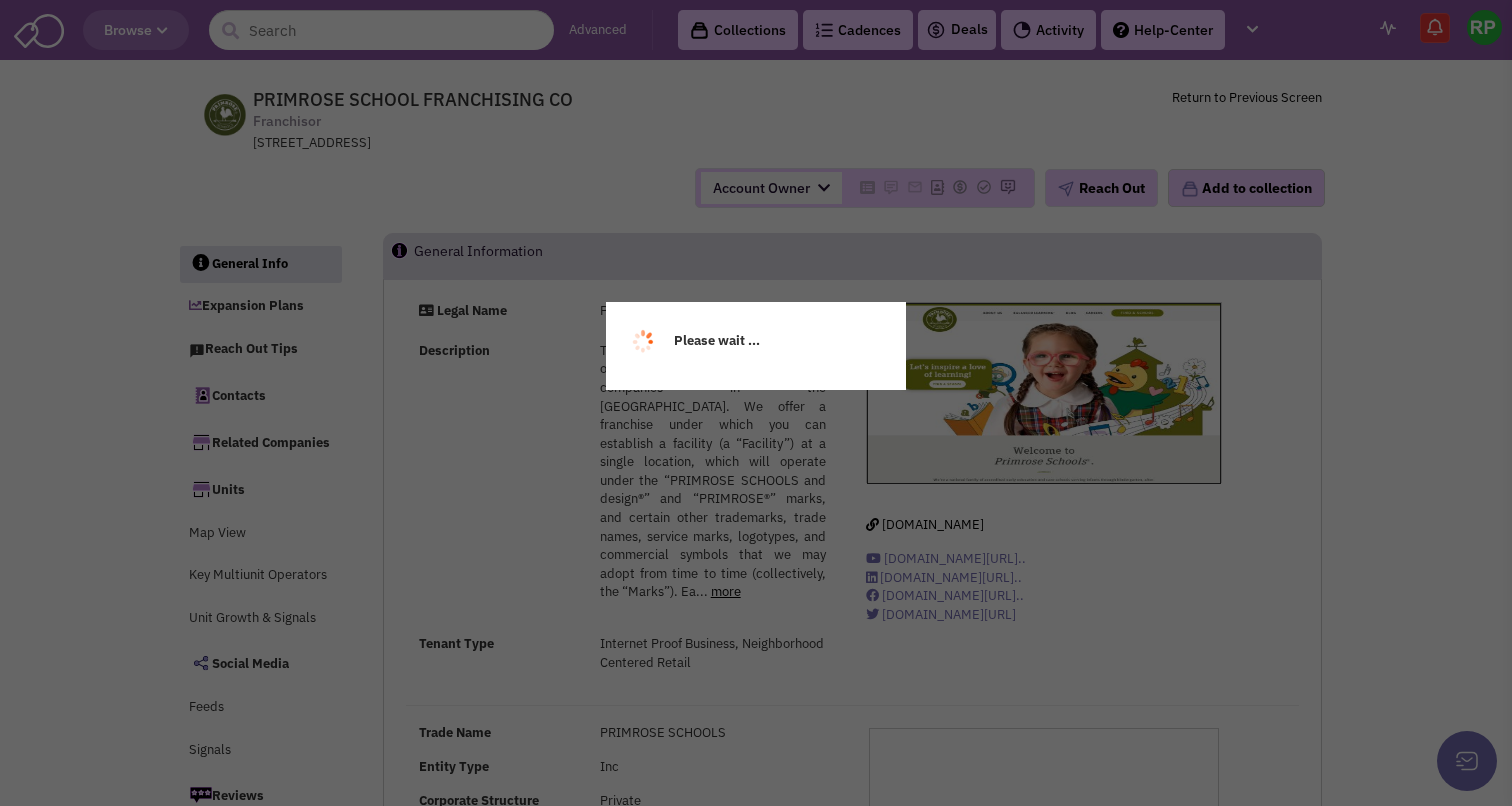 select 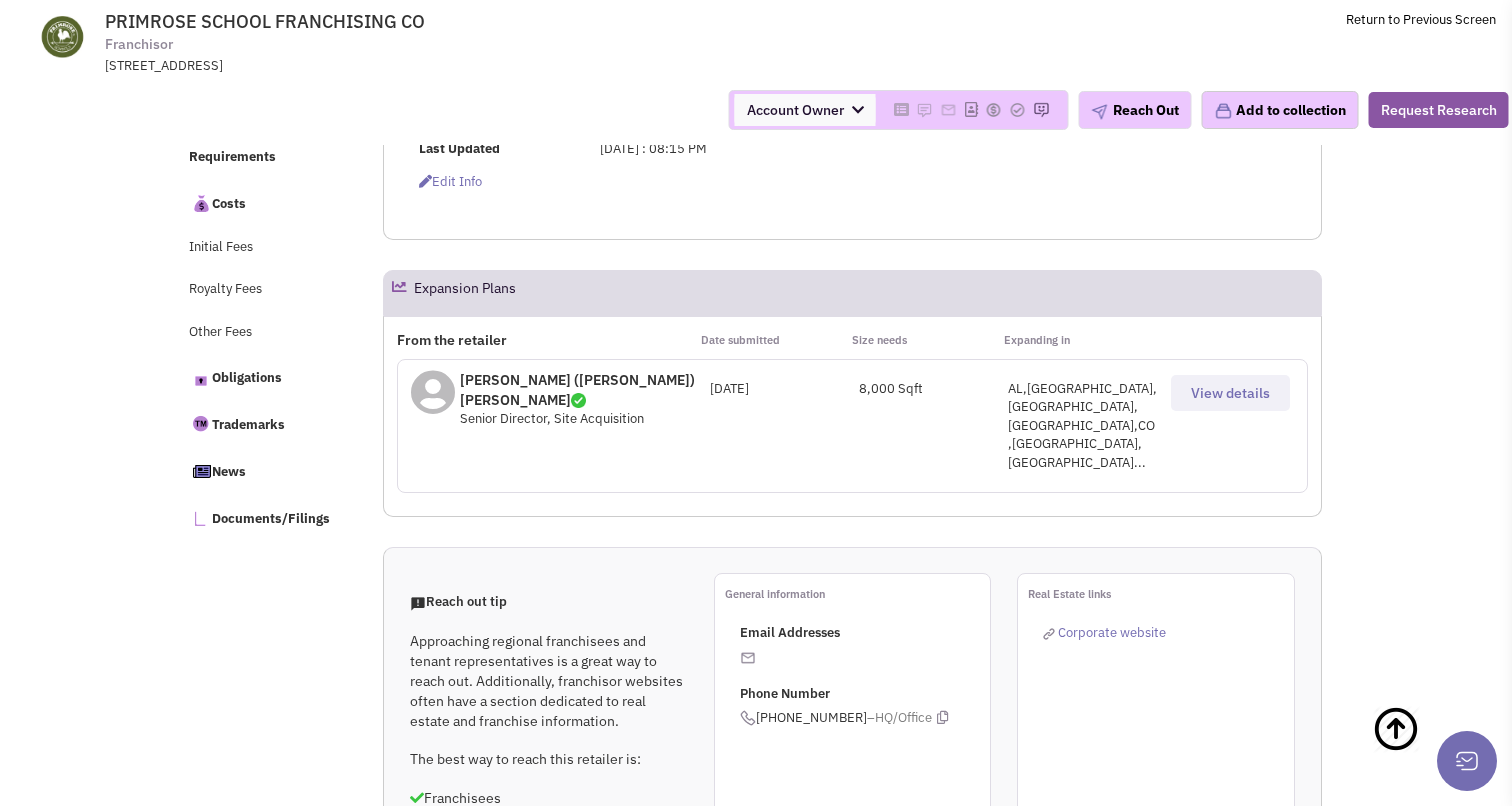 scroll, scrollTop: 898, scrollLeft: 0, axis: vertical 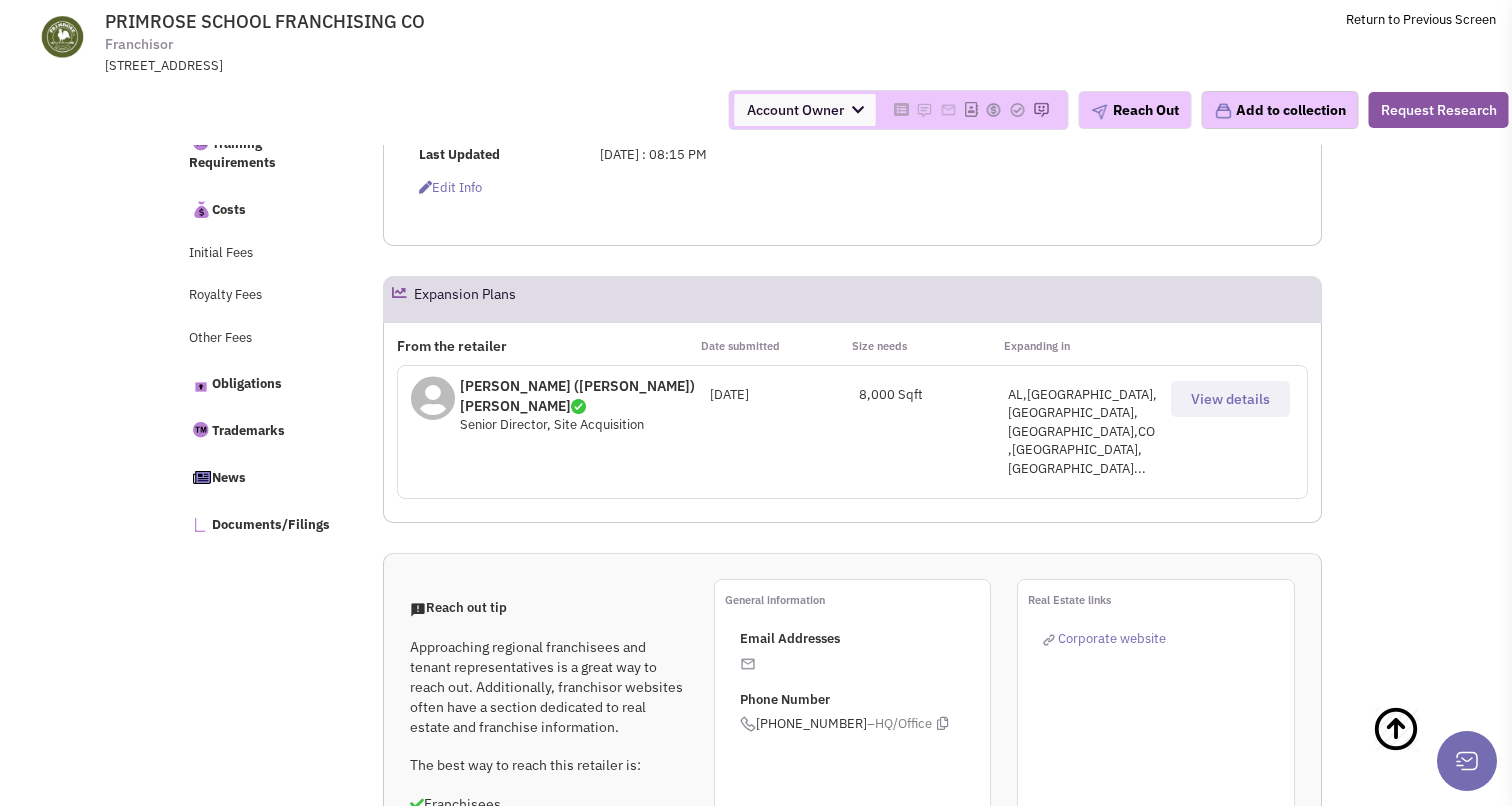 click on "View details" at bounding box center [1230, 399] 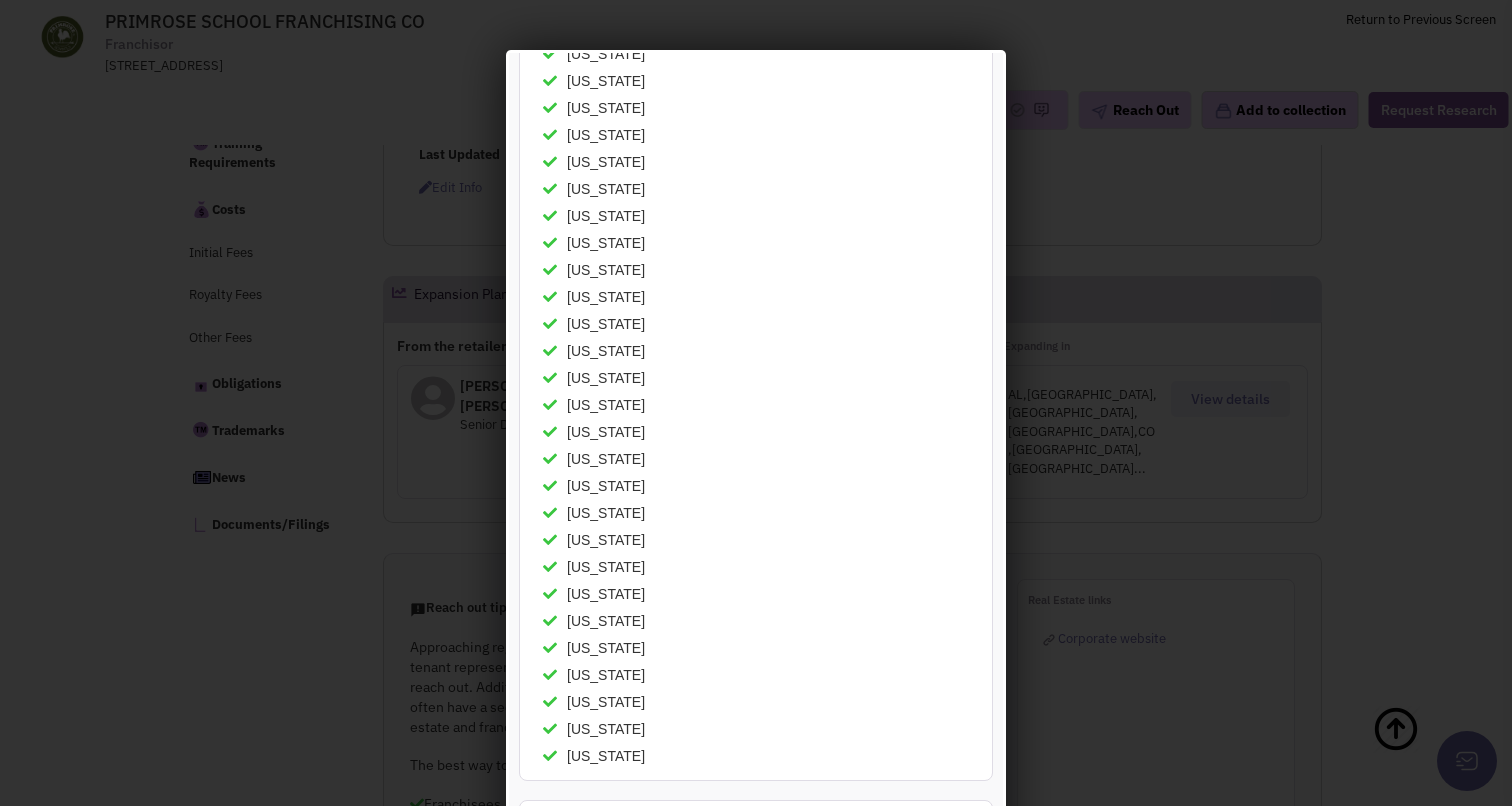 scroll, scrollTop: 0, scrollLeft: 0, axis: both 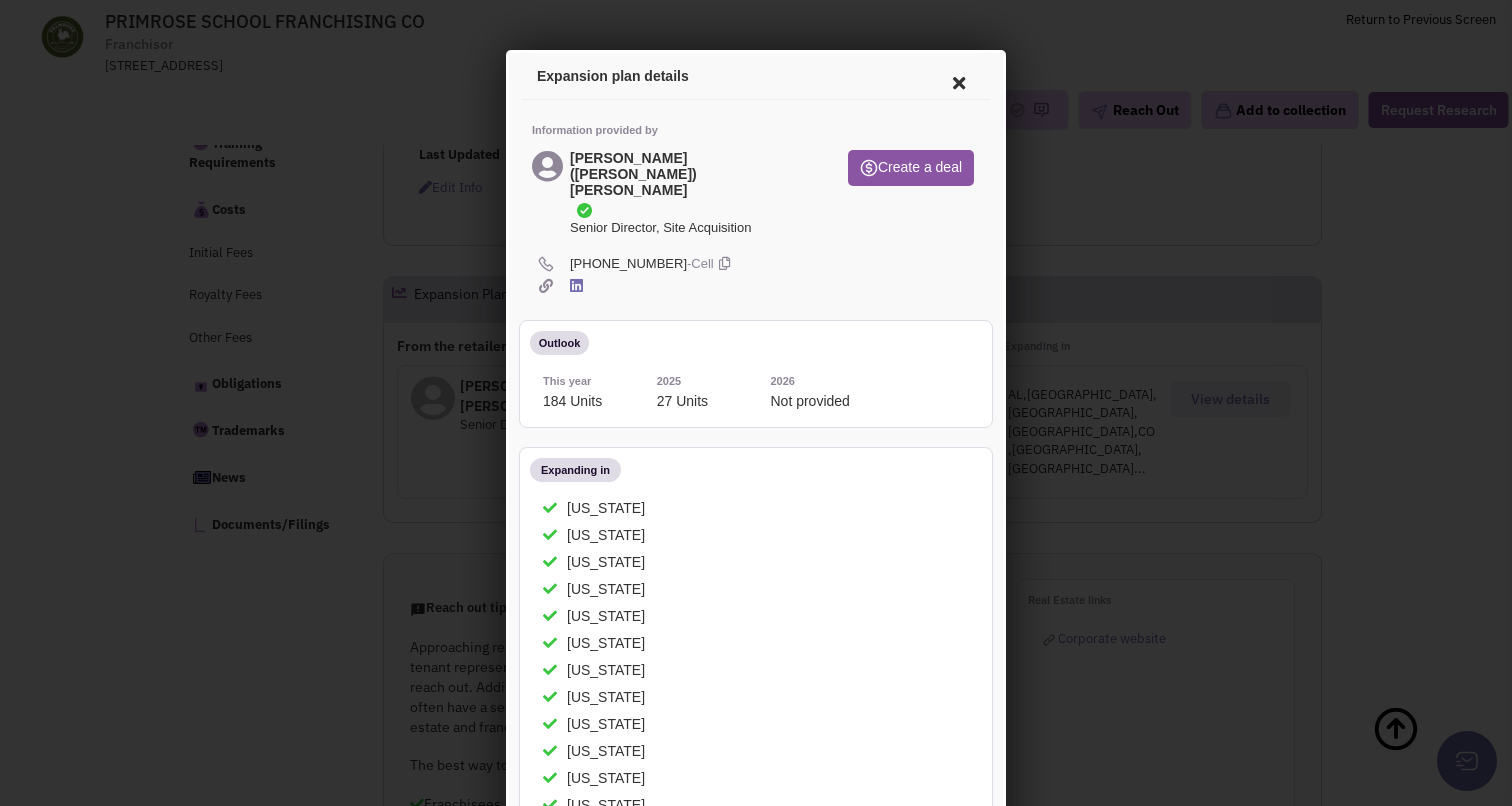 click at bounding box center [956, 80] 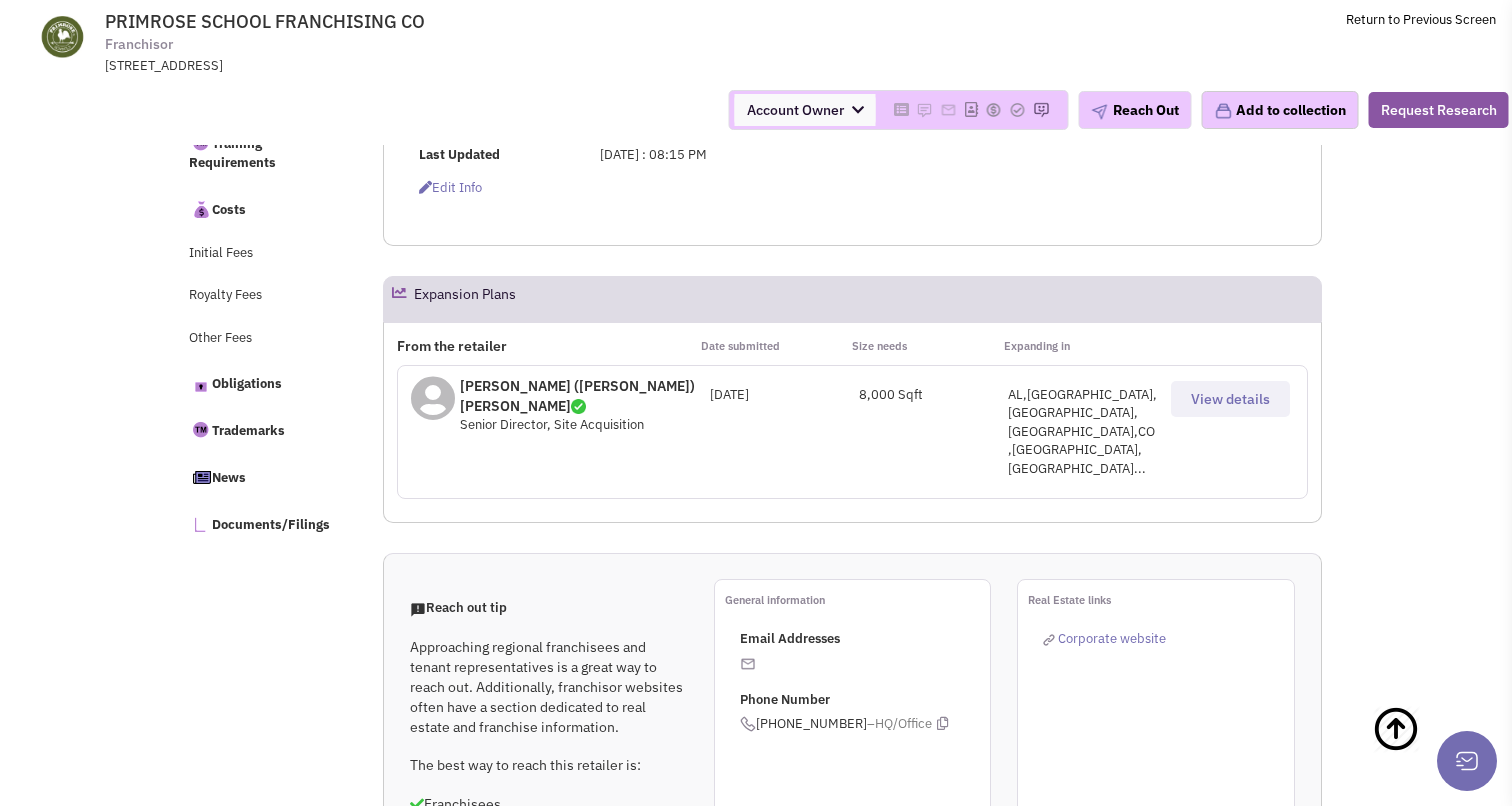 click at bounding box center (433, 405) 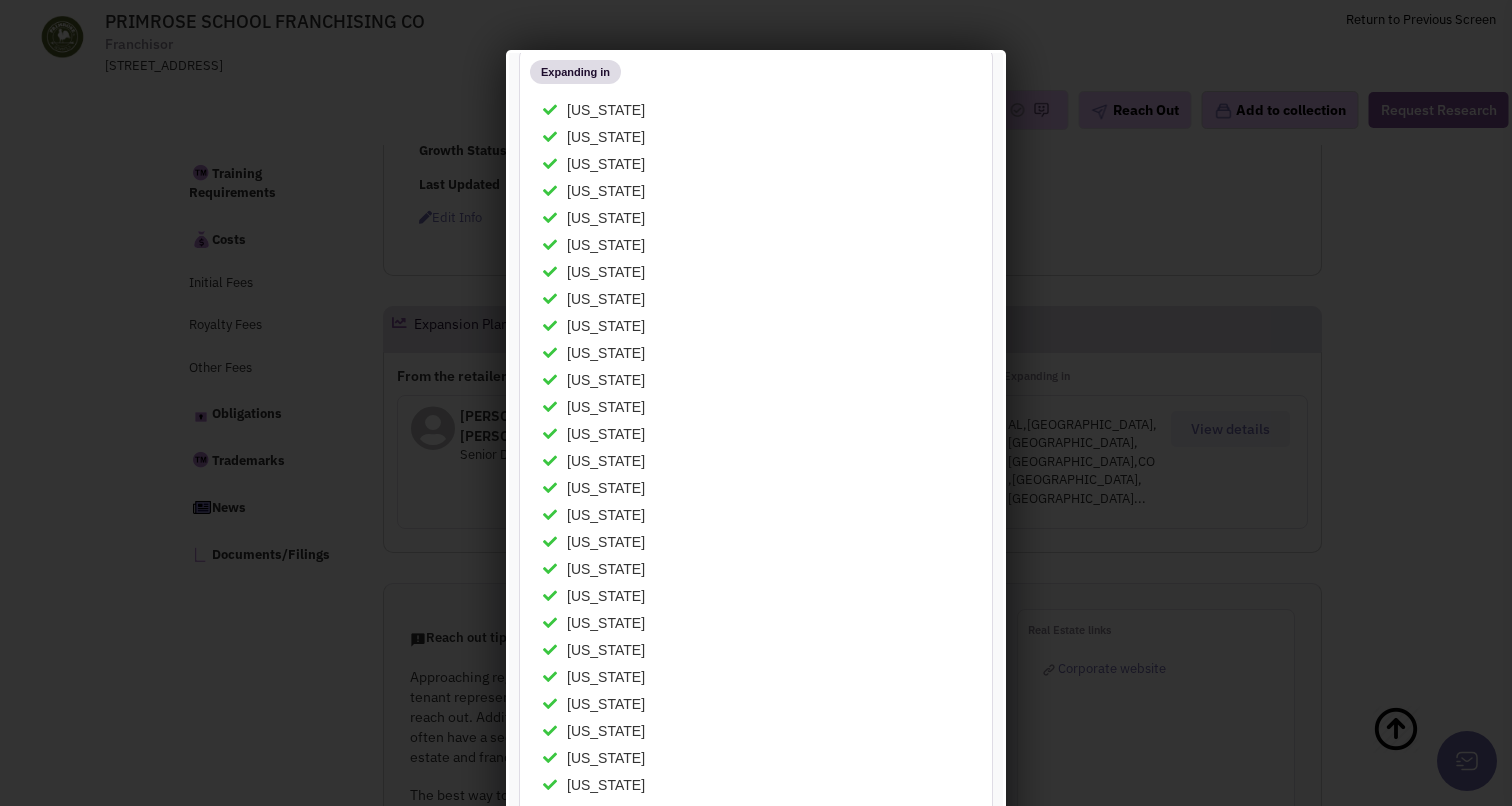 scroll, scrollTop: 1127, scrollLeft: 0, axis: vertical 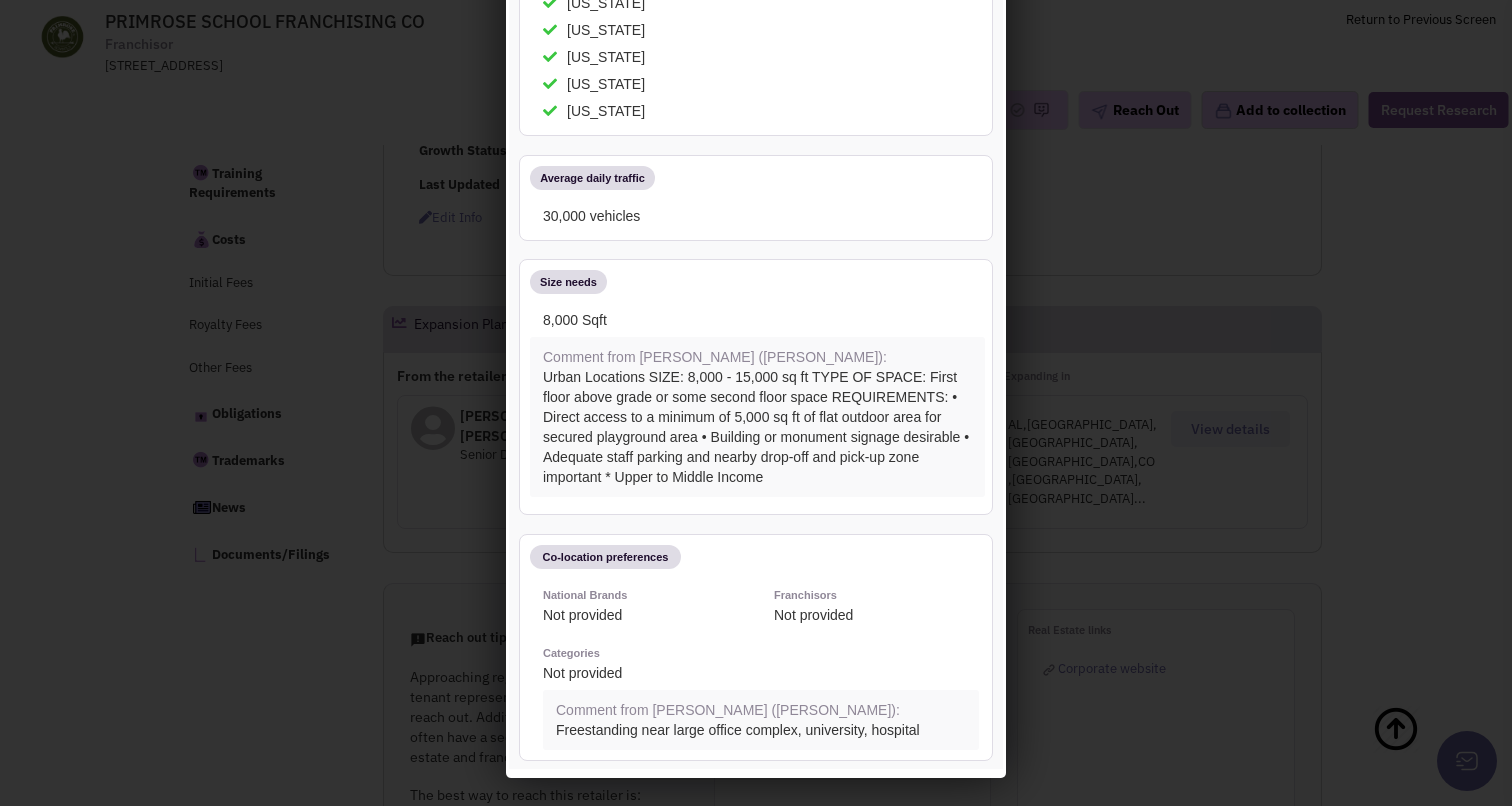 click at bounding box center [756, 403] 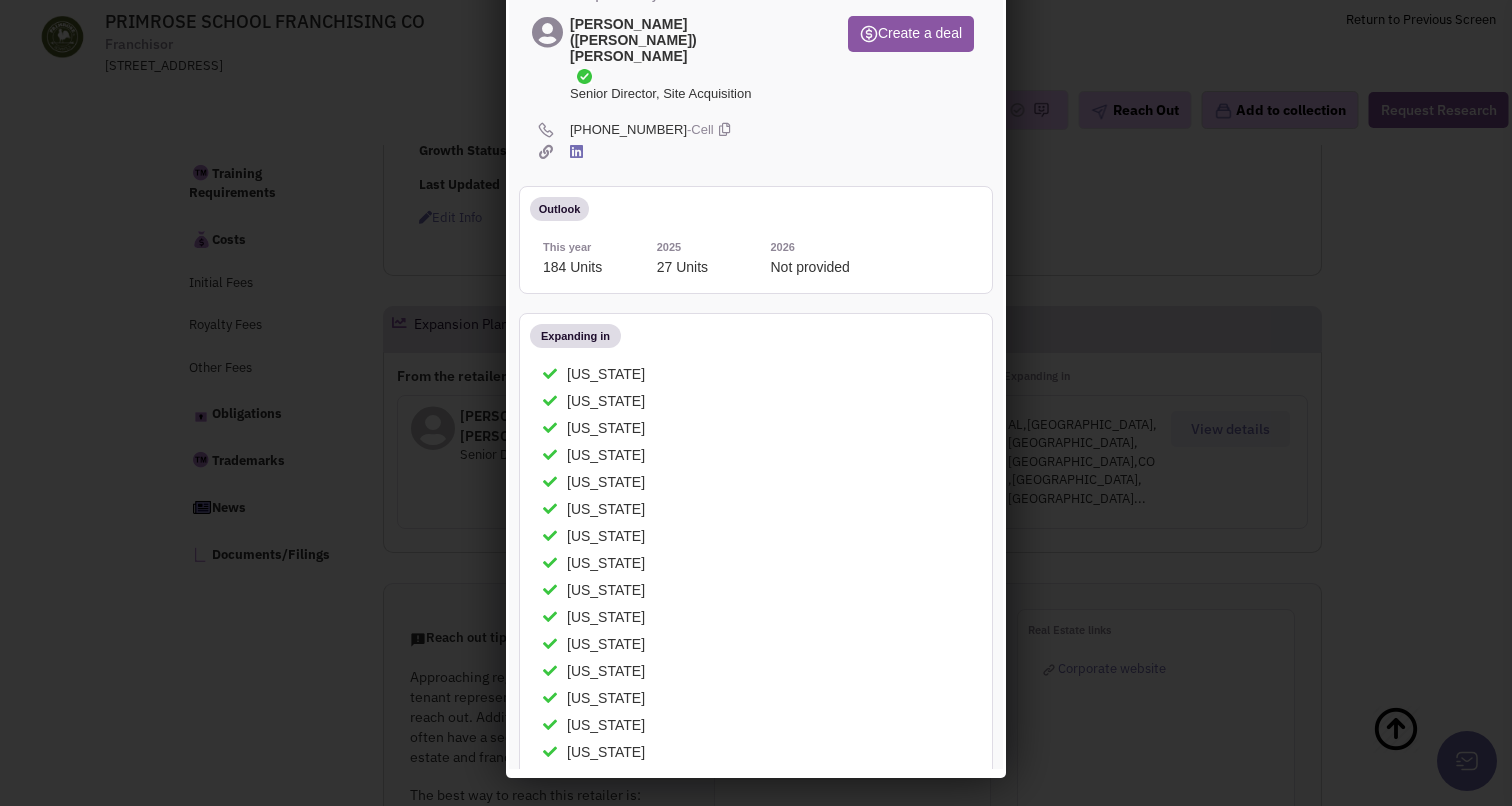 scroll, scrollTop: 0, scrollLeft: 0, axis: both 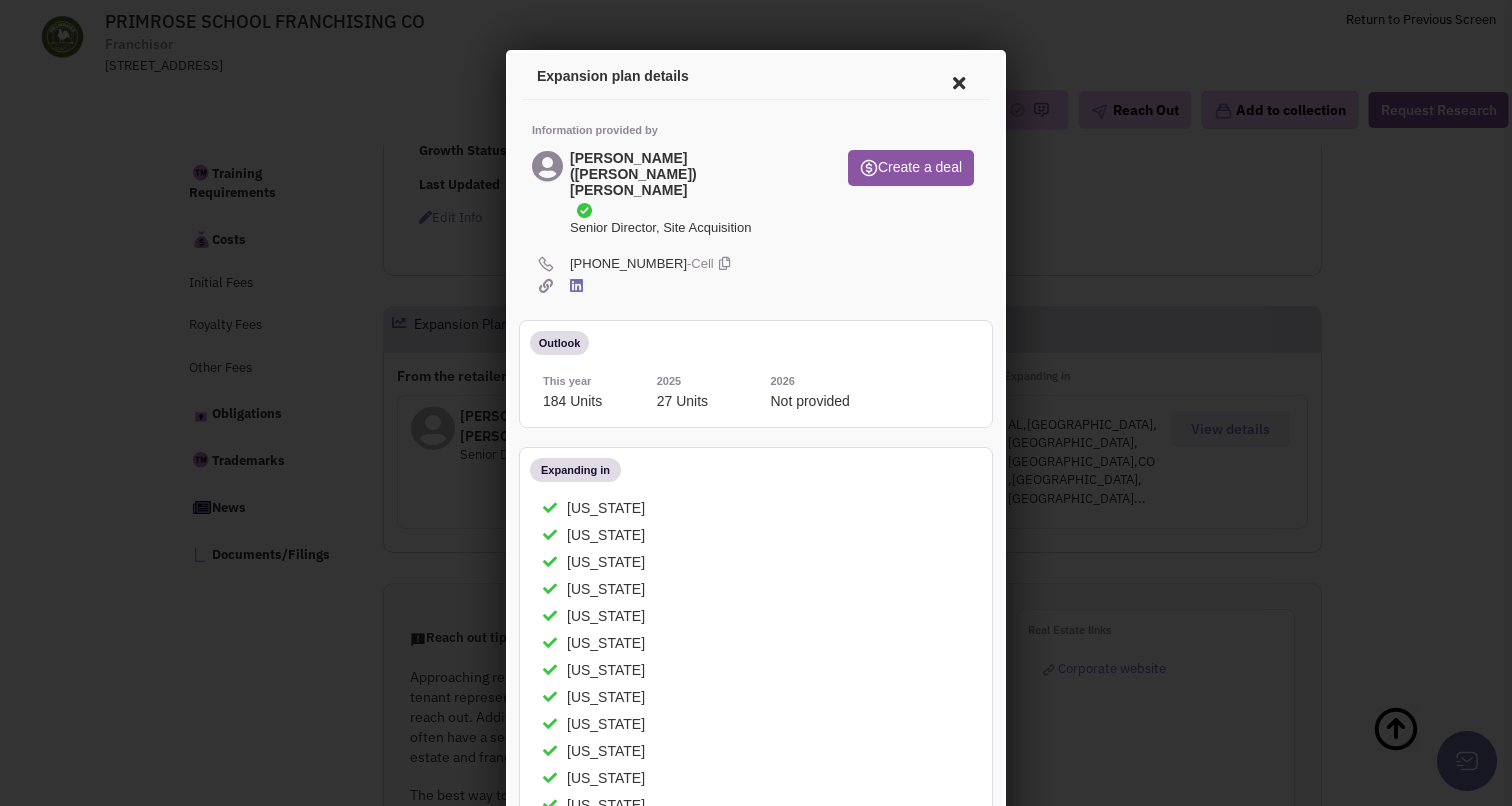 click at bounding box center (956, 80) 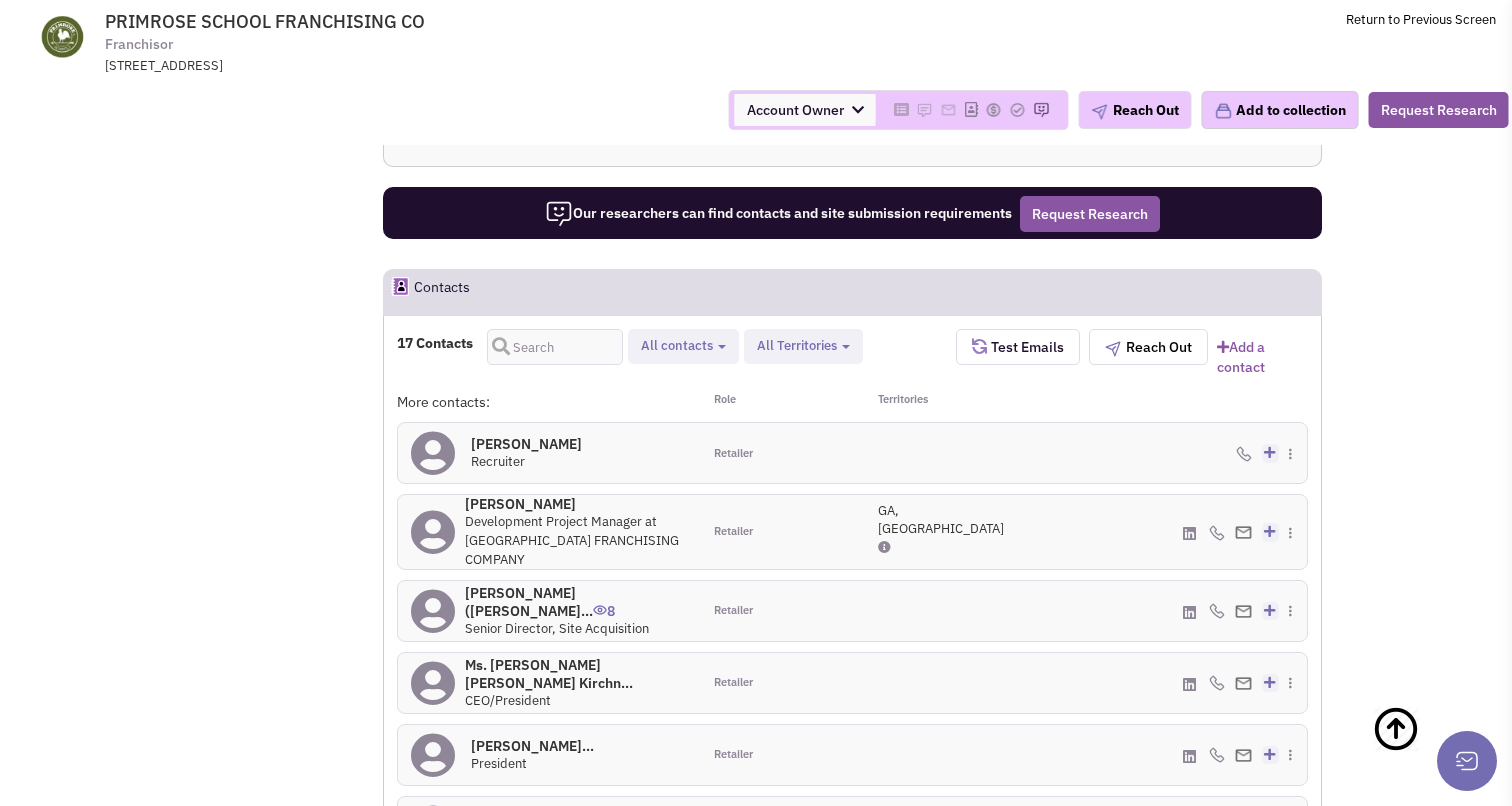 scroll, scrollTop: 1663, scrollLeft: 0, axis: vertical 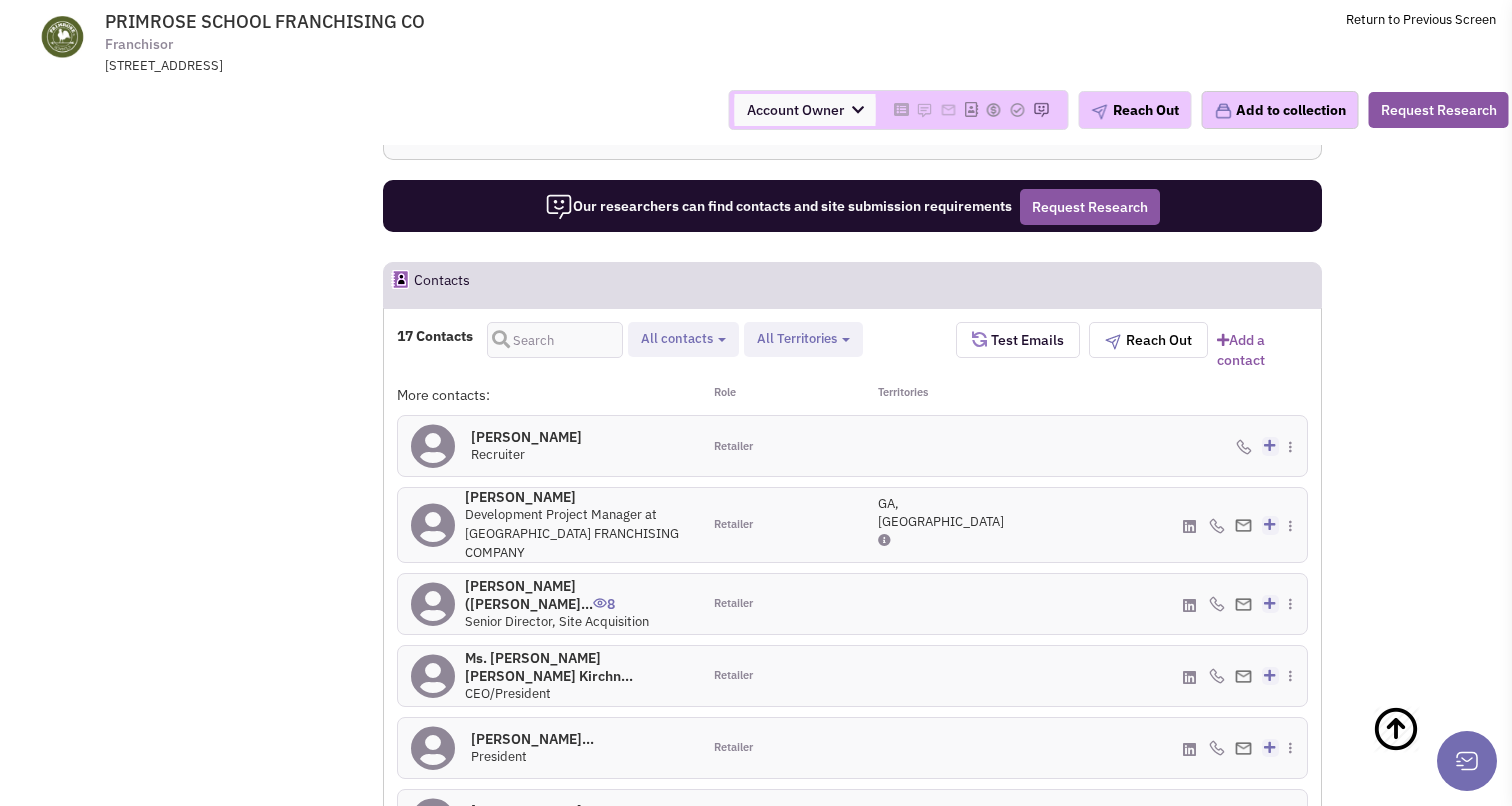 click on "Robert (Bob)  Rossm...
8" at bounding box center (576, 595) 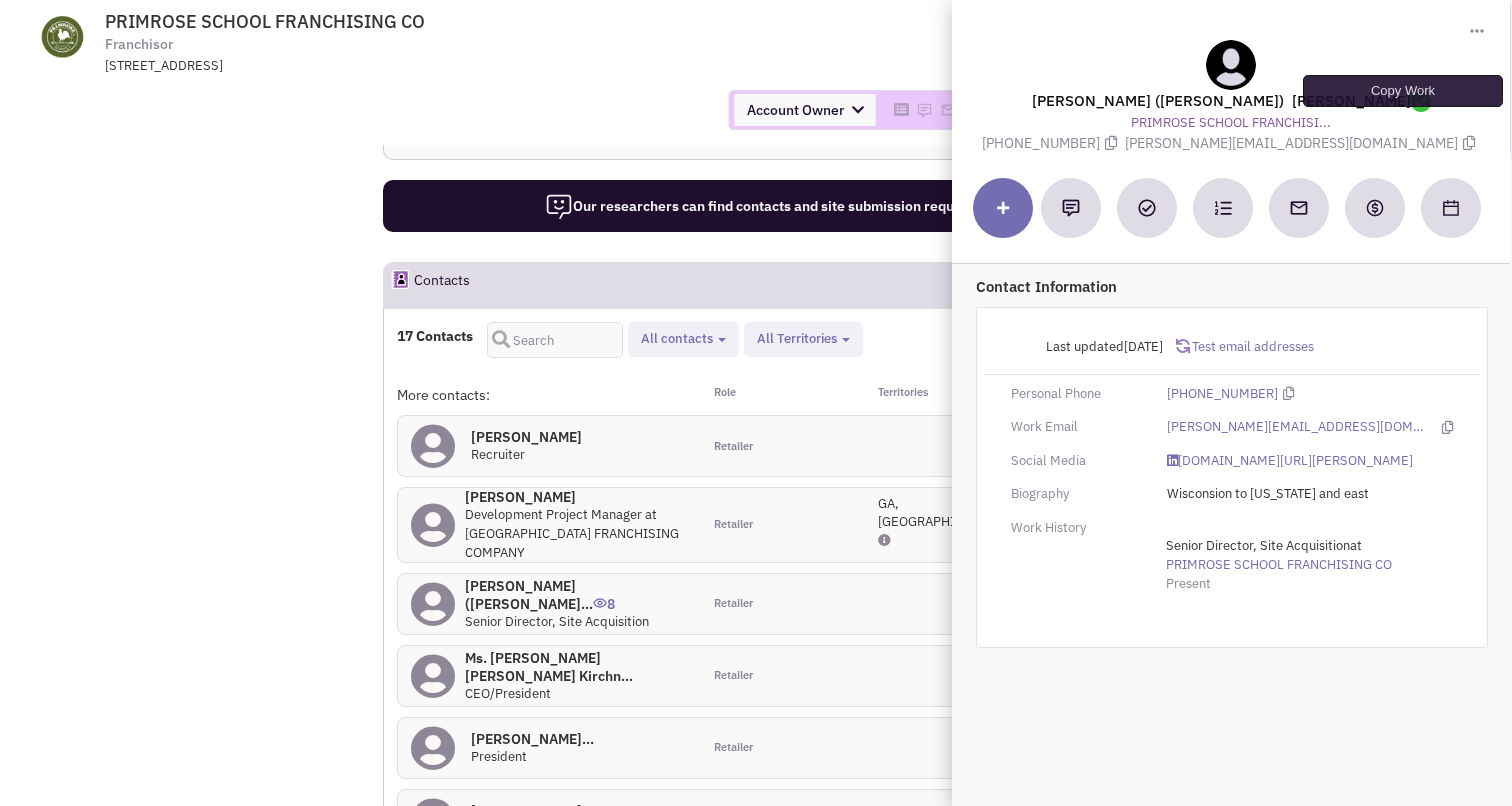 click at bounding box center (1469, 143) 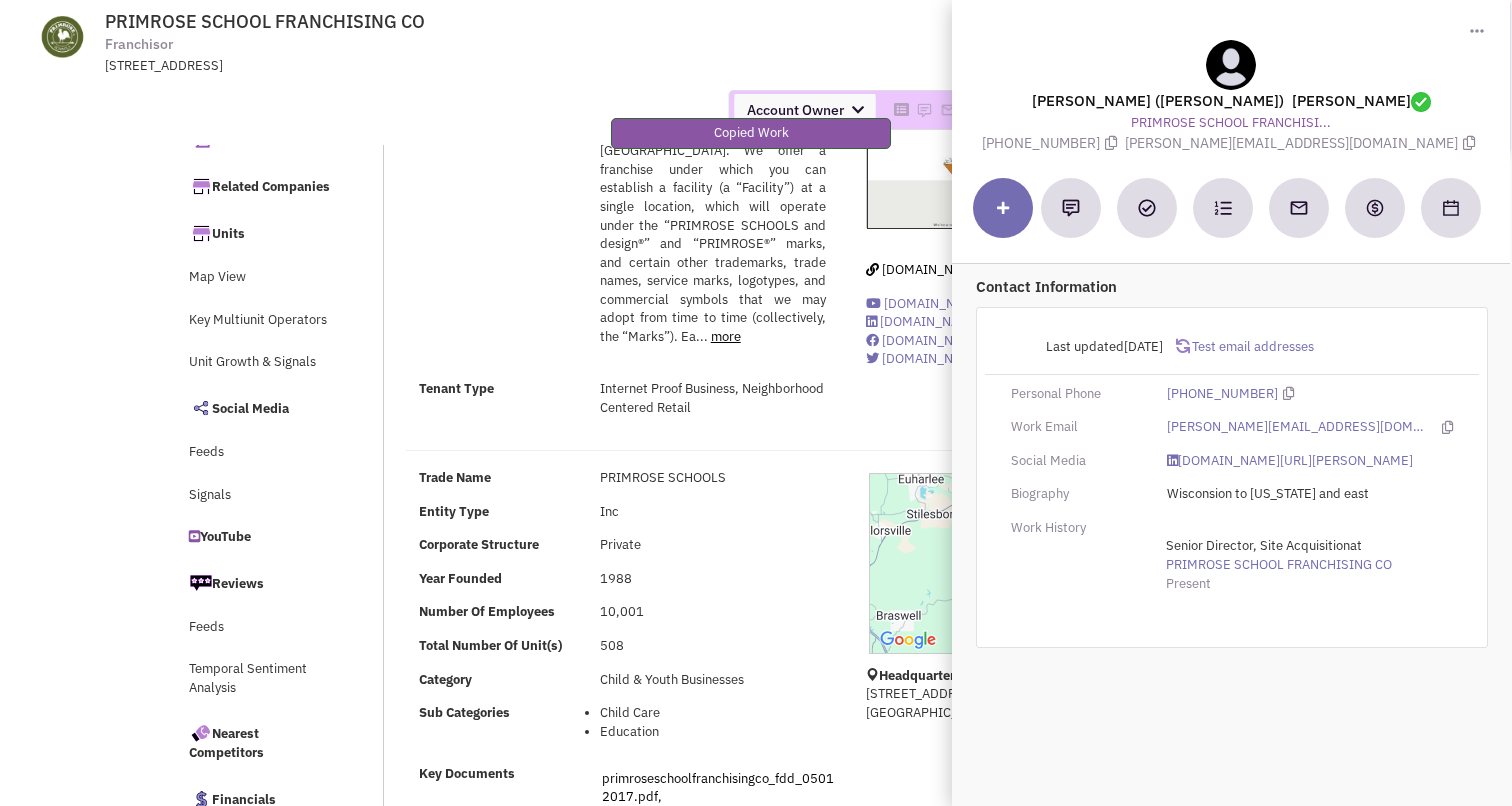 scroll, scrollTop: 0, scrollLeft: 0, axis: both 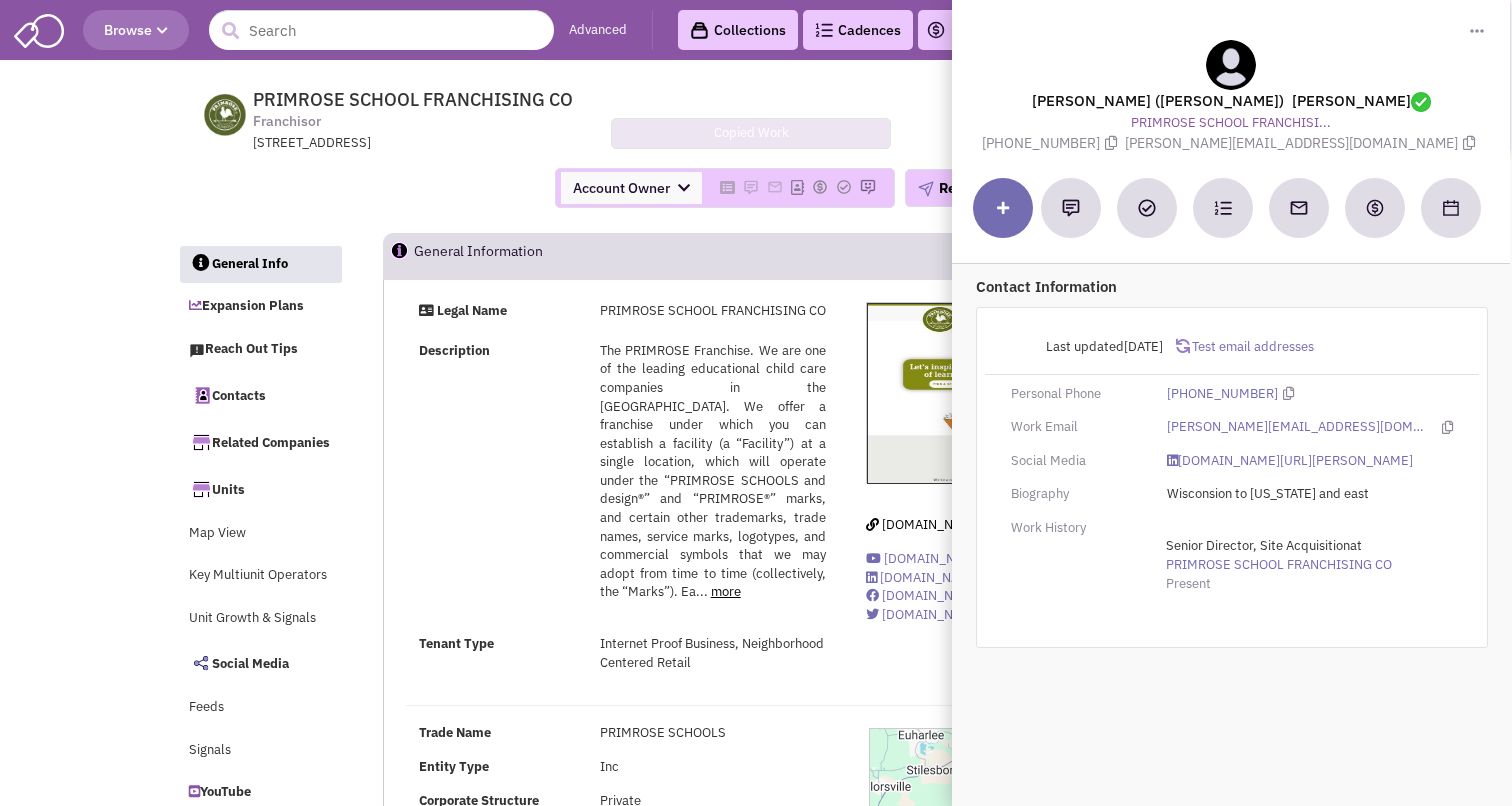 click on "Account Owner
Account Owner
Amelia Andrews
Austin  Aguilar
Austin Tidwell
Billy Lehmann
Brendan Auth
Brian  Clayton
Brian Sladek
Cesar Villareal
Chris Duncan
Chris Flesner   Remsa Troy" at bounding box center [756, 188] 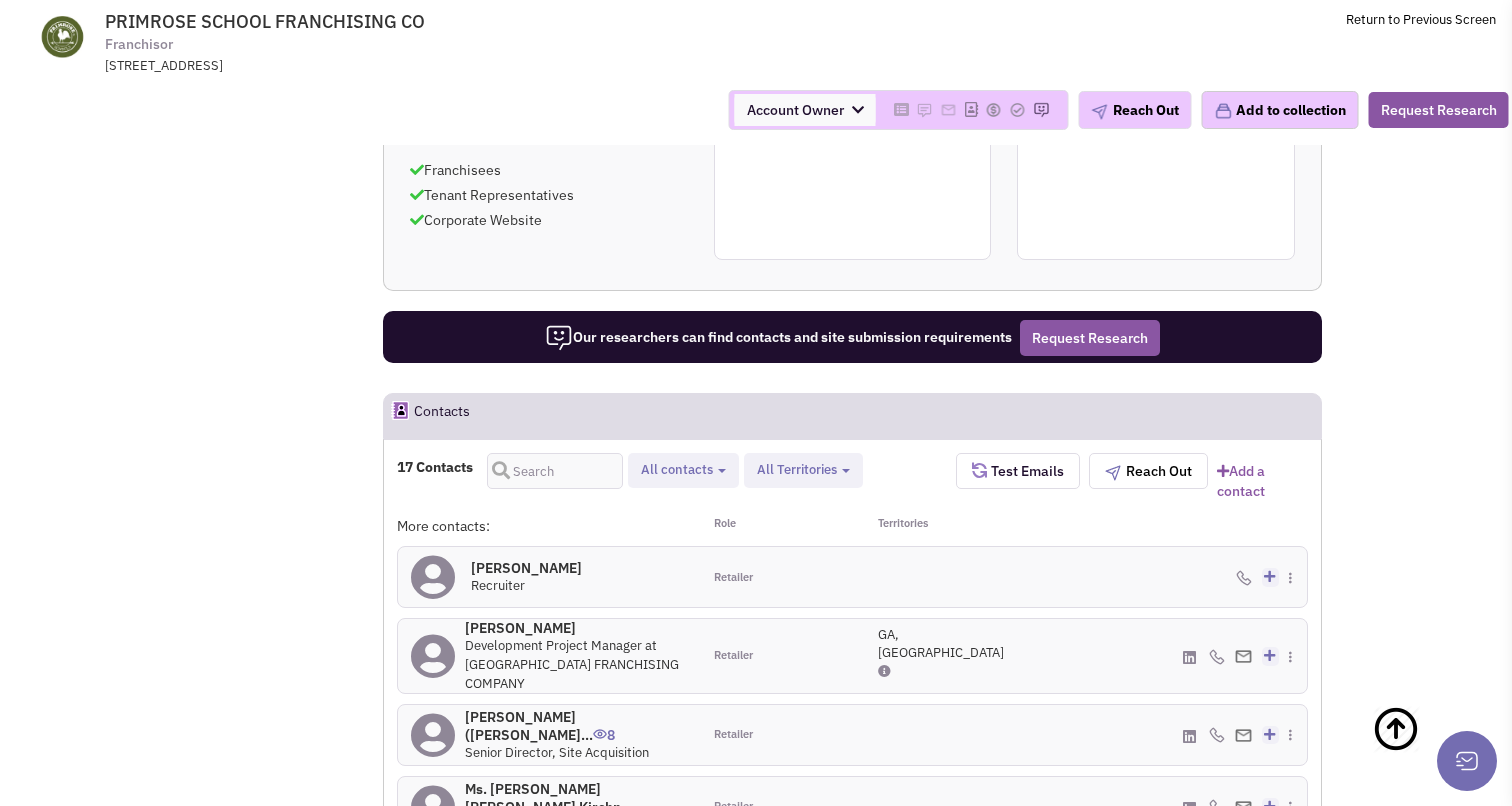 scroll, scrollTop: 1699, scrollLeft: 0, axis: vertical 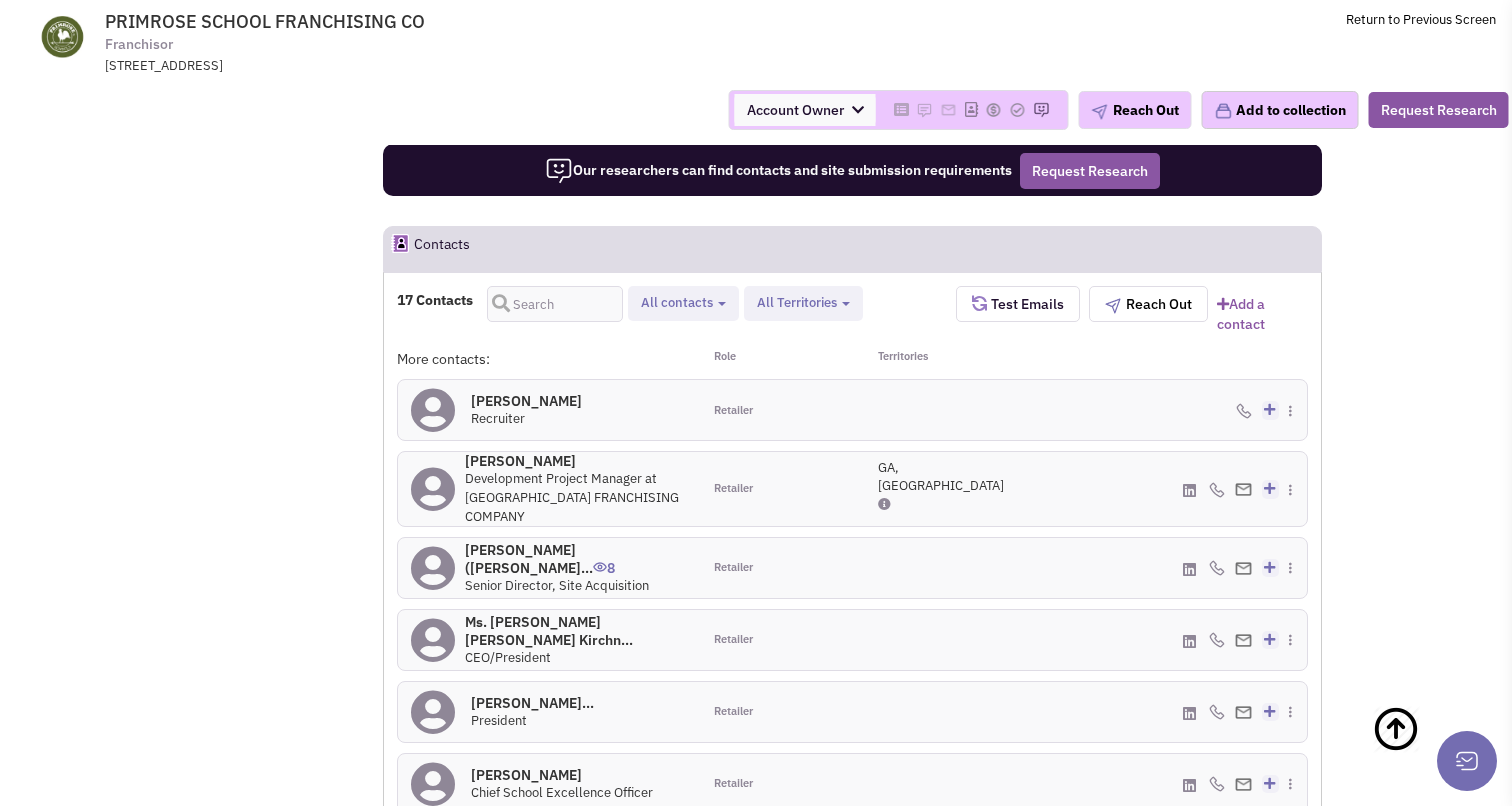 click on "Robert (Bob)  Rossm...
8" at bounding box center [576, 559] 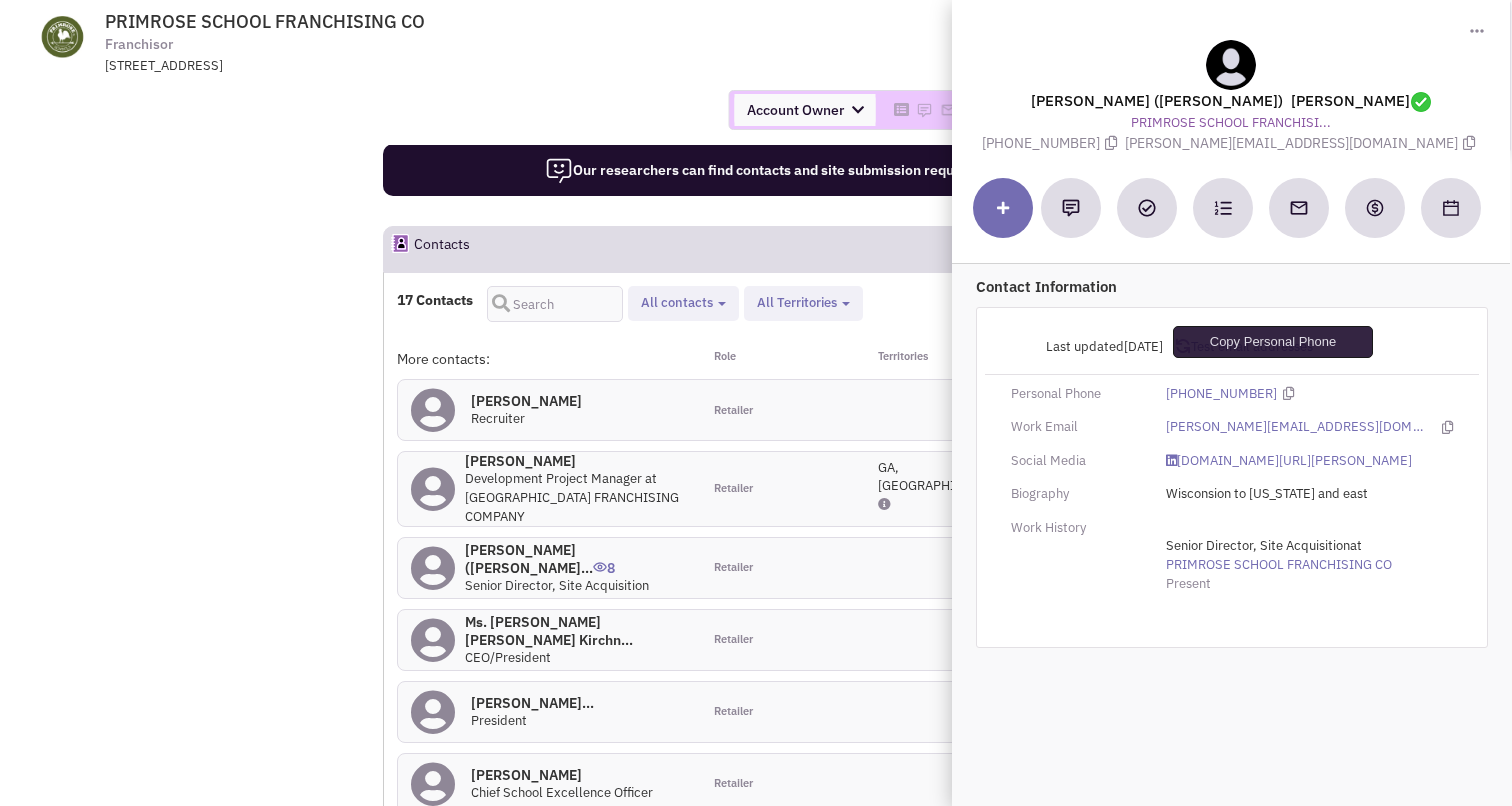 click at bounding box center [1288, 393] 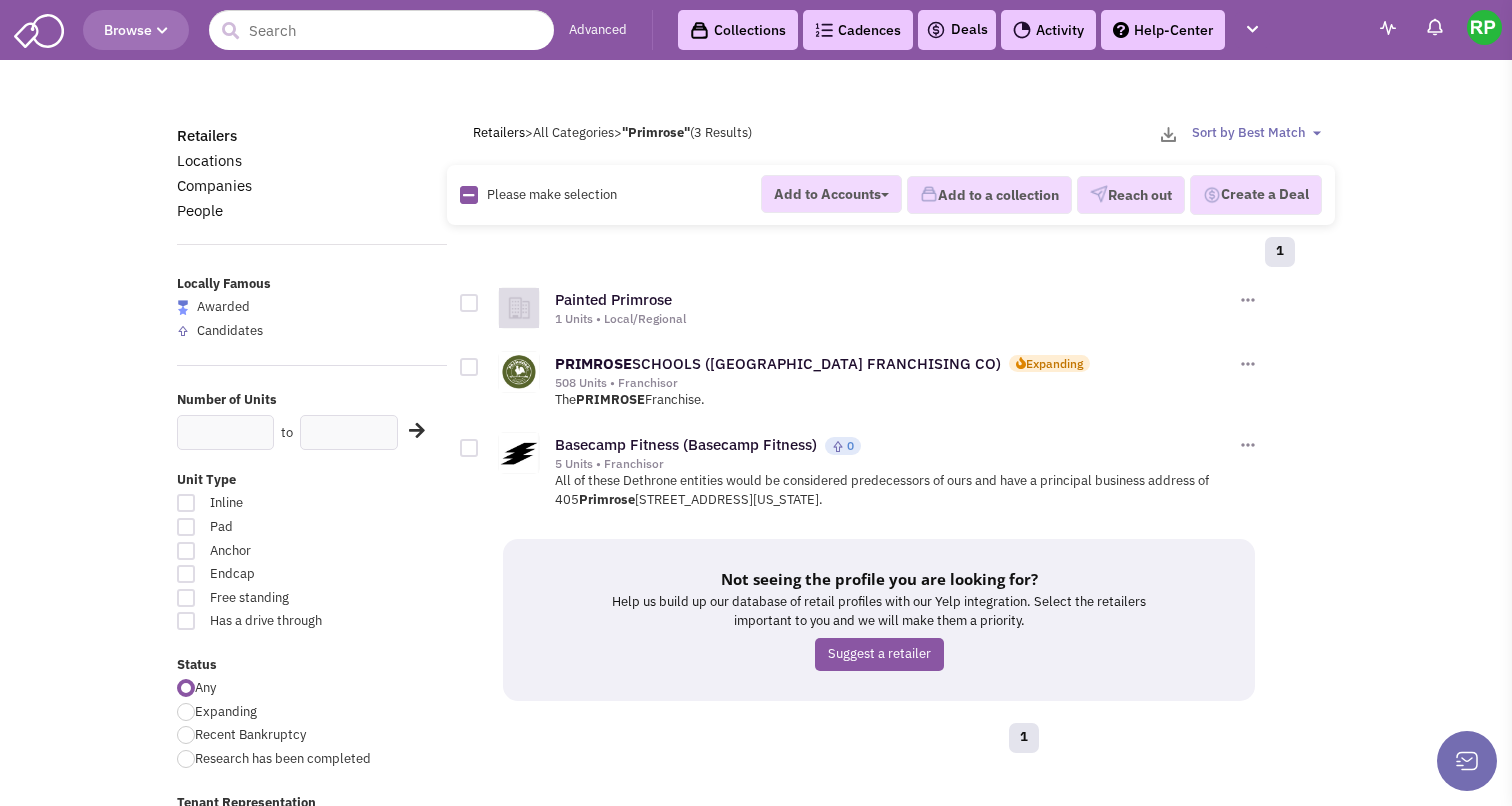 scroll, scrollTop: 0, scrollLeft: 0, axis: both 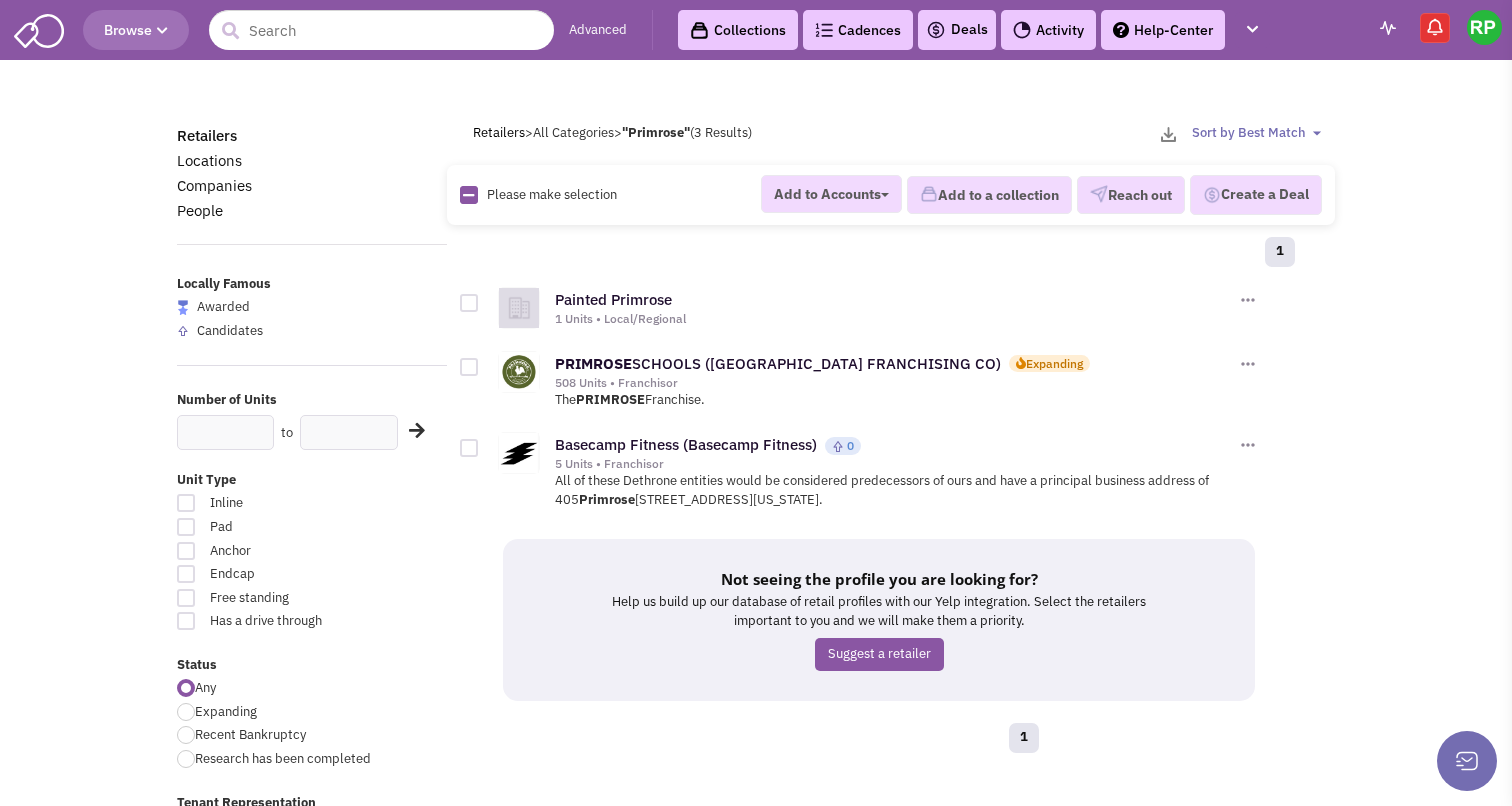 click on "PRIMROSE  SCHOOLS ([GEOGRAPHIC_DATA] FRANCHISING CO)
Expanding
508 Units • Franchisor" at bounding box center [869, 378] 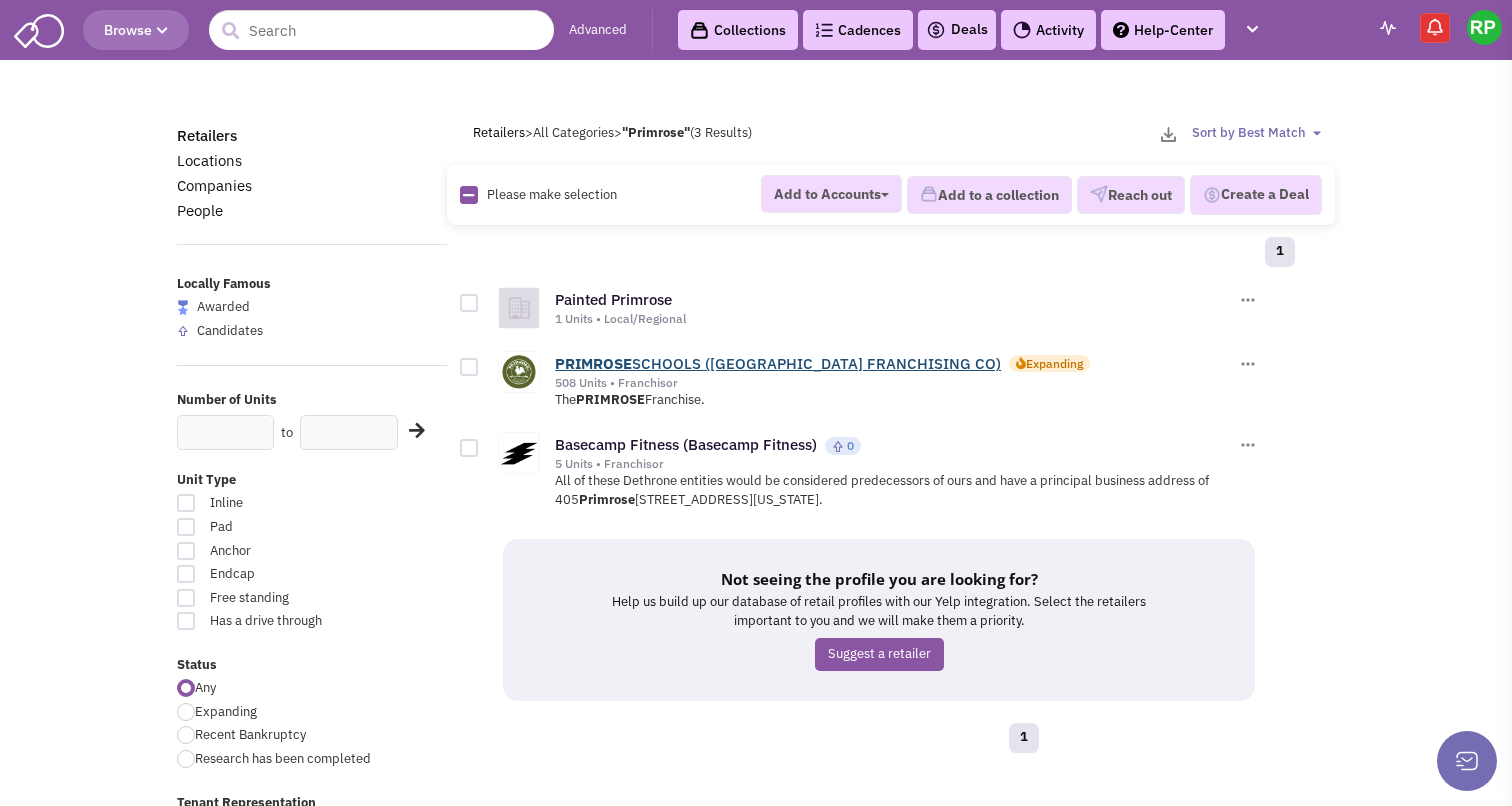 click on "PRIMROSE" at bounding box center (593, 363) 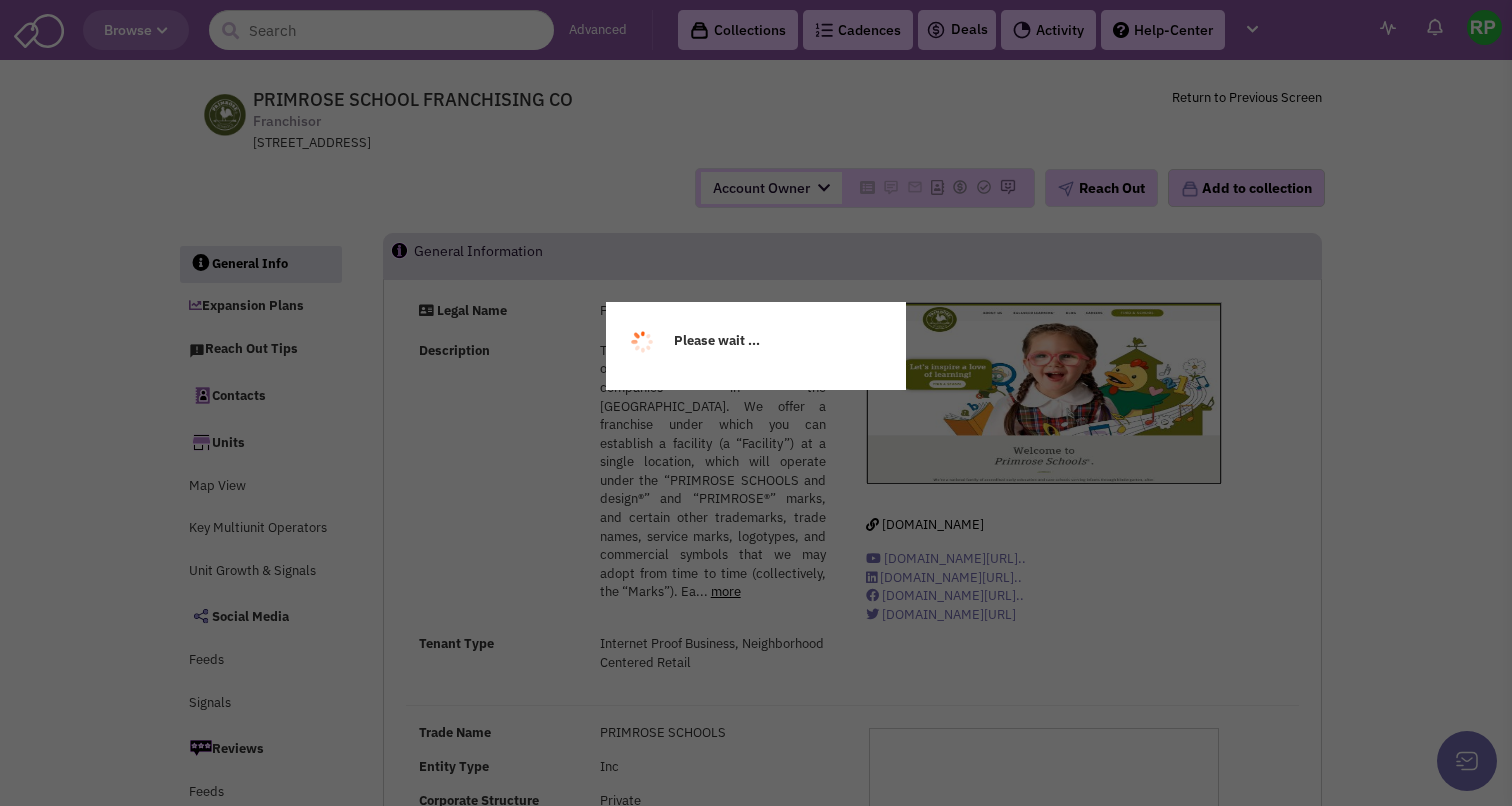 scroll, scrollTop: 0, scrollLeft: 0, axis: both 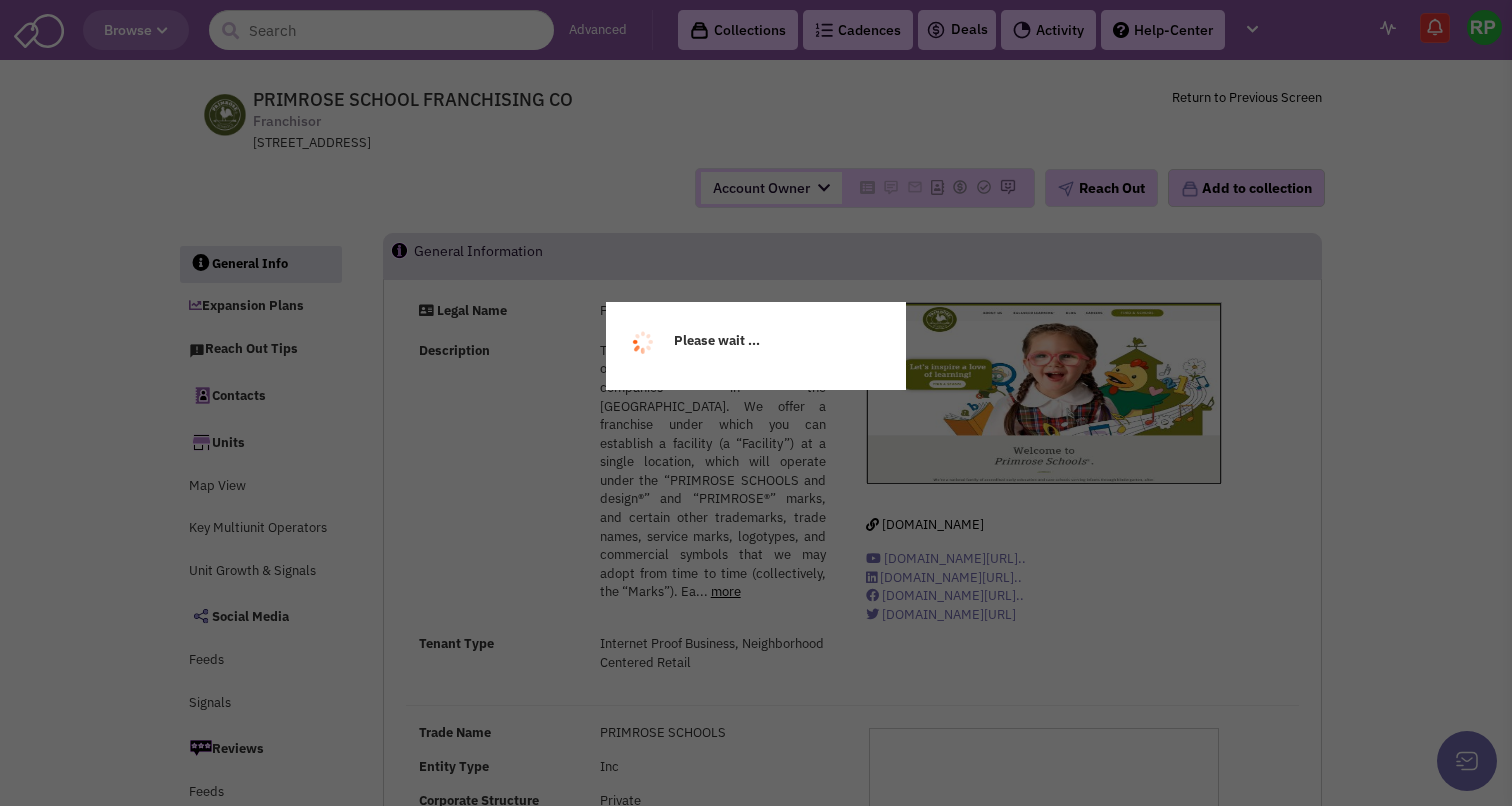 select 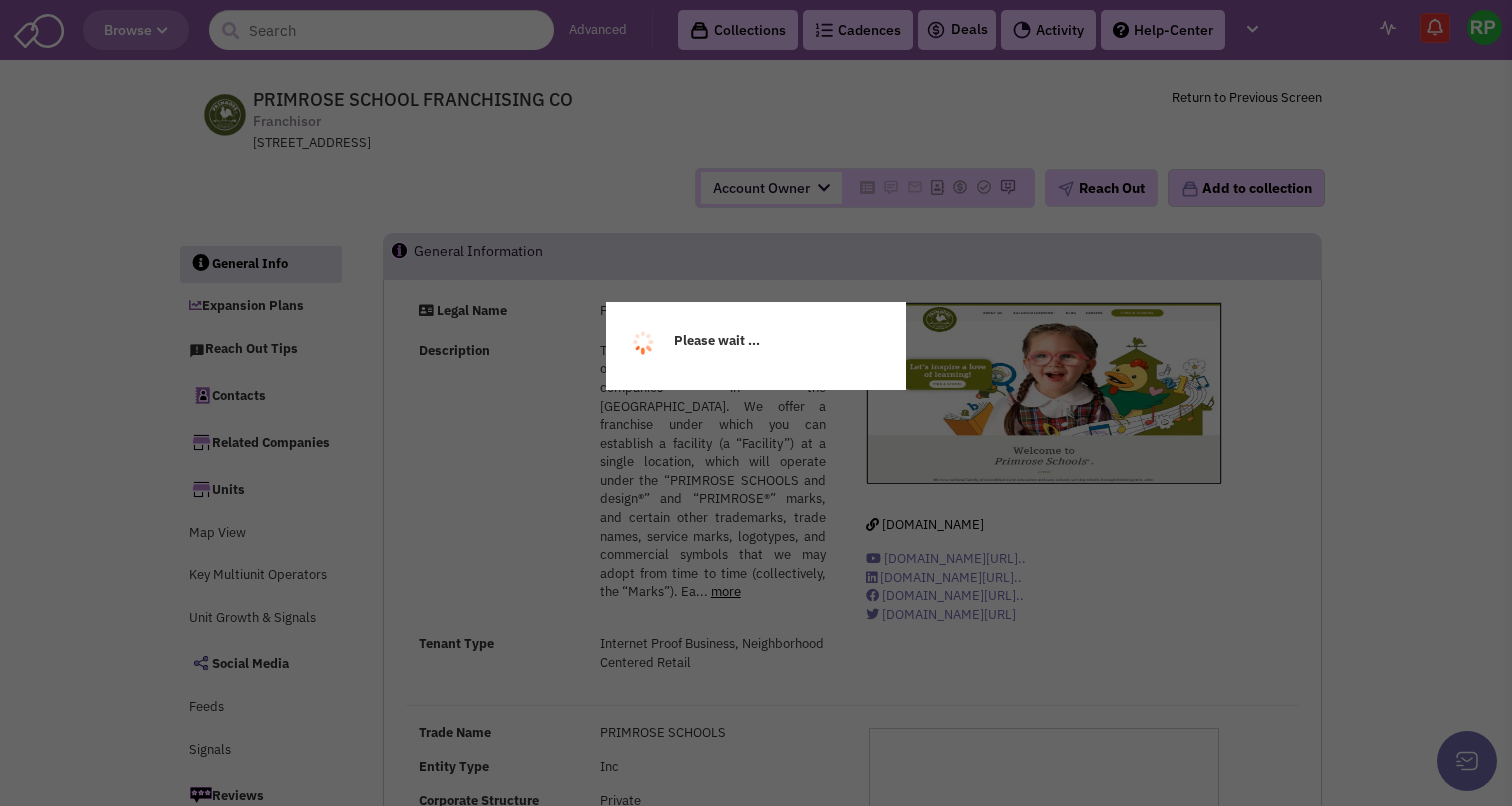 select 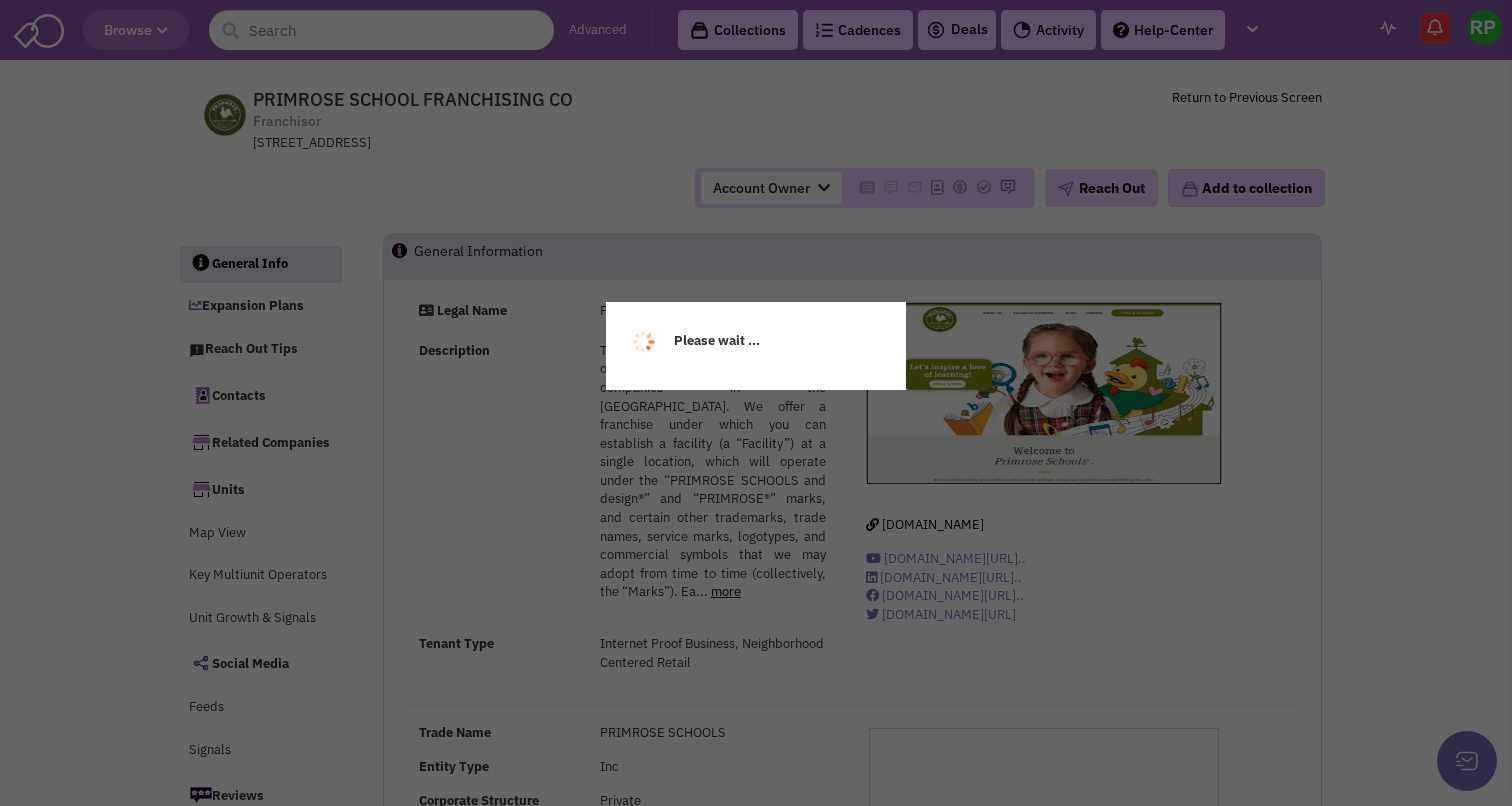 select 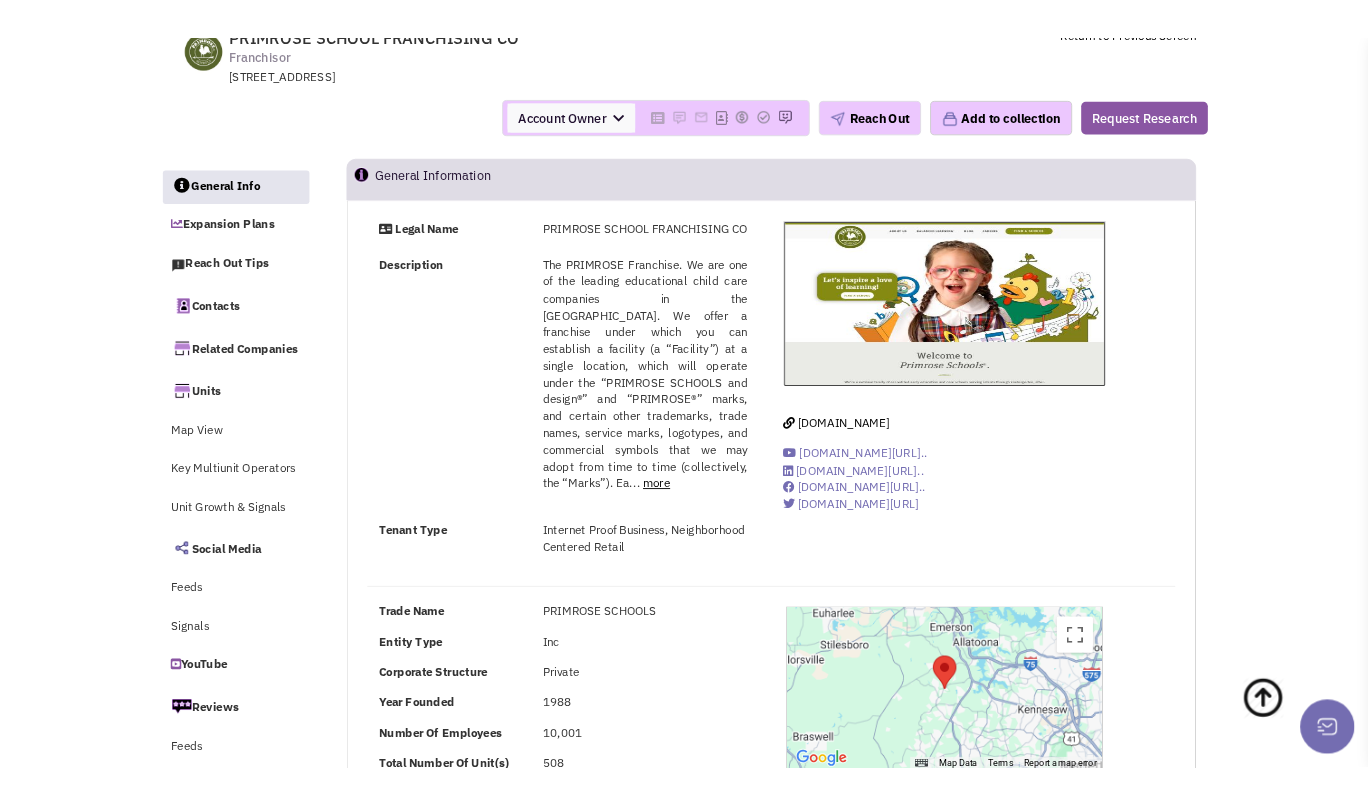 scroll, scrollTop: 0, scrollLeft: 0, axis: both 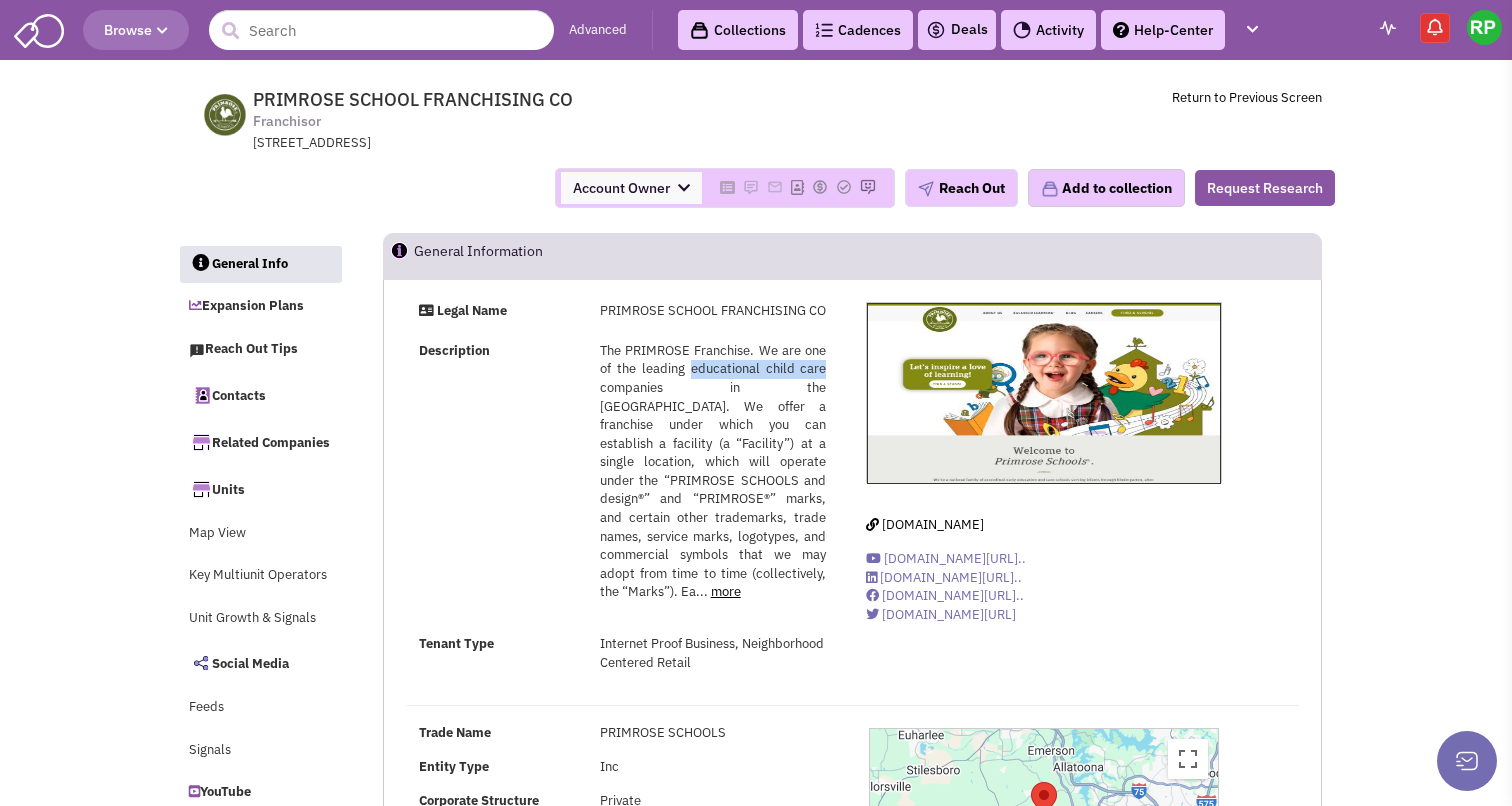 drag, startPoint x: 691, startPoint y: 384, endPoint x: 827, endPoint y: 377, distance: 136.18002 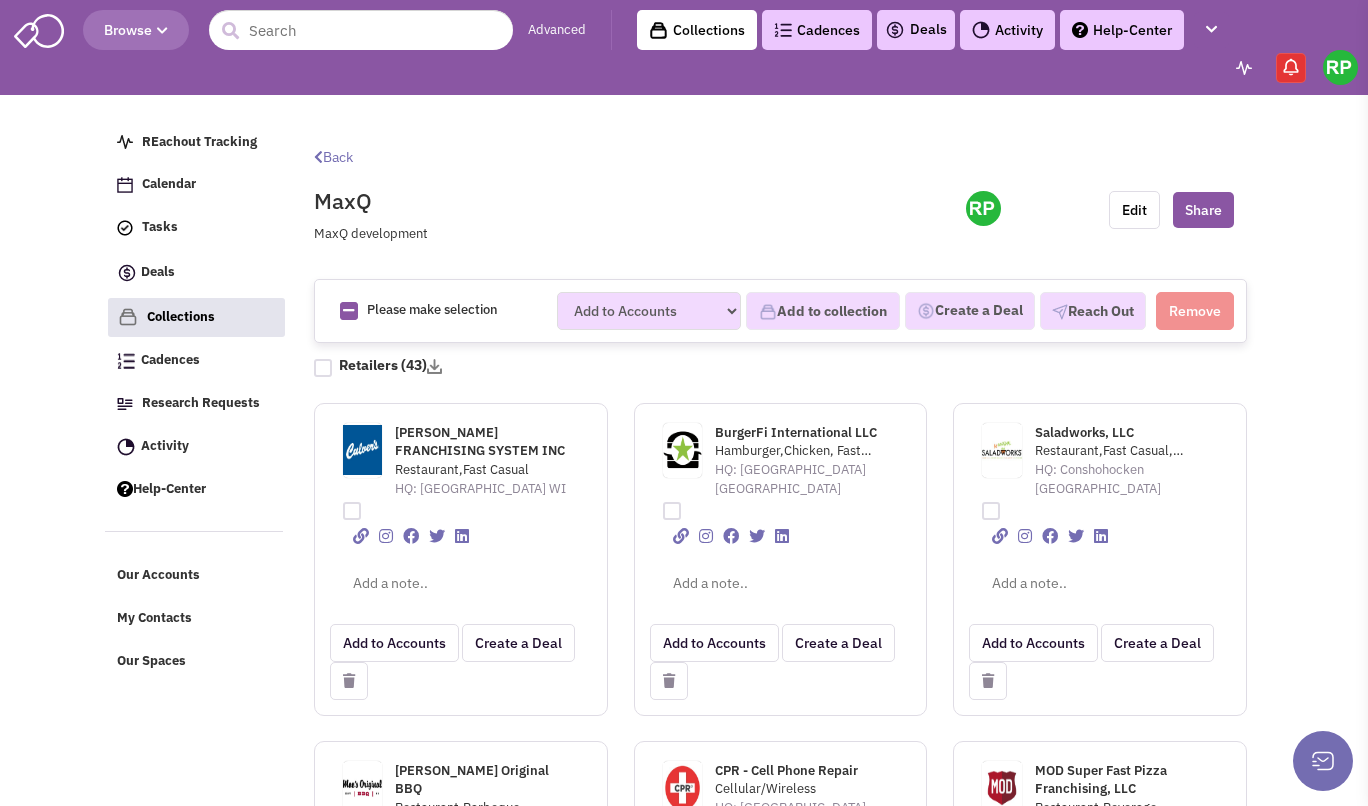 scroll, scrollTop: 3430, scrollLeft: 0, axis: vertical 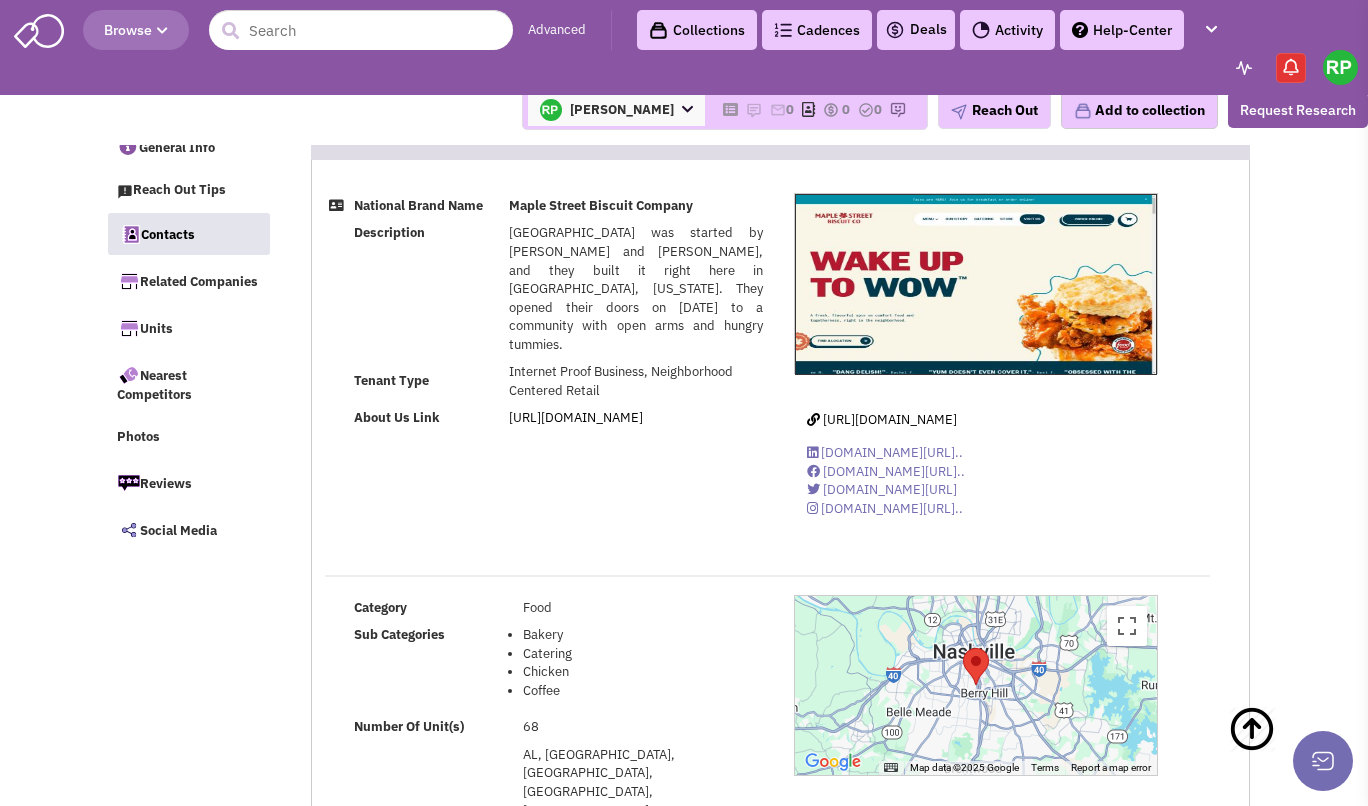 select 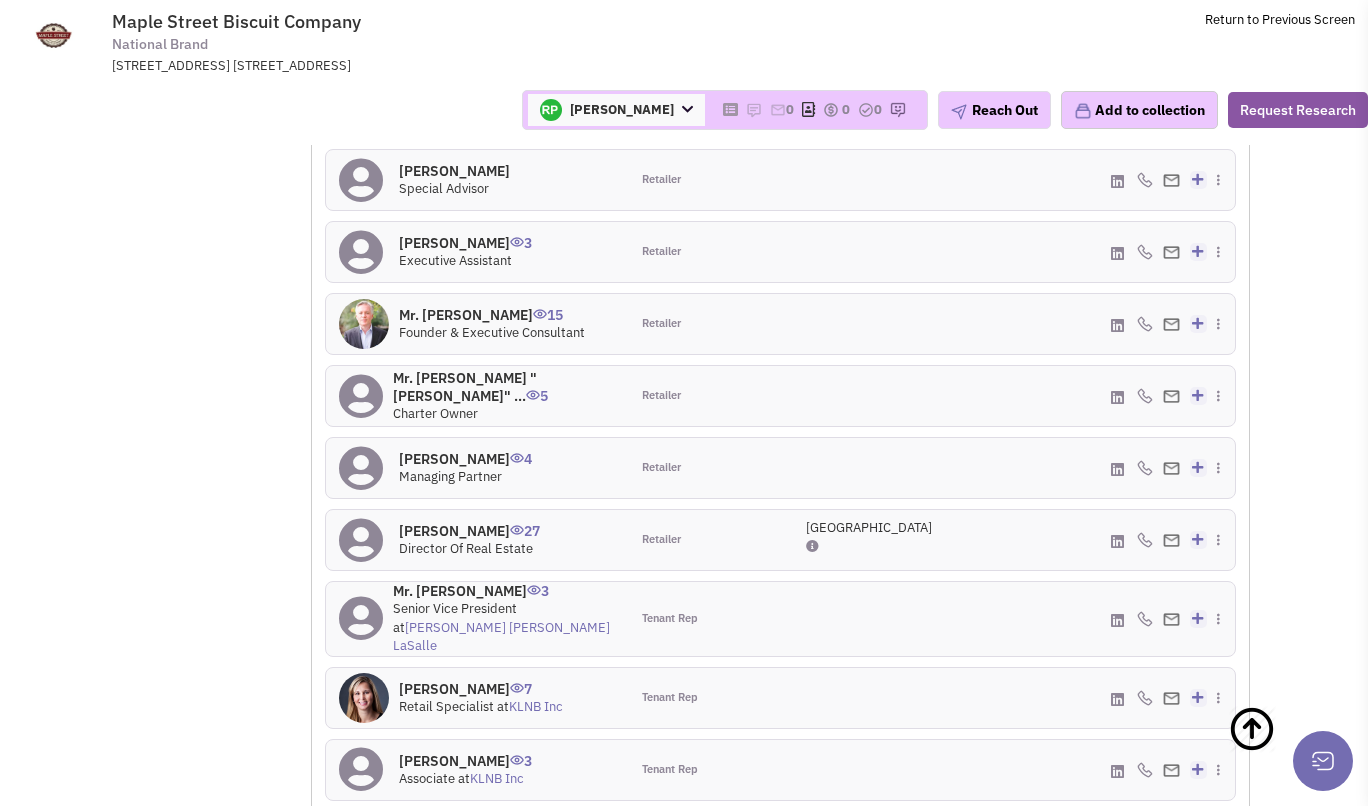 scroll, scrollTop: 1546, scrollLeft: 0, axis: vertical 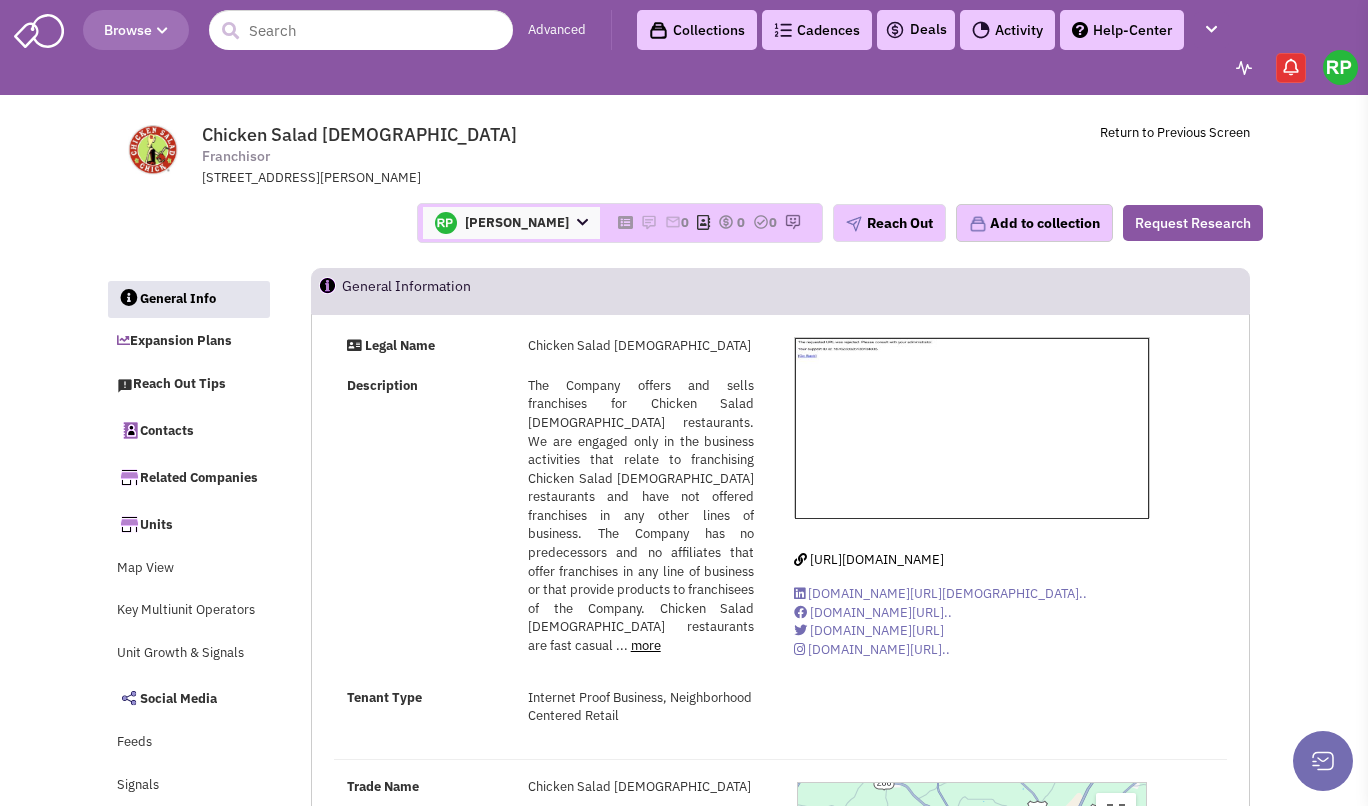 select 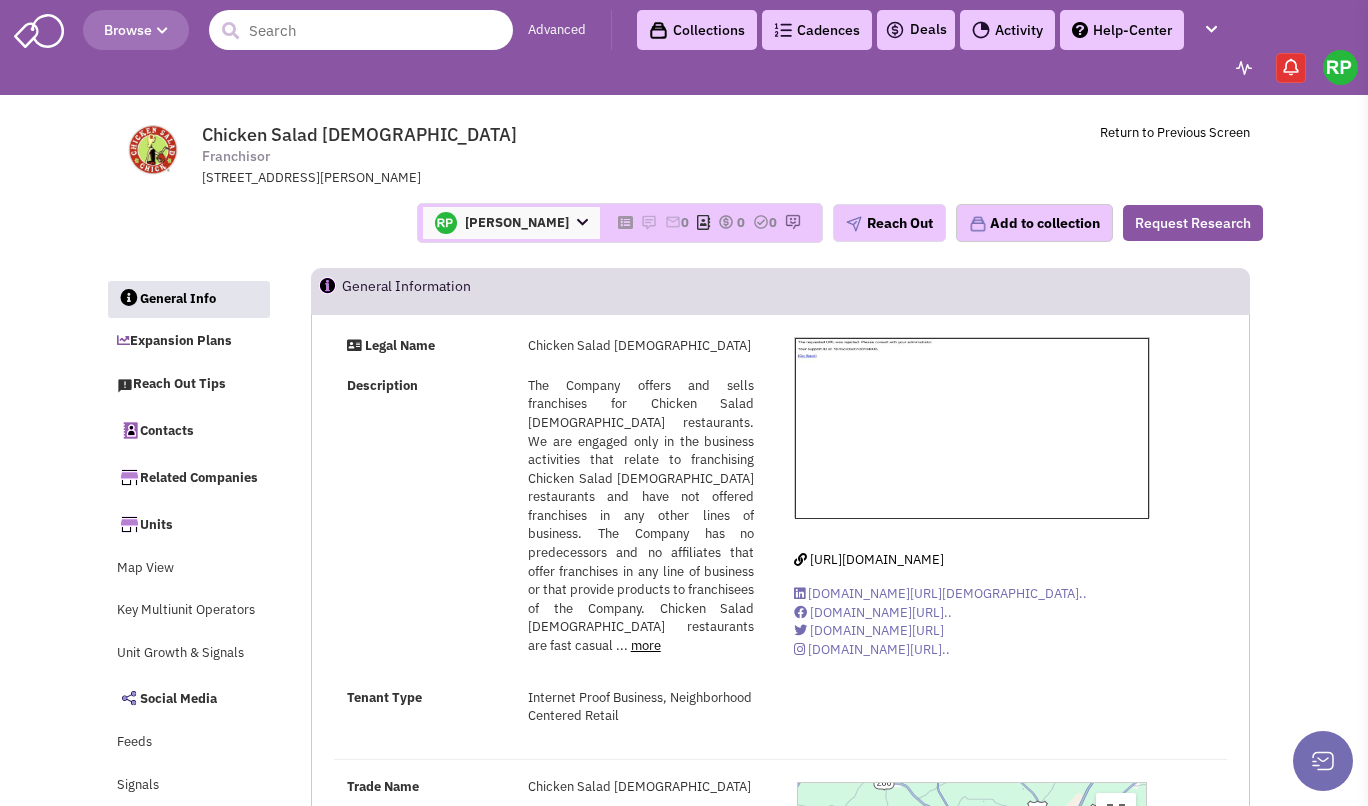 click at bounding box center (361, 30) 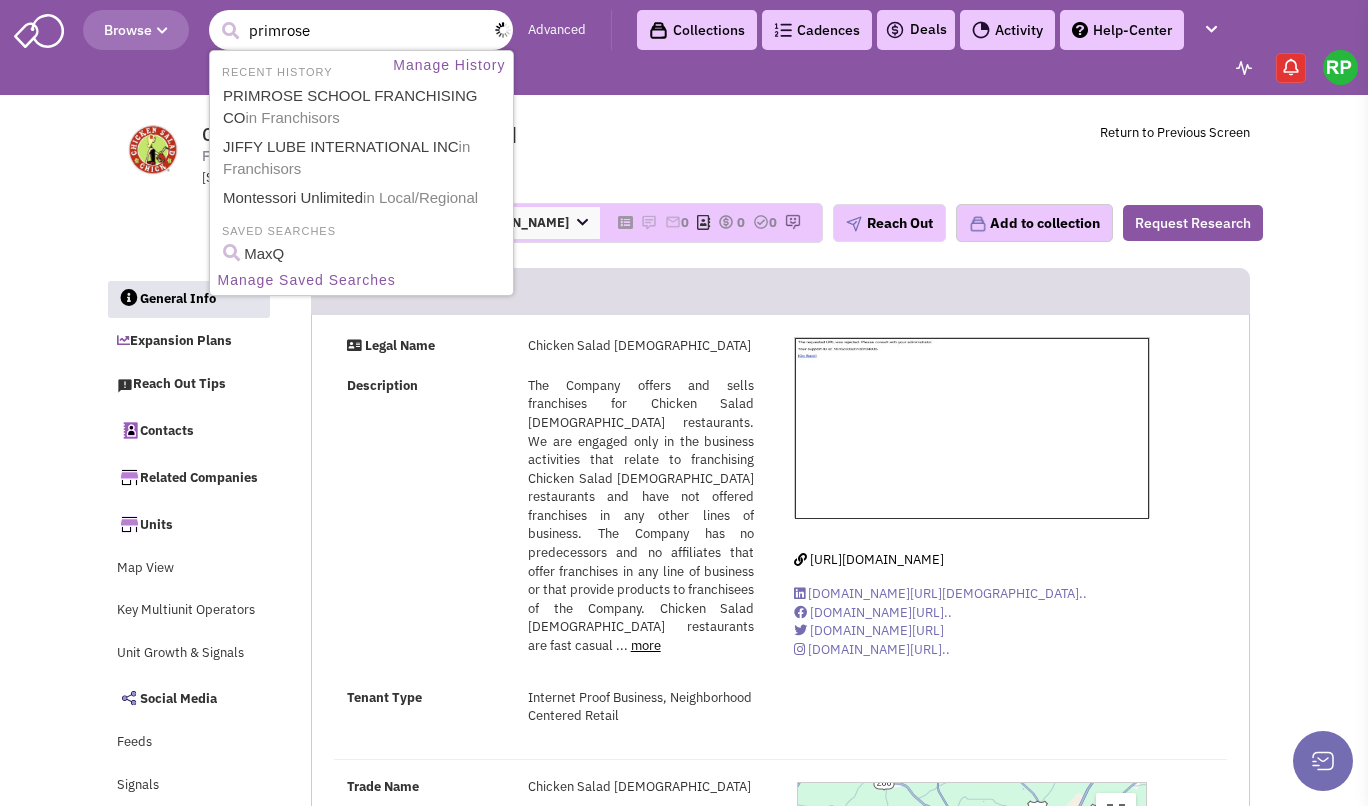 type on "primrose" 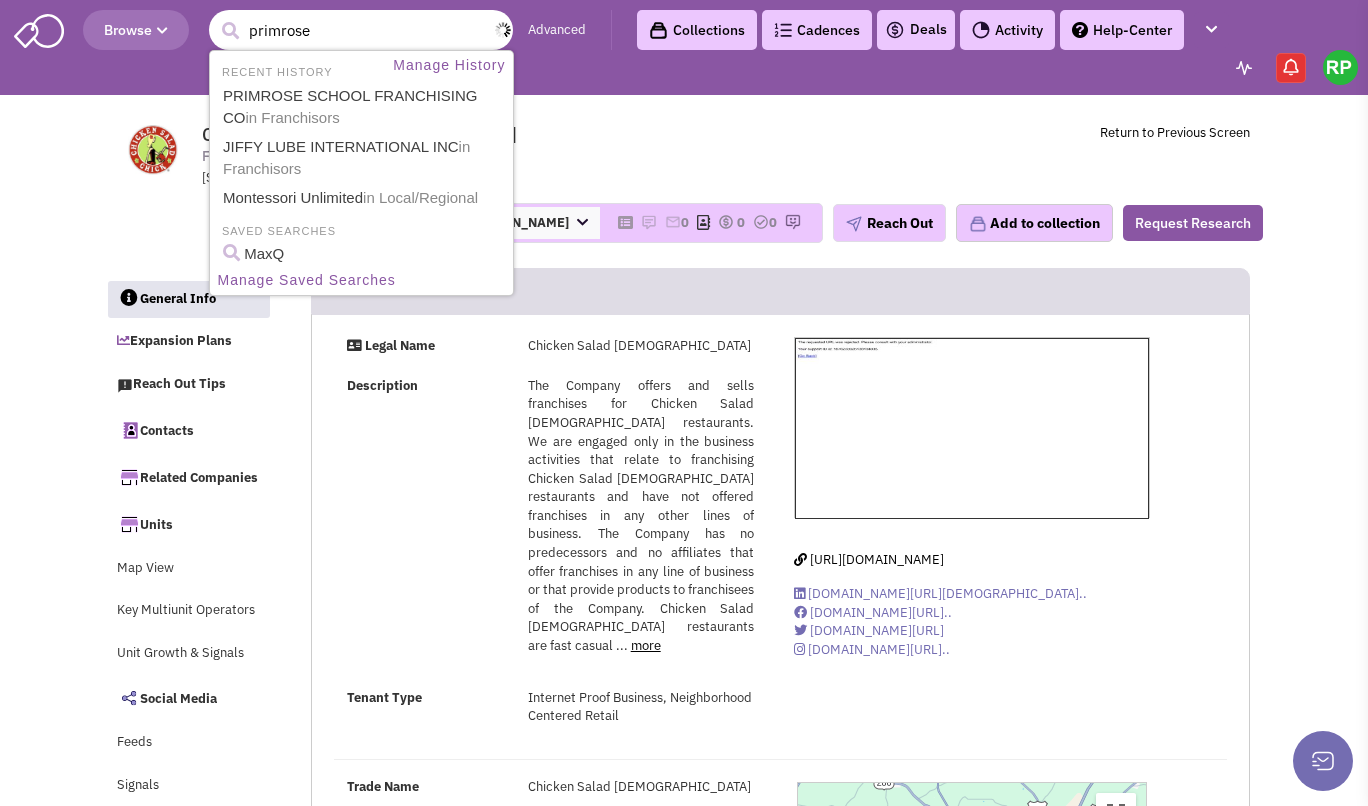 click at bounding box center (230, 31) 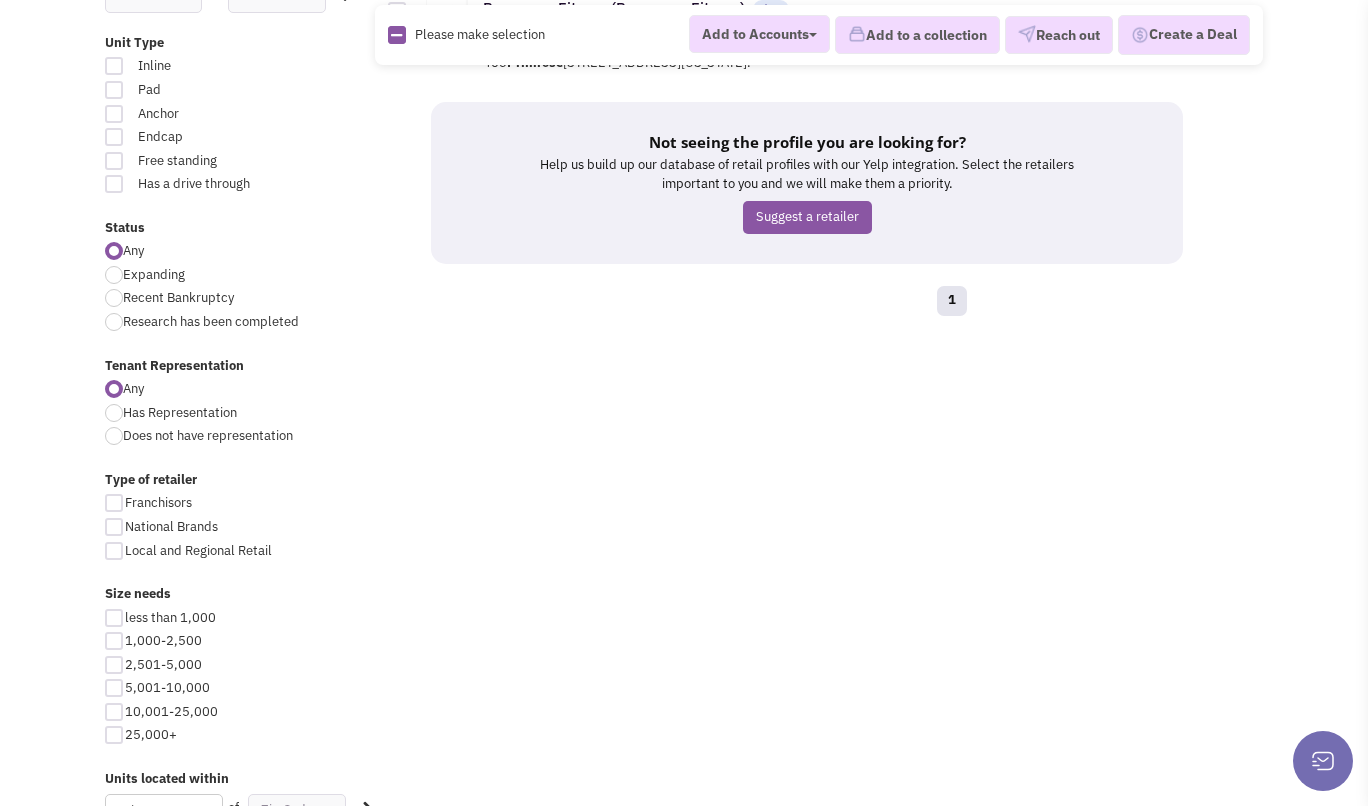 scroll, scrollTop: 0, scrollLeft: 0, axis: both 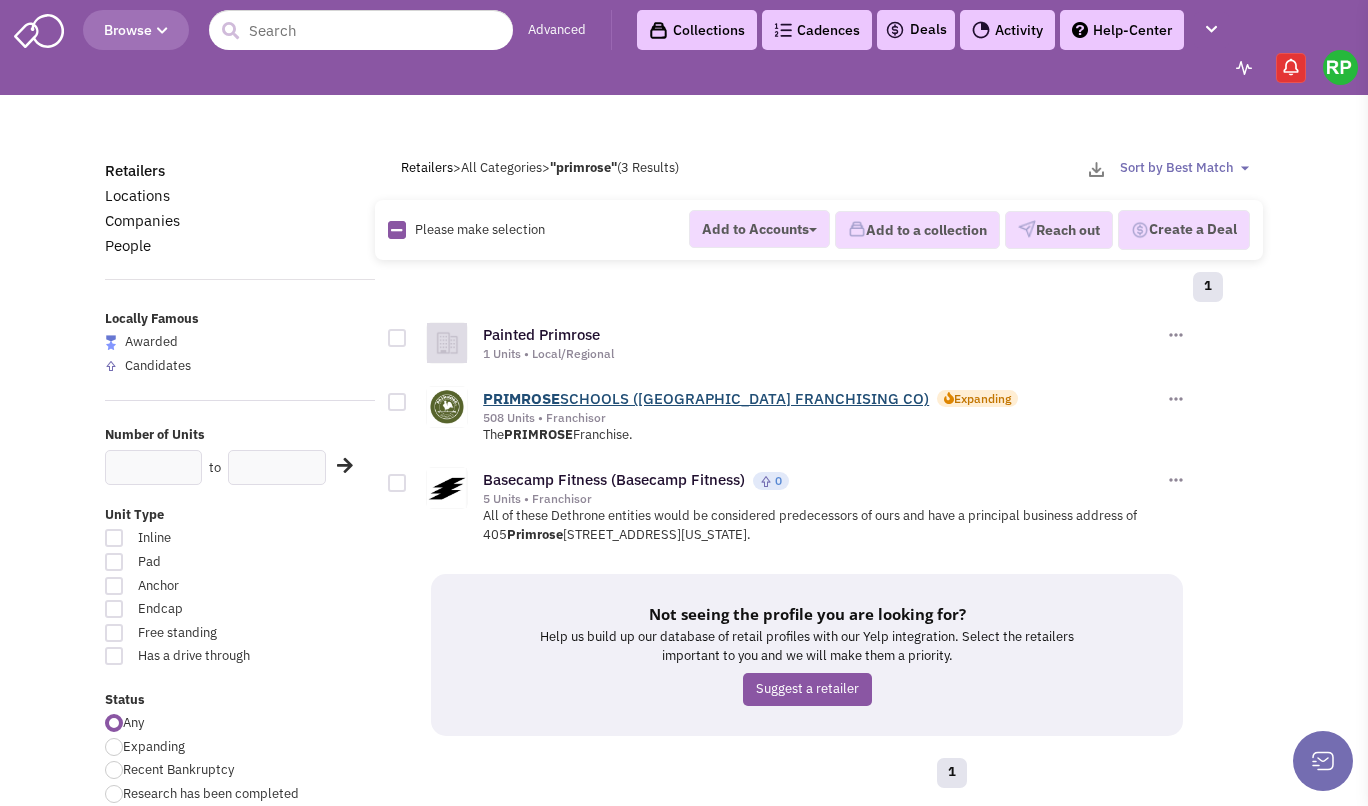 click on "PRIMROSE  SCHOOLS ([GEOGRAPHIC_DATA] FRANCHISING CO)" at bounding box center [706, 398] 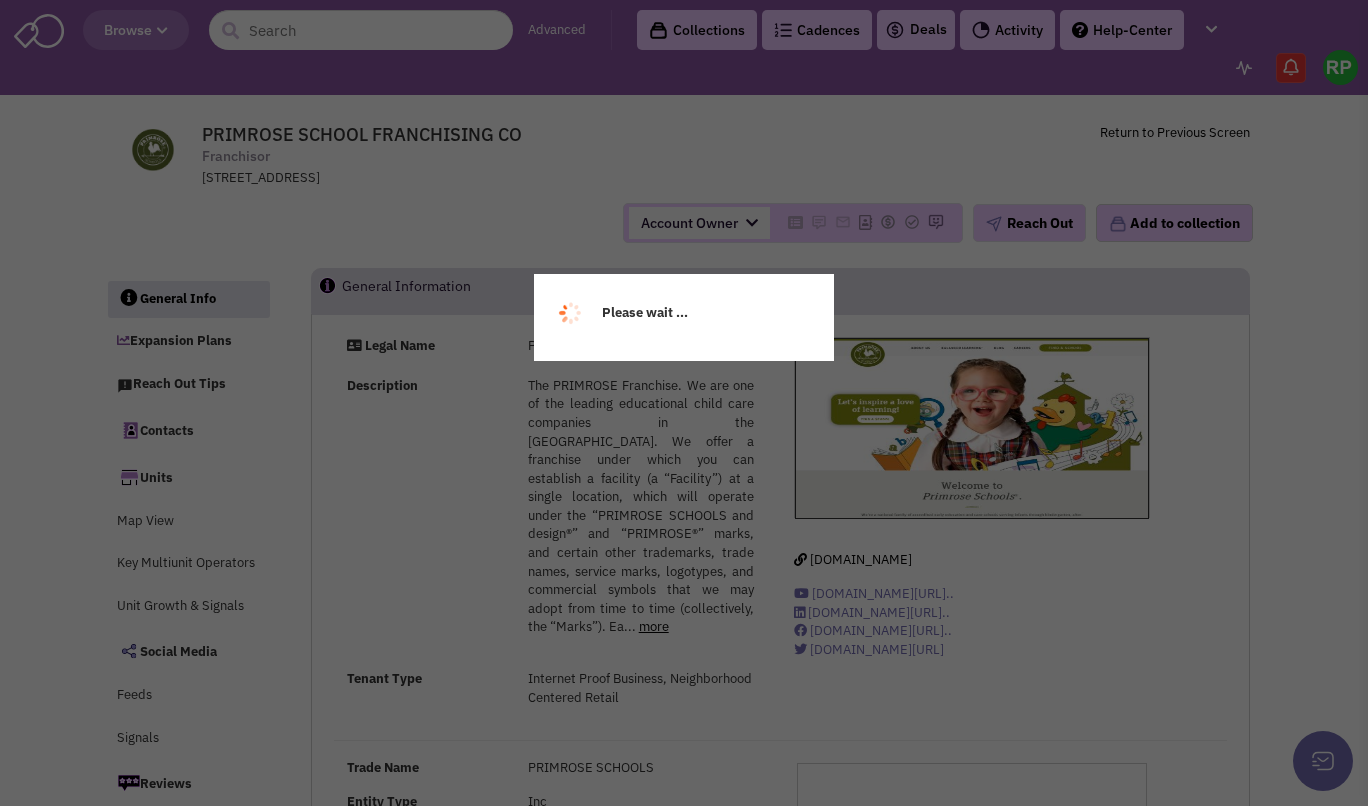 scroll, scrollTop: 0, scrollLeft: 0, axis: both 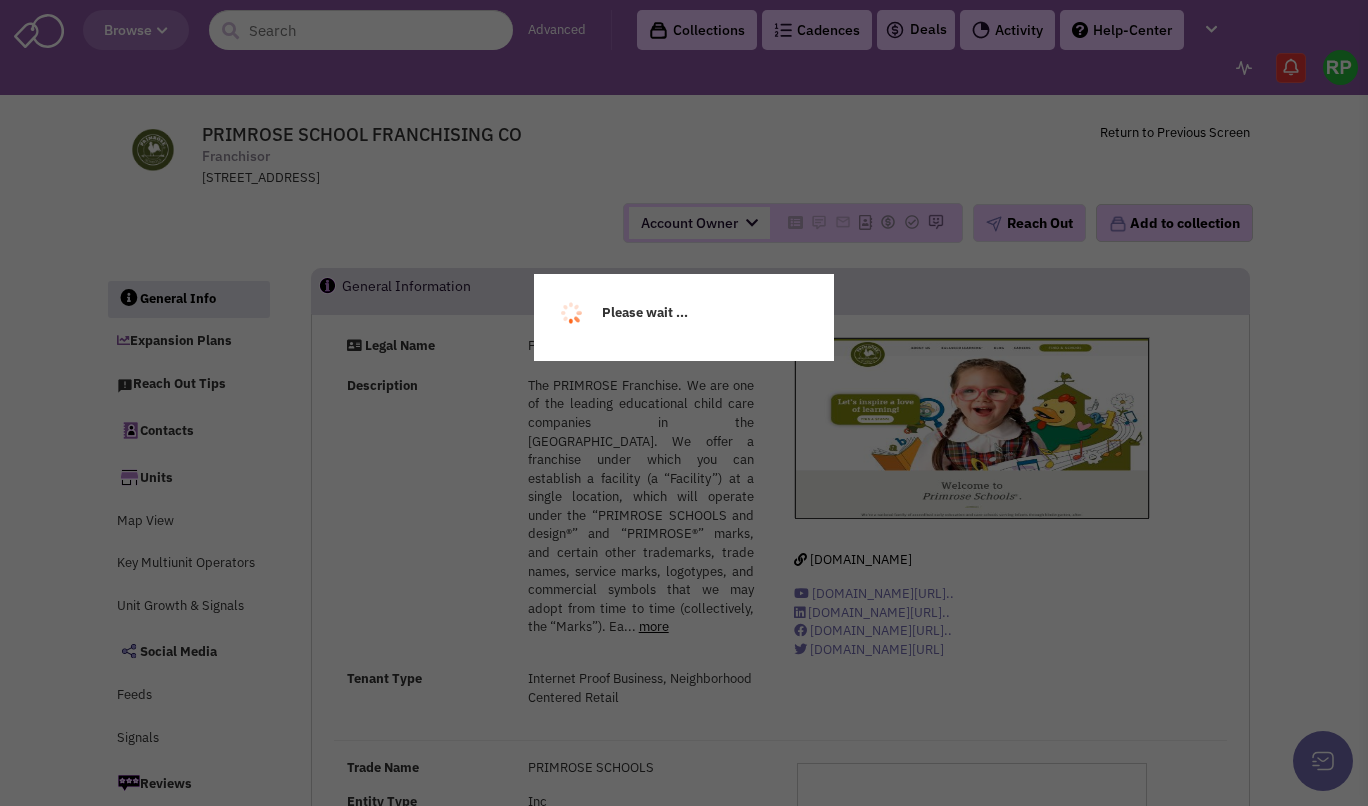 select 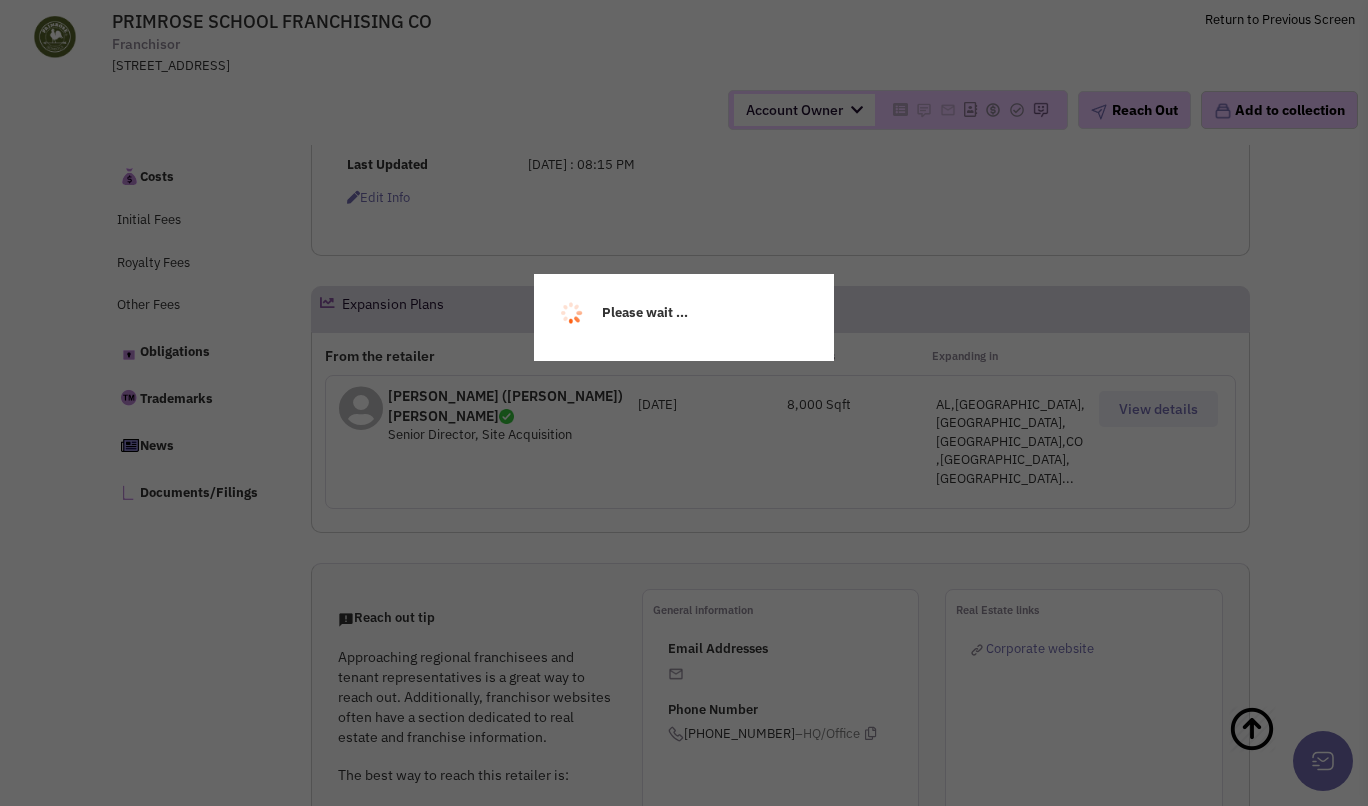 select 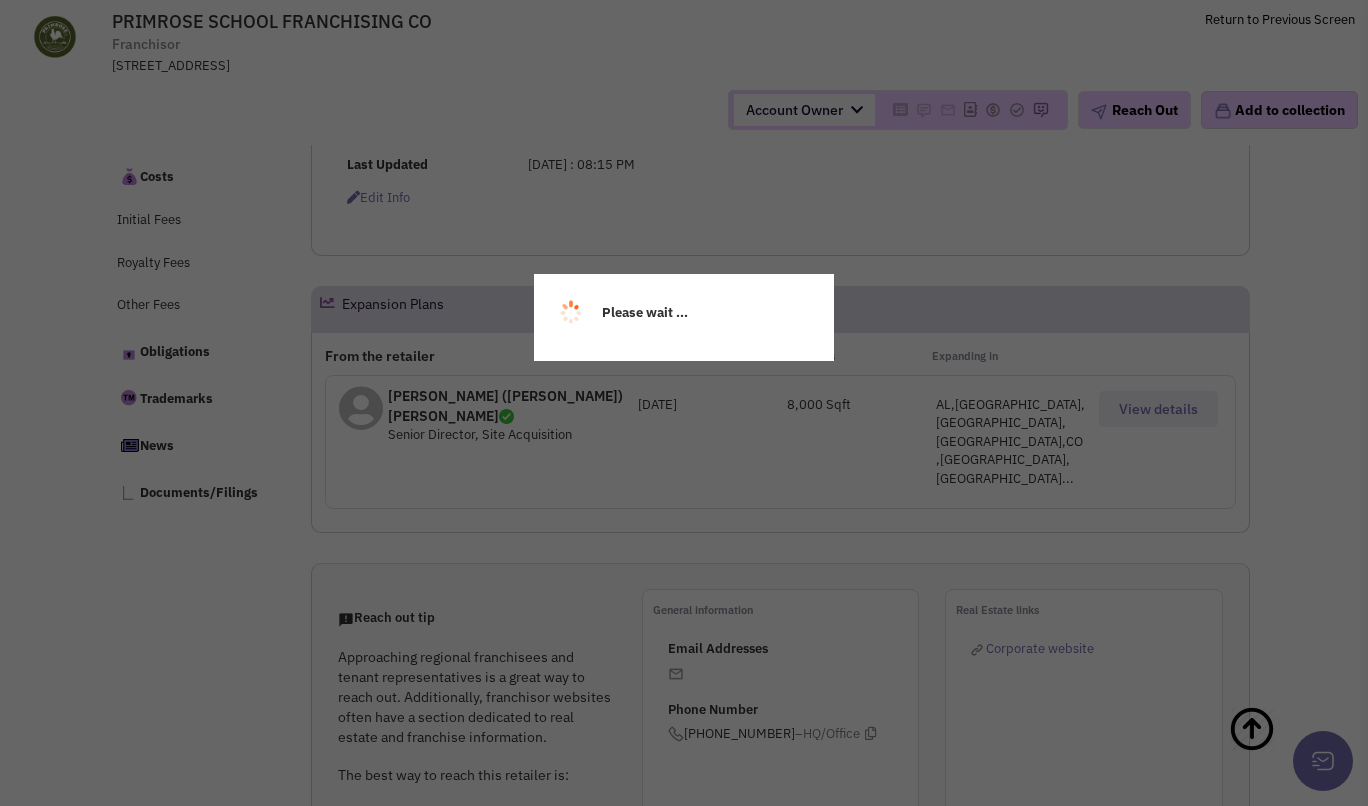 select 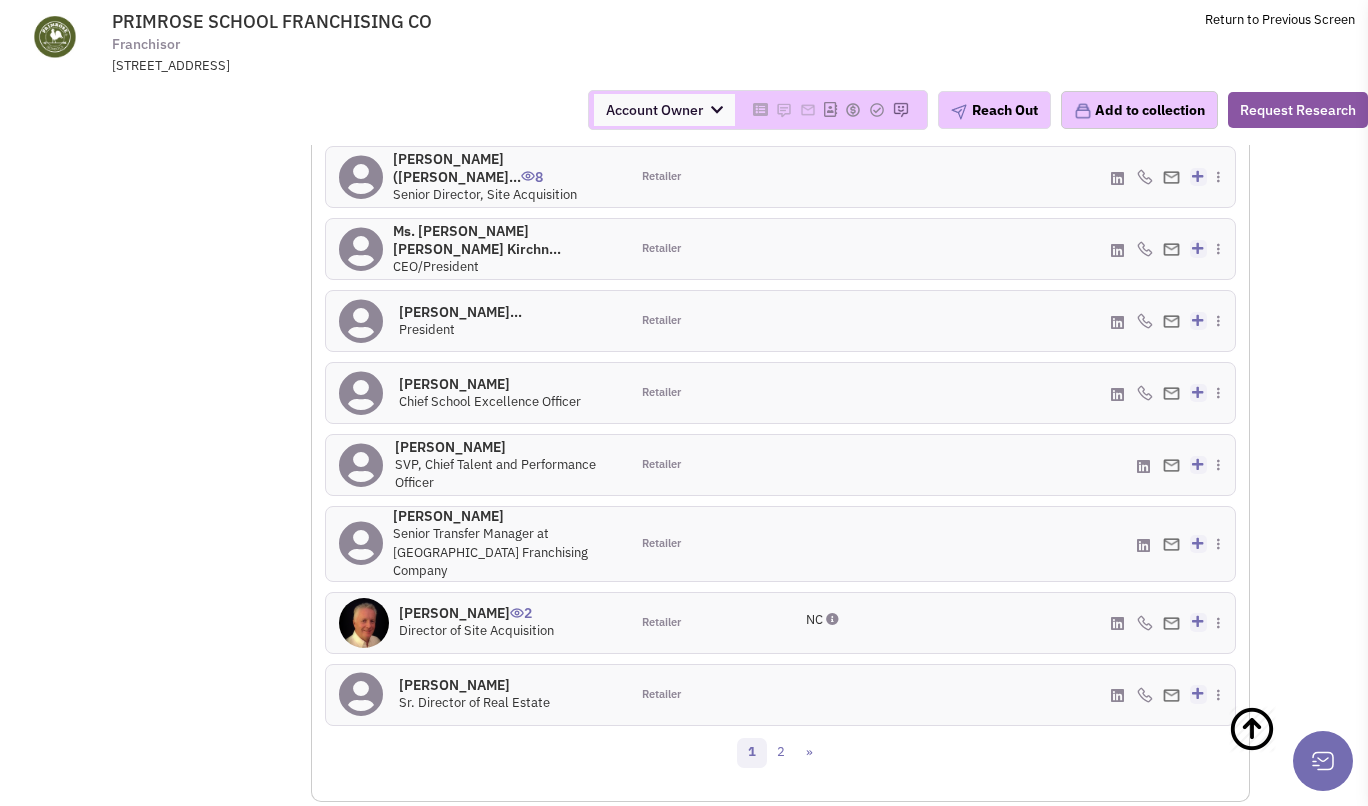 scroll, scrollTop: 2127, scrollLeft: 0, axis: vertical 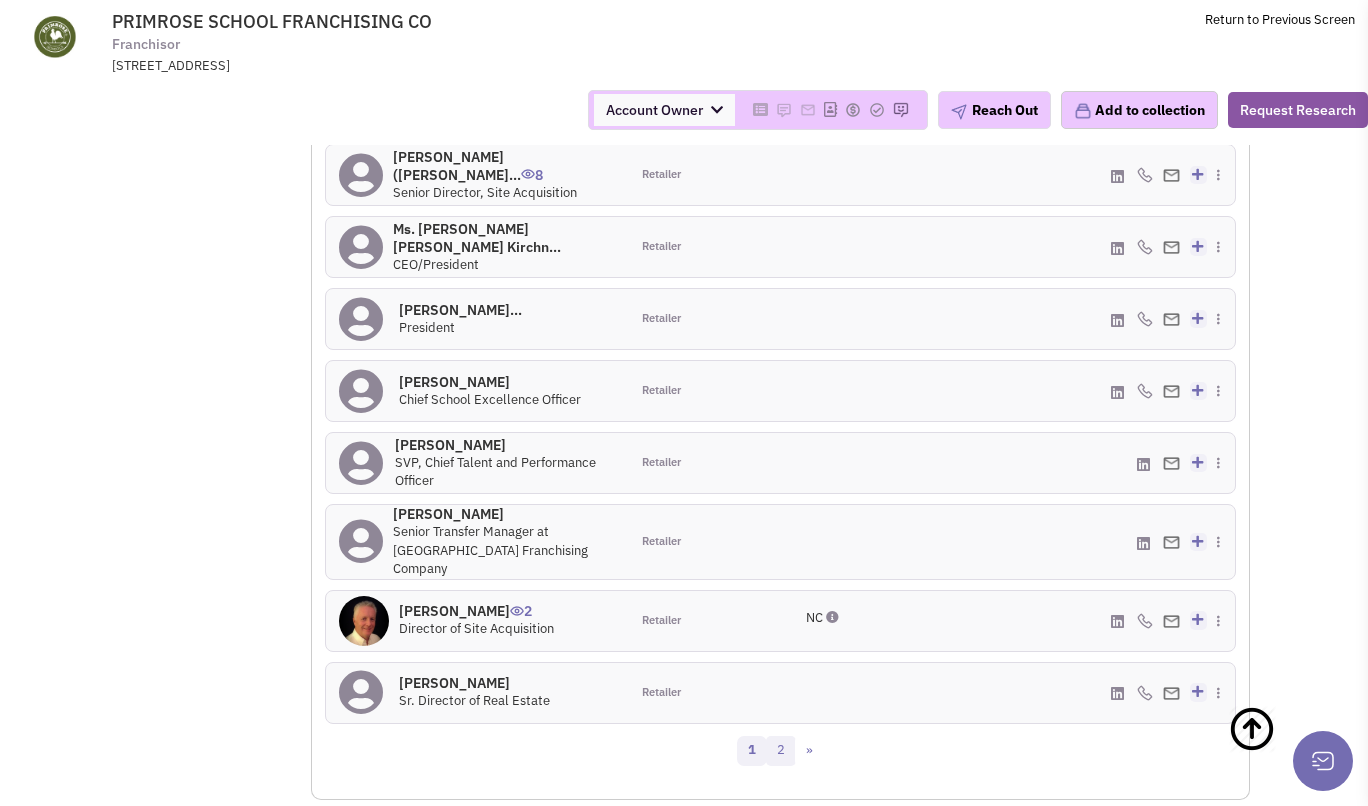 click on "2" at bounding box center (781, 751) 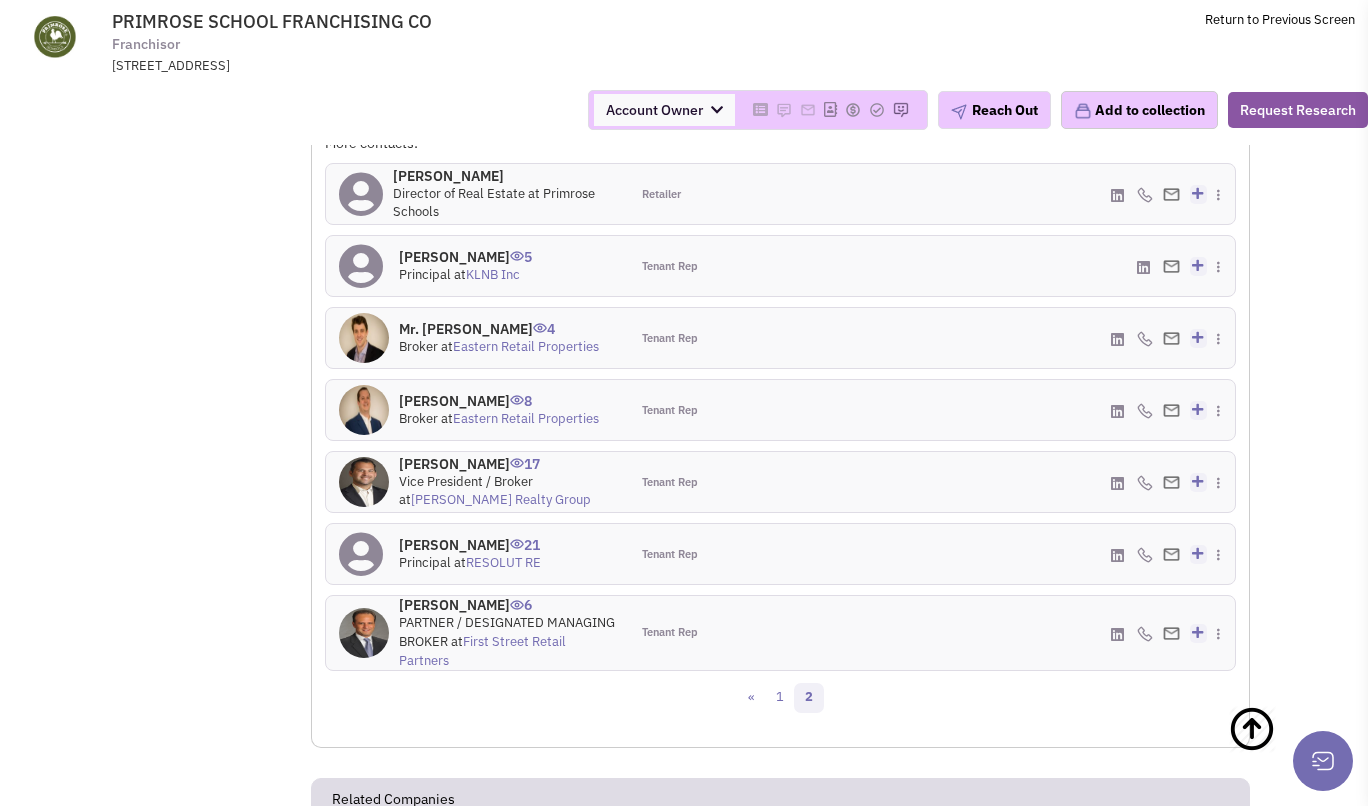 scroll, scrollTop: 1956, scrollLeft: 0, axis: vertical 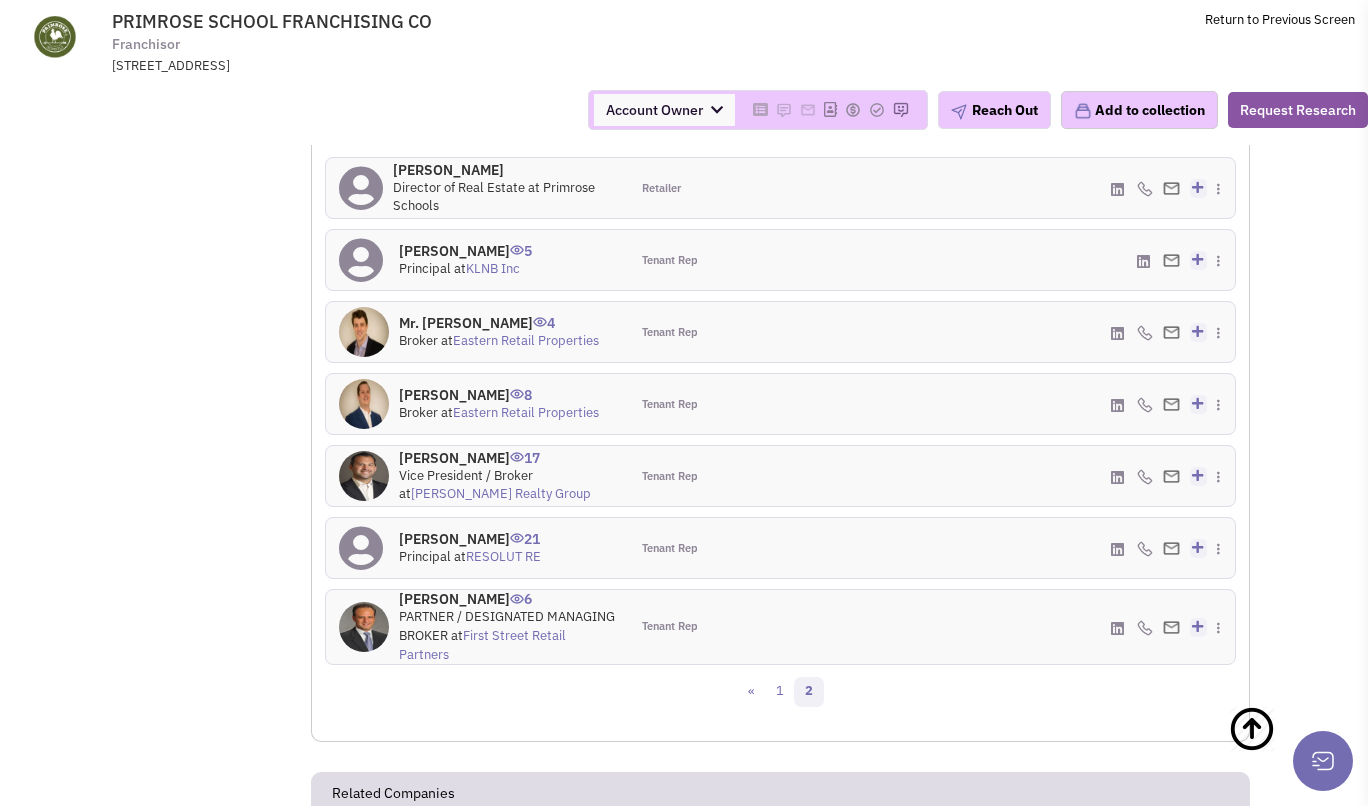 click on "[PERSON_NAME]
21" at bounding box center [470, 539] 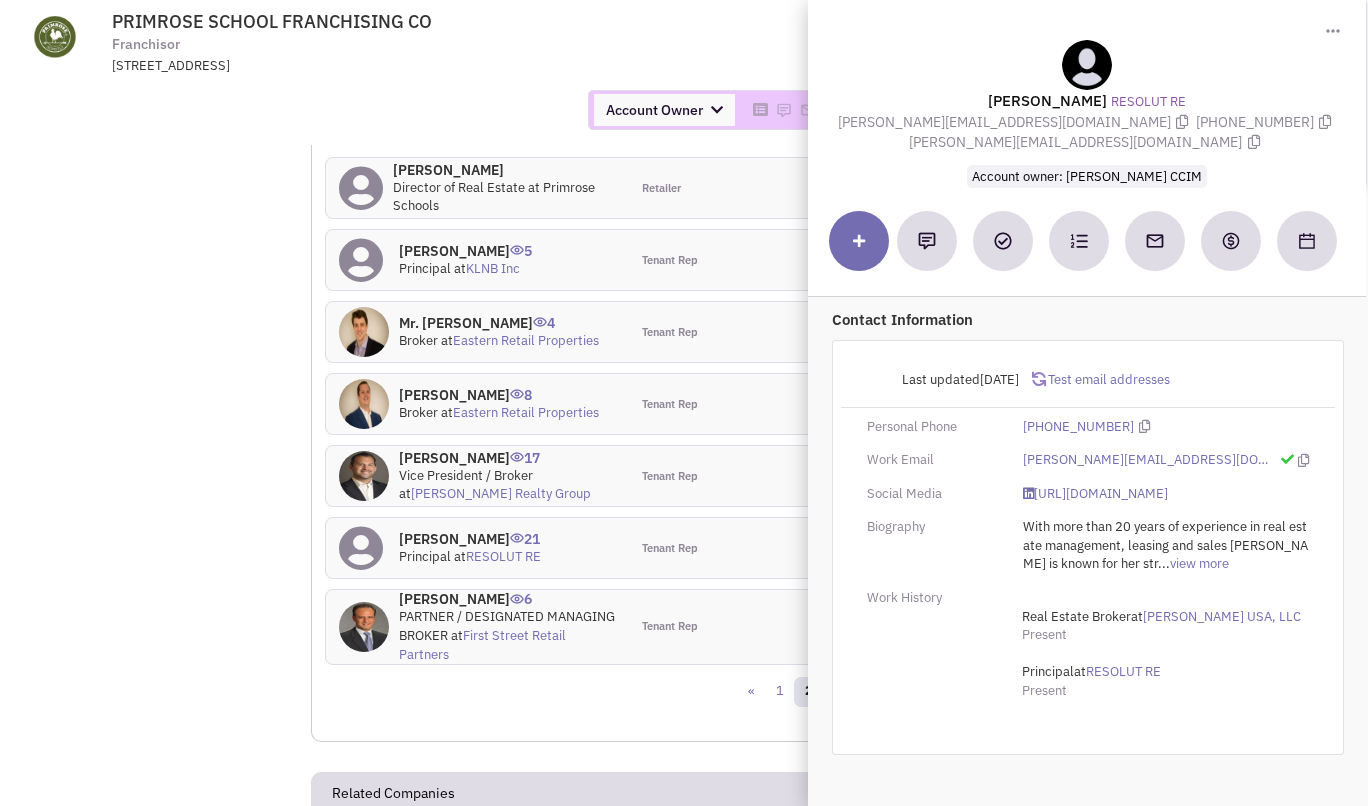click on "Account owner: Ray  Kang CCIM" at bounding box center (1087, 176) 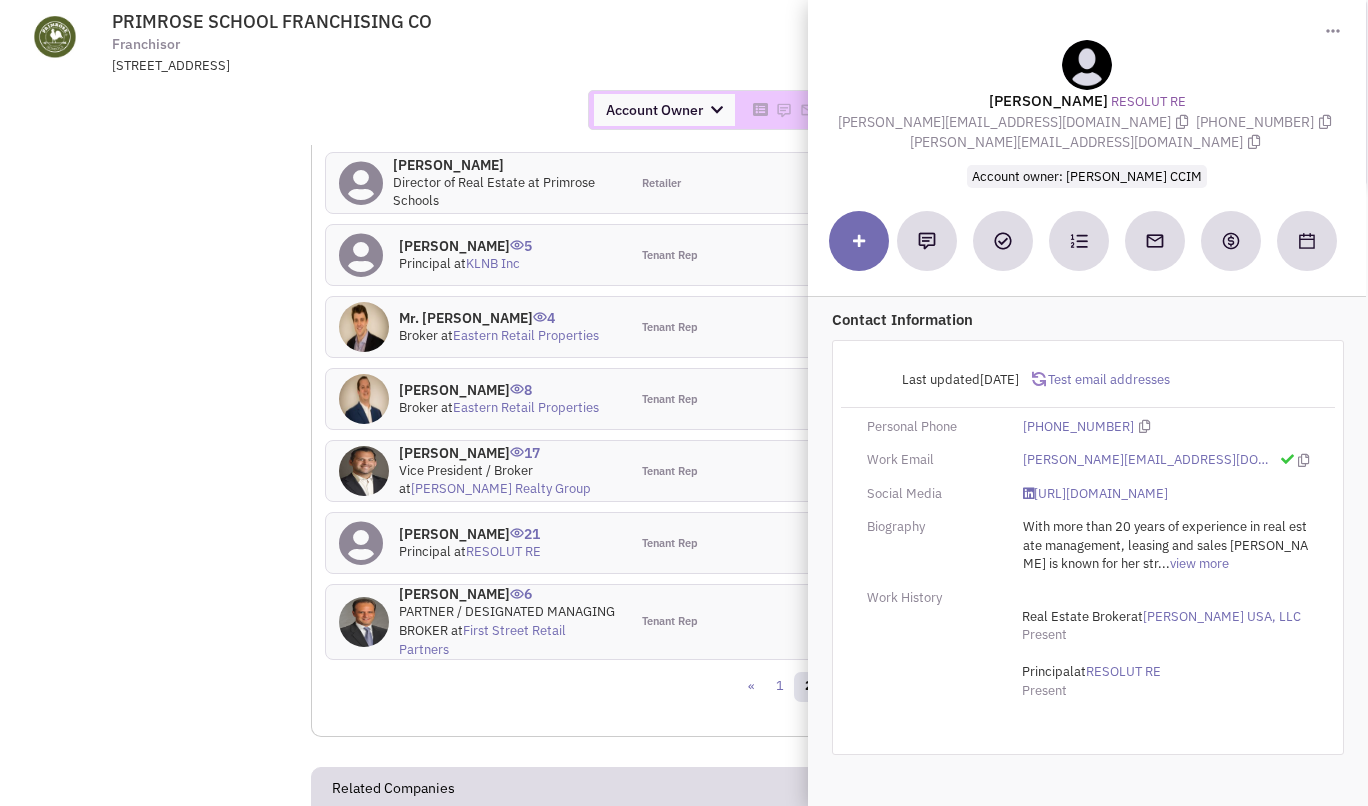 scroll, scrollTop: 1829, scrollLeft: 0, axis: vertical 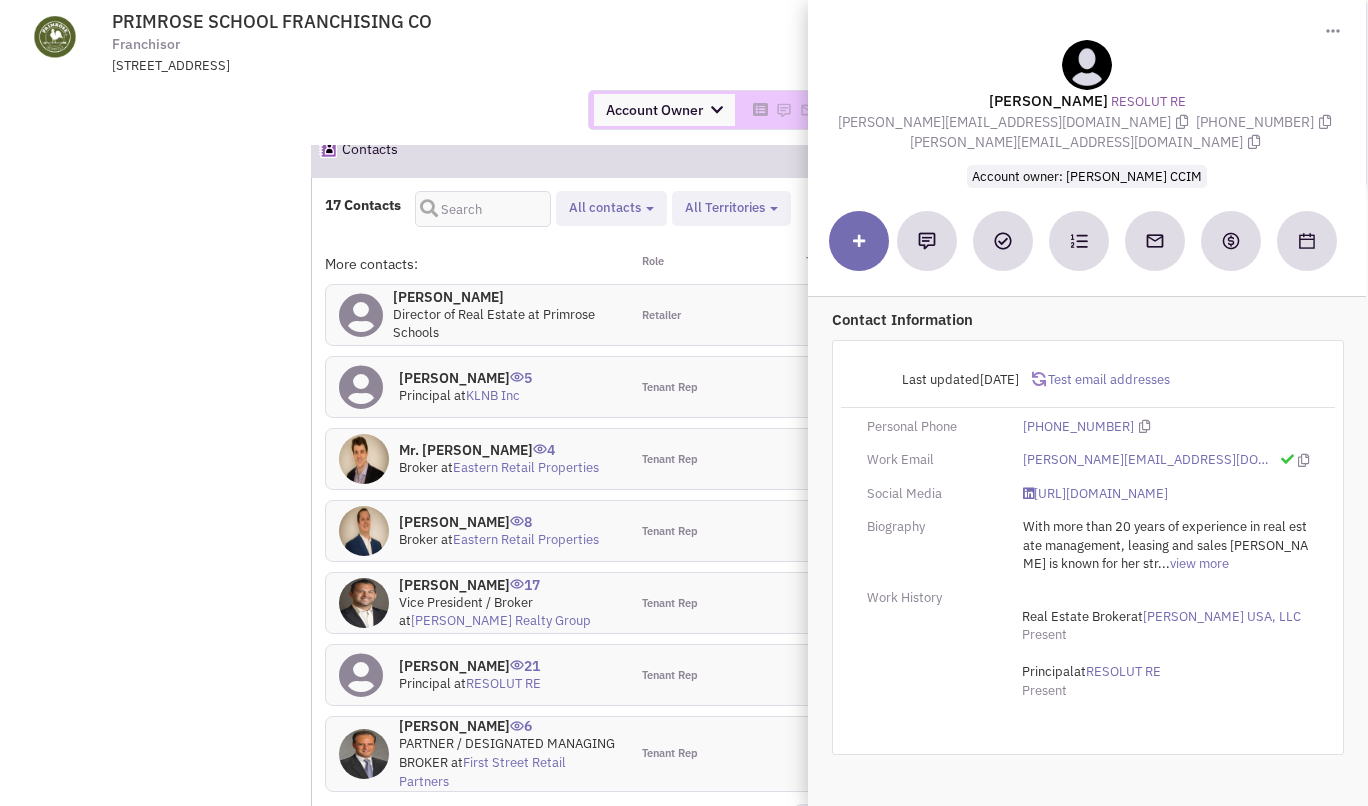 click on "Sherry  Sanchez
21
Principal
at  RESOLUT RE" at bounding box center (477, 675) 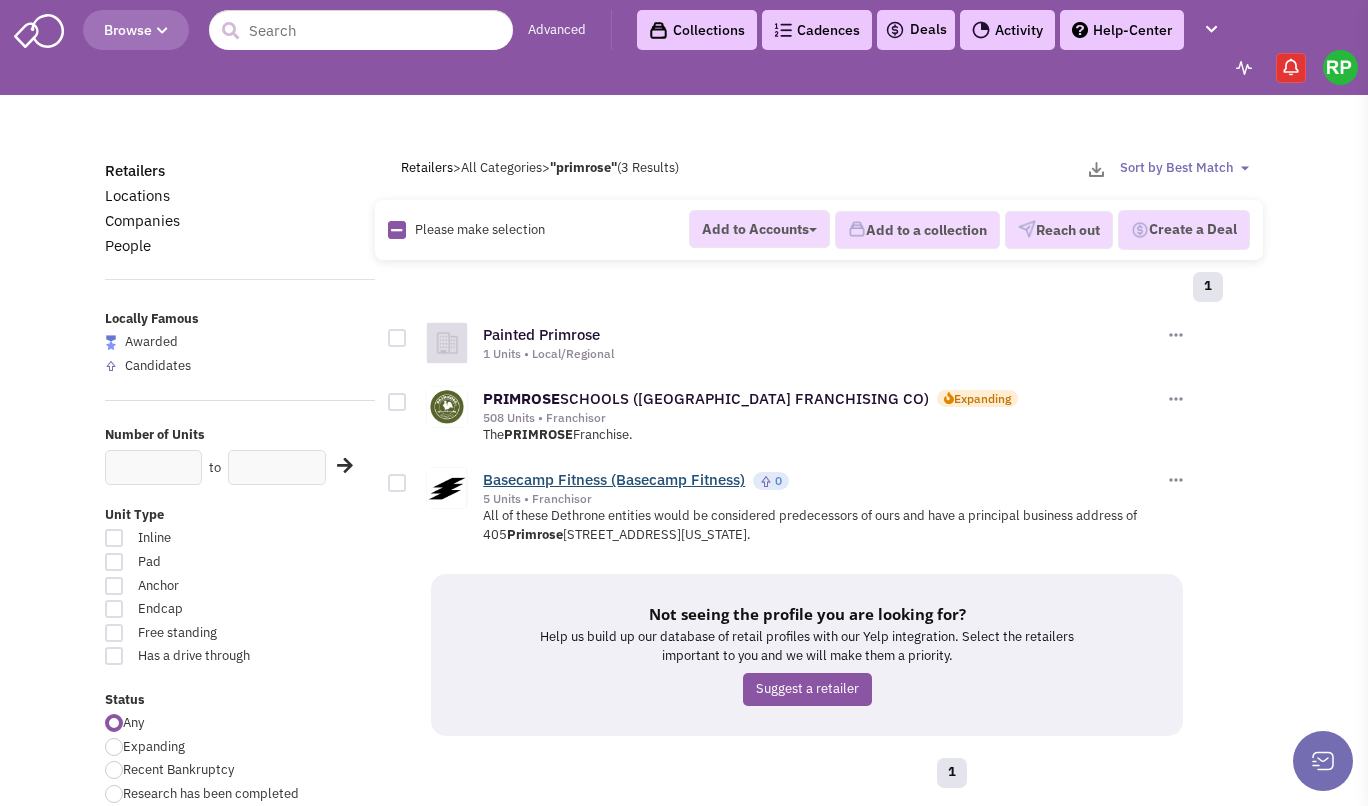 scroll, scrollTop: 0, scrollLeft: 0, axis: both 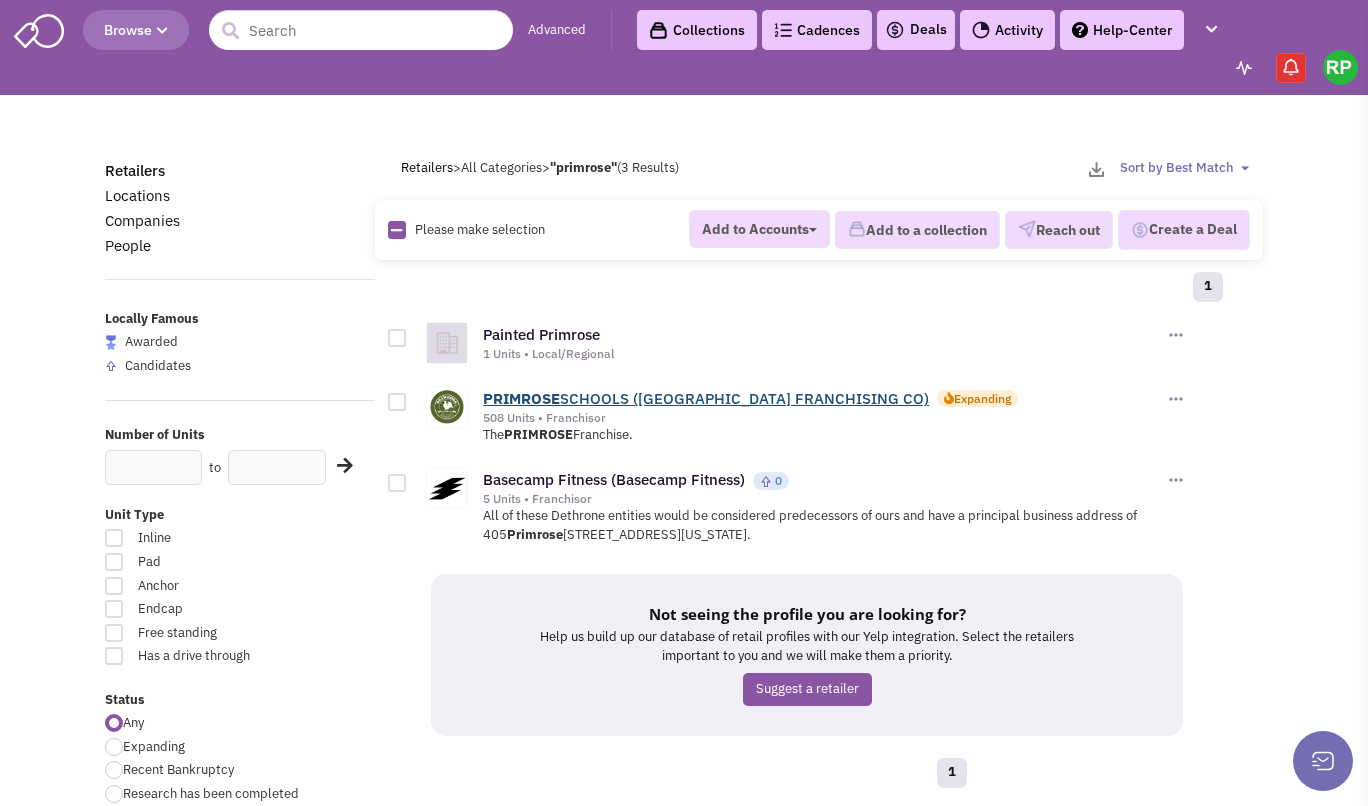 click on "PRIMROSE  SCHOOLS ([GEOGRAPHIC_DATA] FRANCHISING CO)" at bounding box center (706, 398) 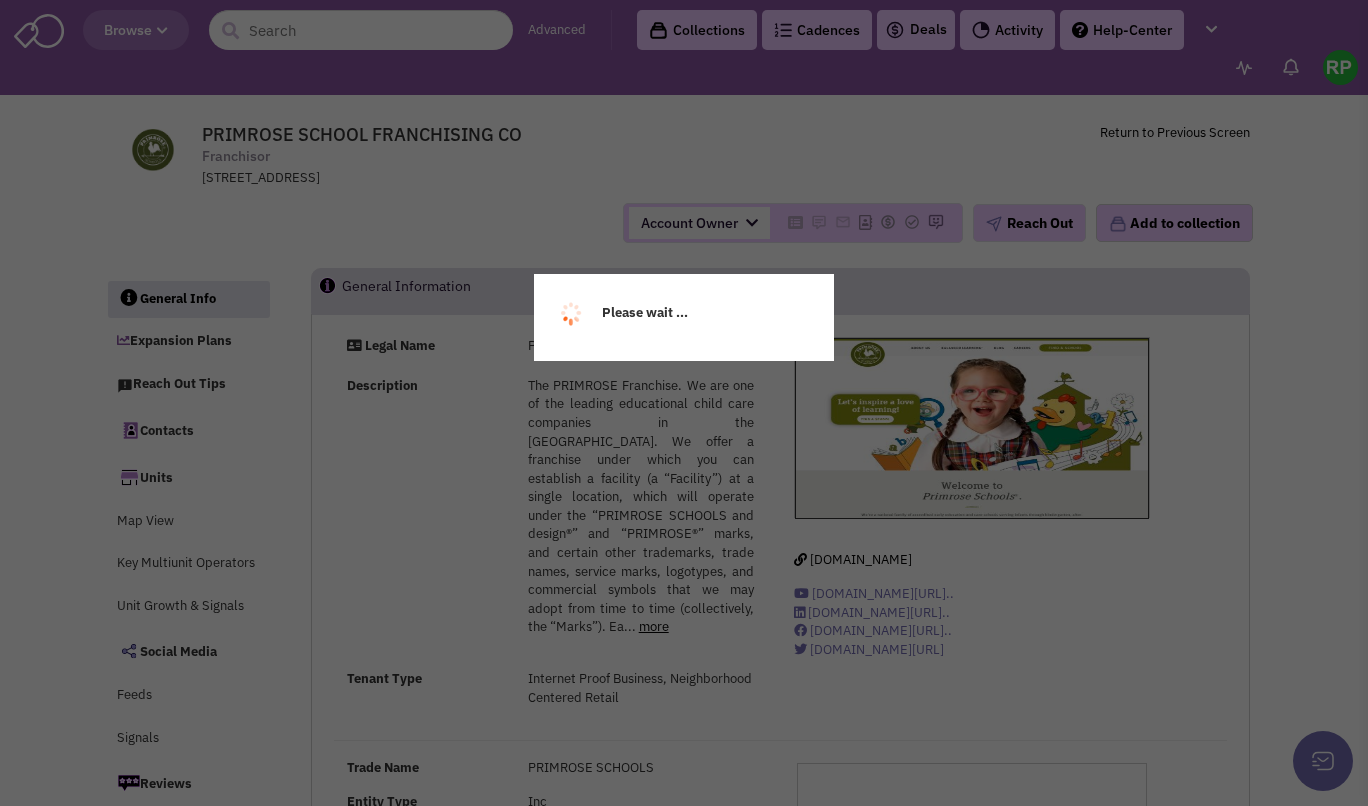 scroll, scrollTop: 0, scrollLeft: 0, axis: both 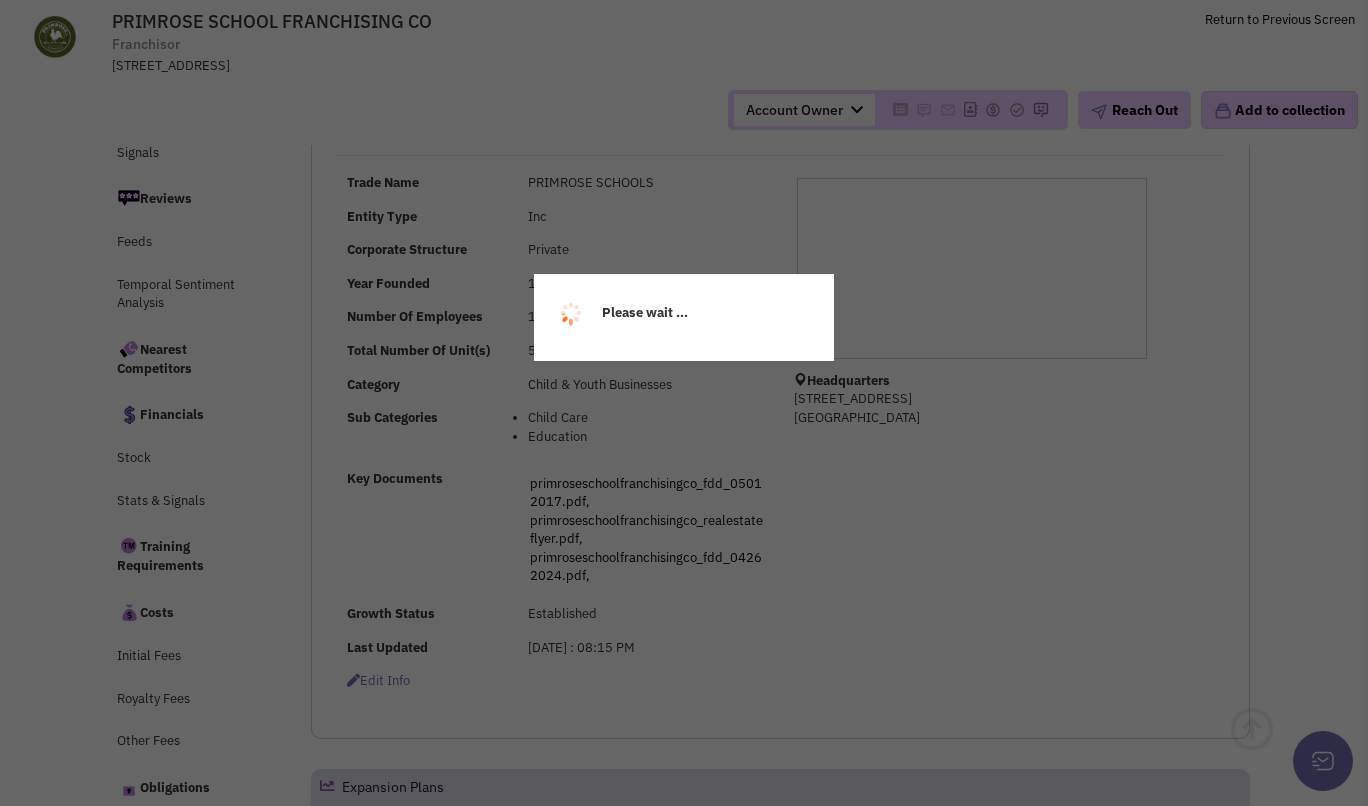 select 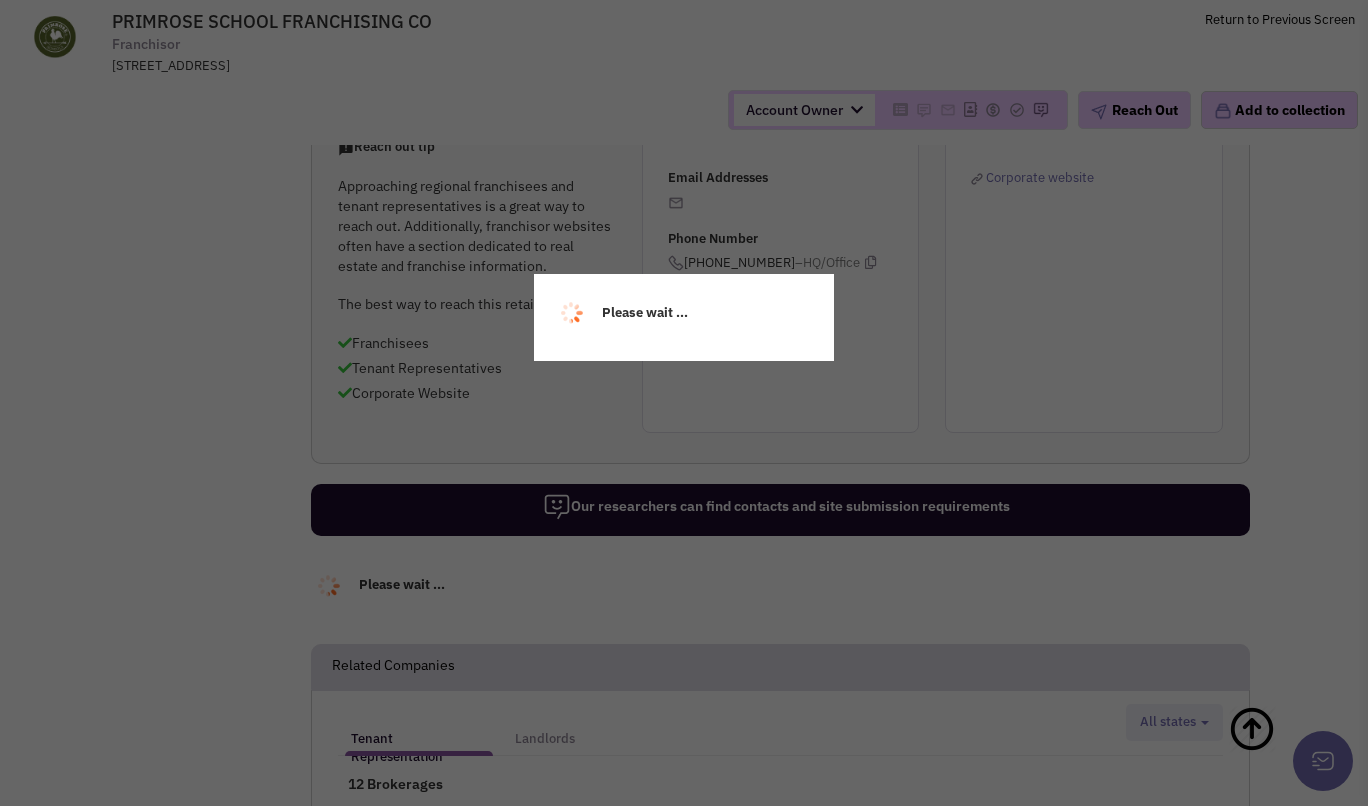select 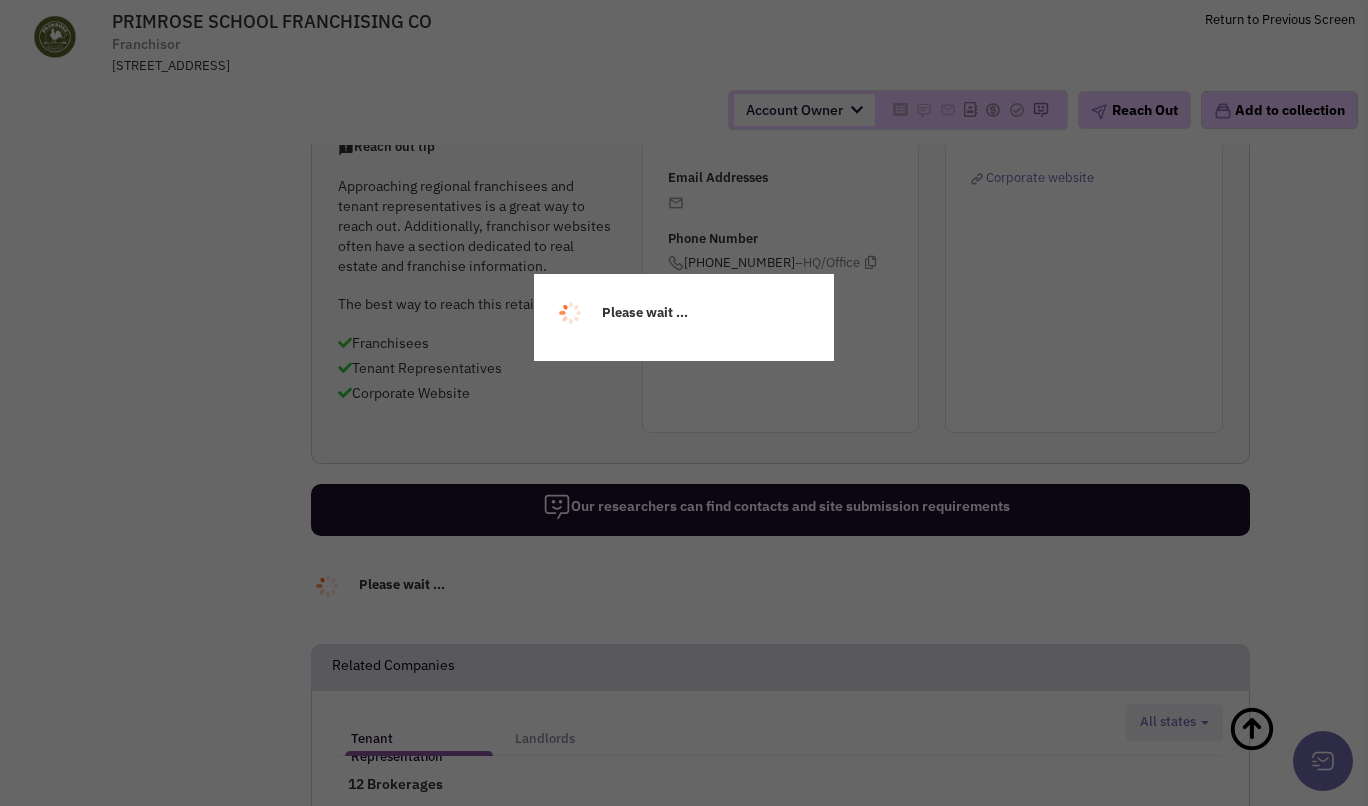 select 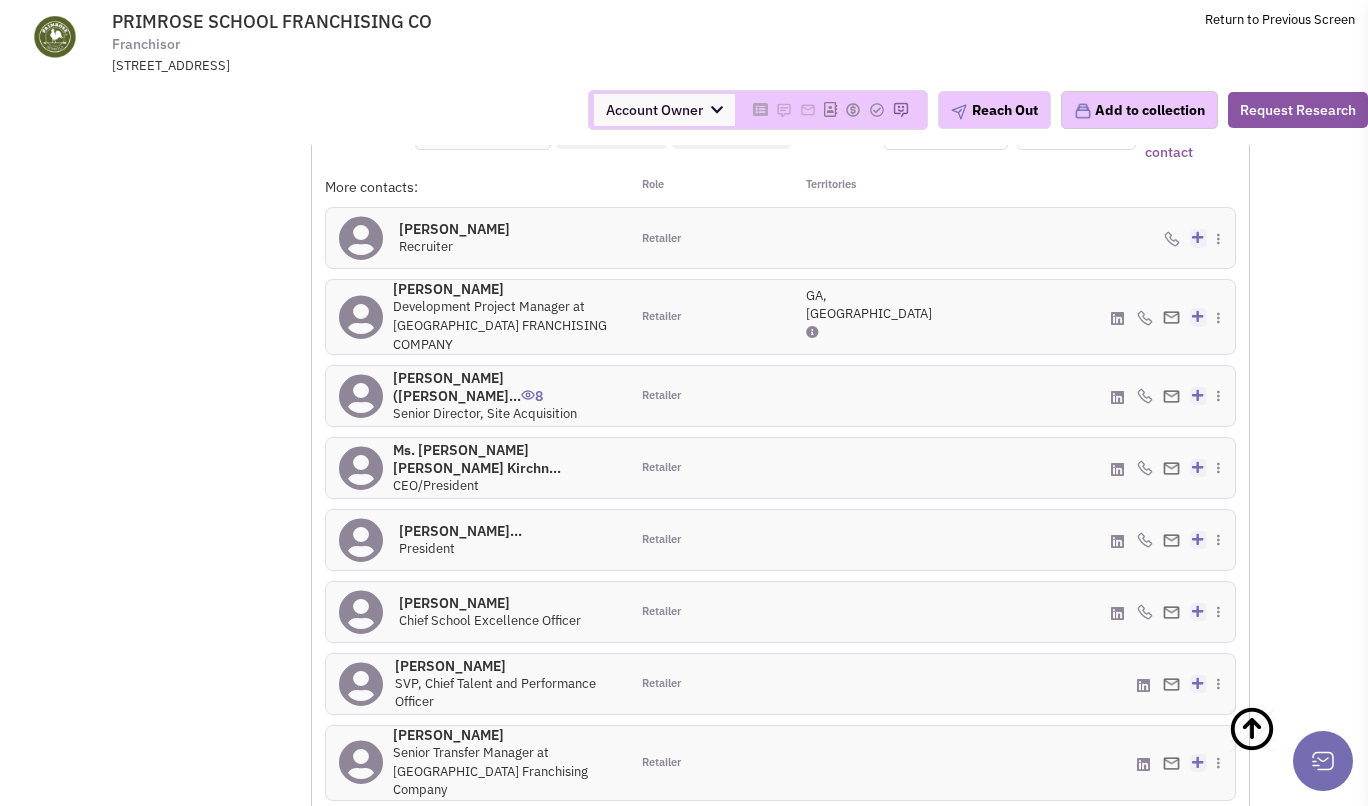 scroll, scrollTop: 2085, scrollLeft: 0, axis: vertical 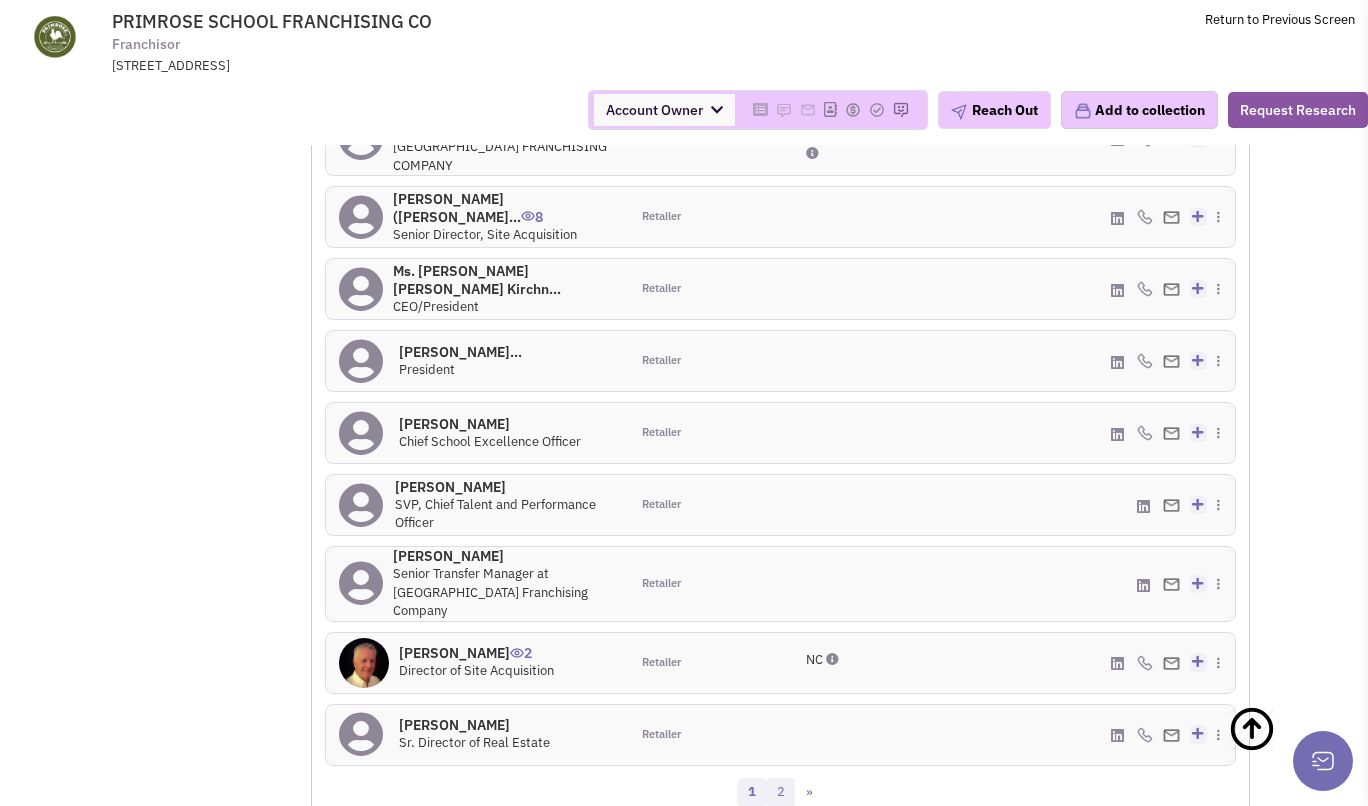 click on "2" at bounding box center [781, 793] 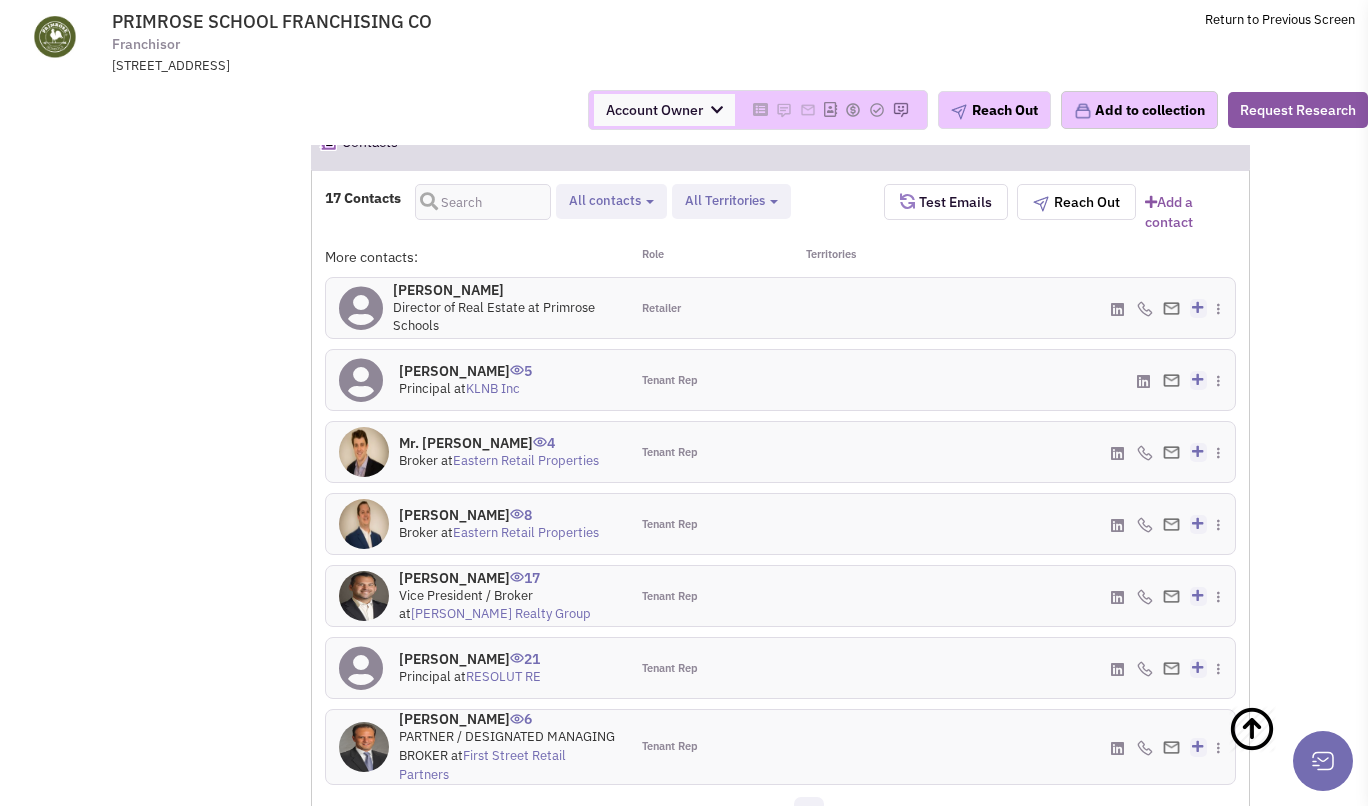 scroll, scrollTop: 1812, scrollLeft: 0, axis: vertical 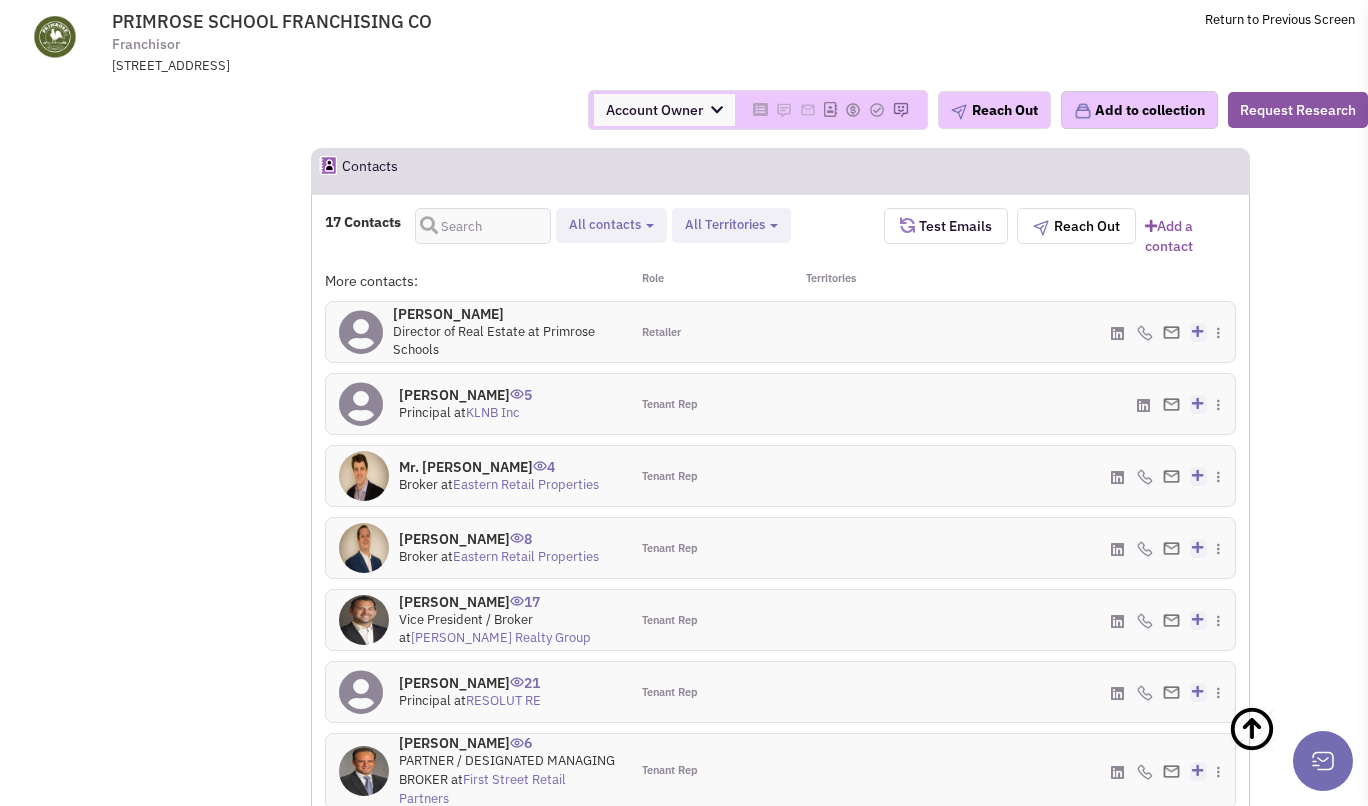 click on "Sherry  Sanchez
21" at bounding box center [470, 683] 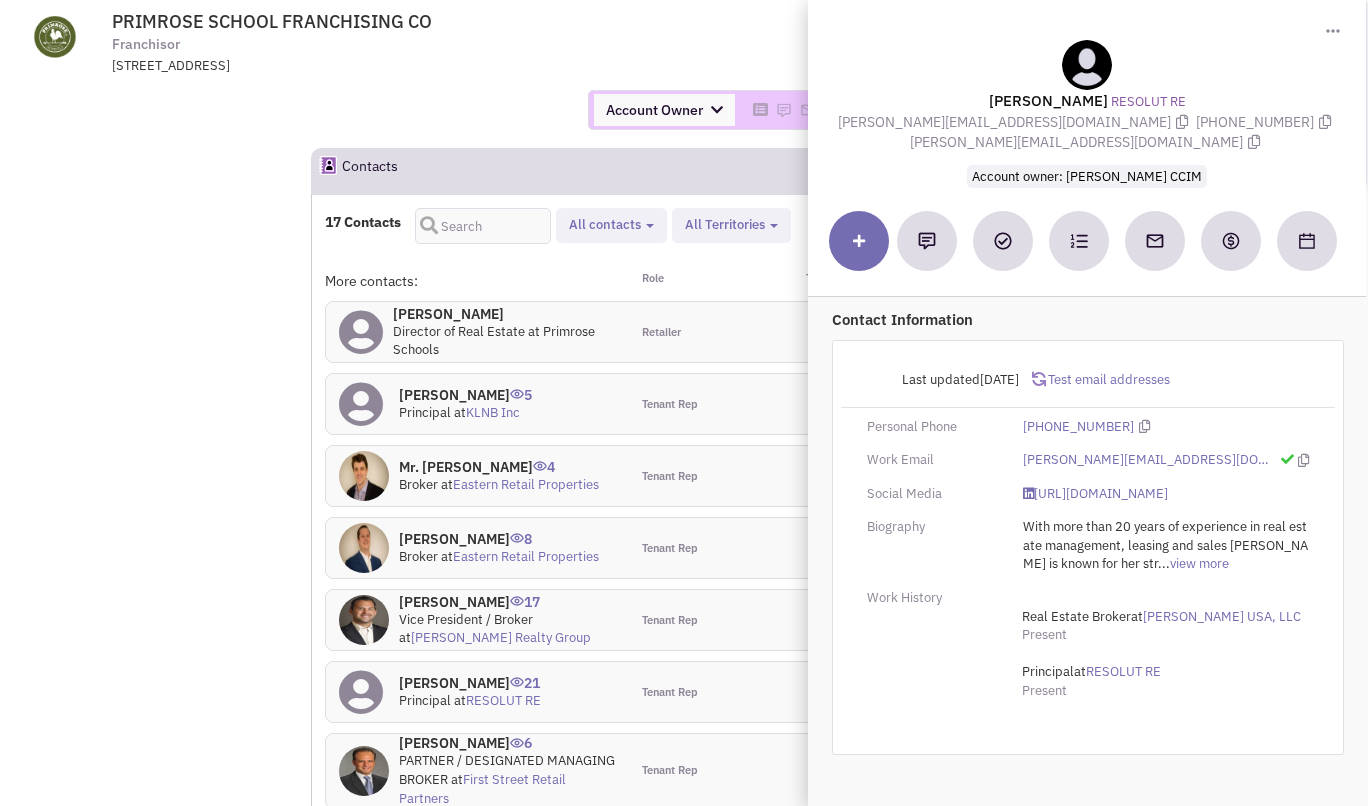 drag, startPoint x: 1001, startPoint y: 158, endPoint x: 1239, endPoint y: 159, distance: 238.0021 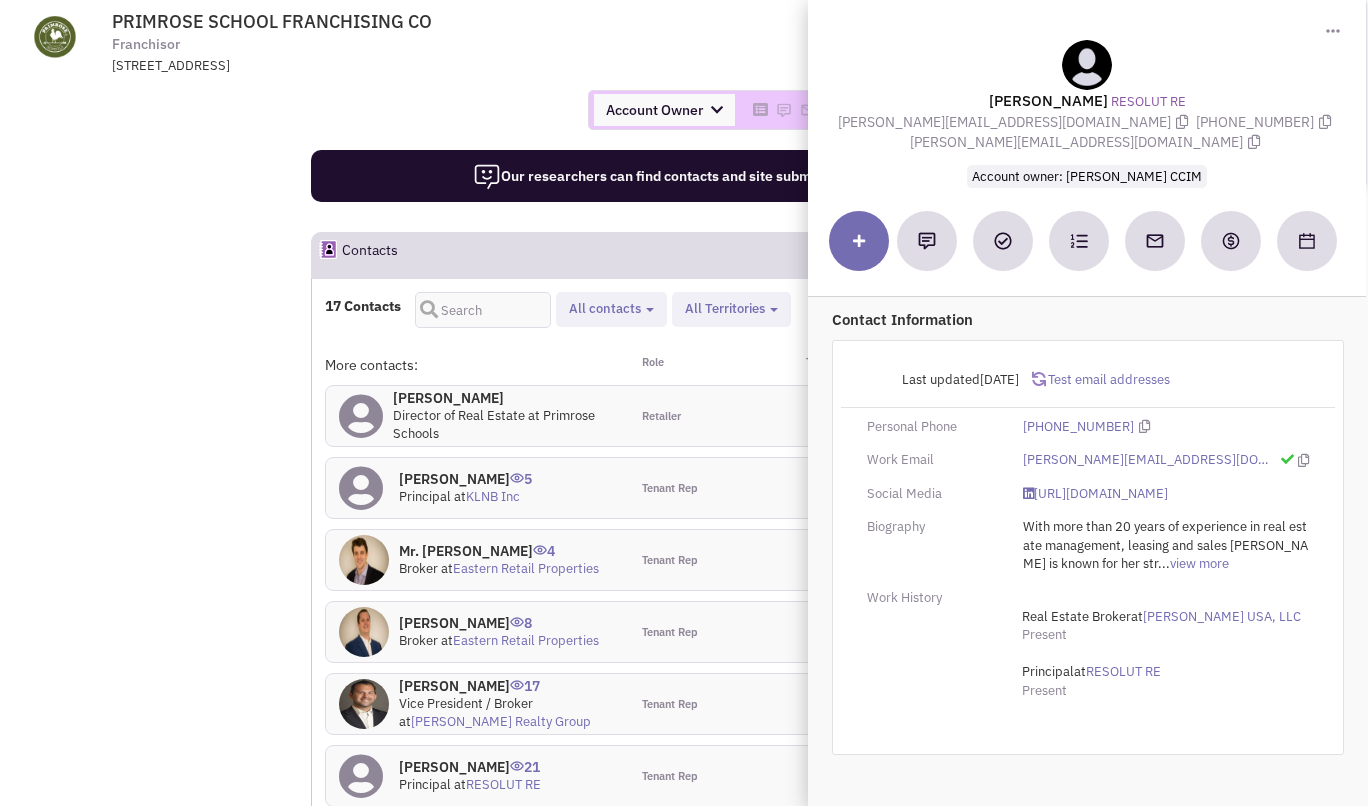 click on "Retailsphere Support
Message
Send
PRIMROSE SCHOOL FRANCHISING CO     Franchisor
3660 CEDARCREST RD, ACWORTH, GA, 30101
Return to Previous Screen" at bounding box center [684, 12949] 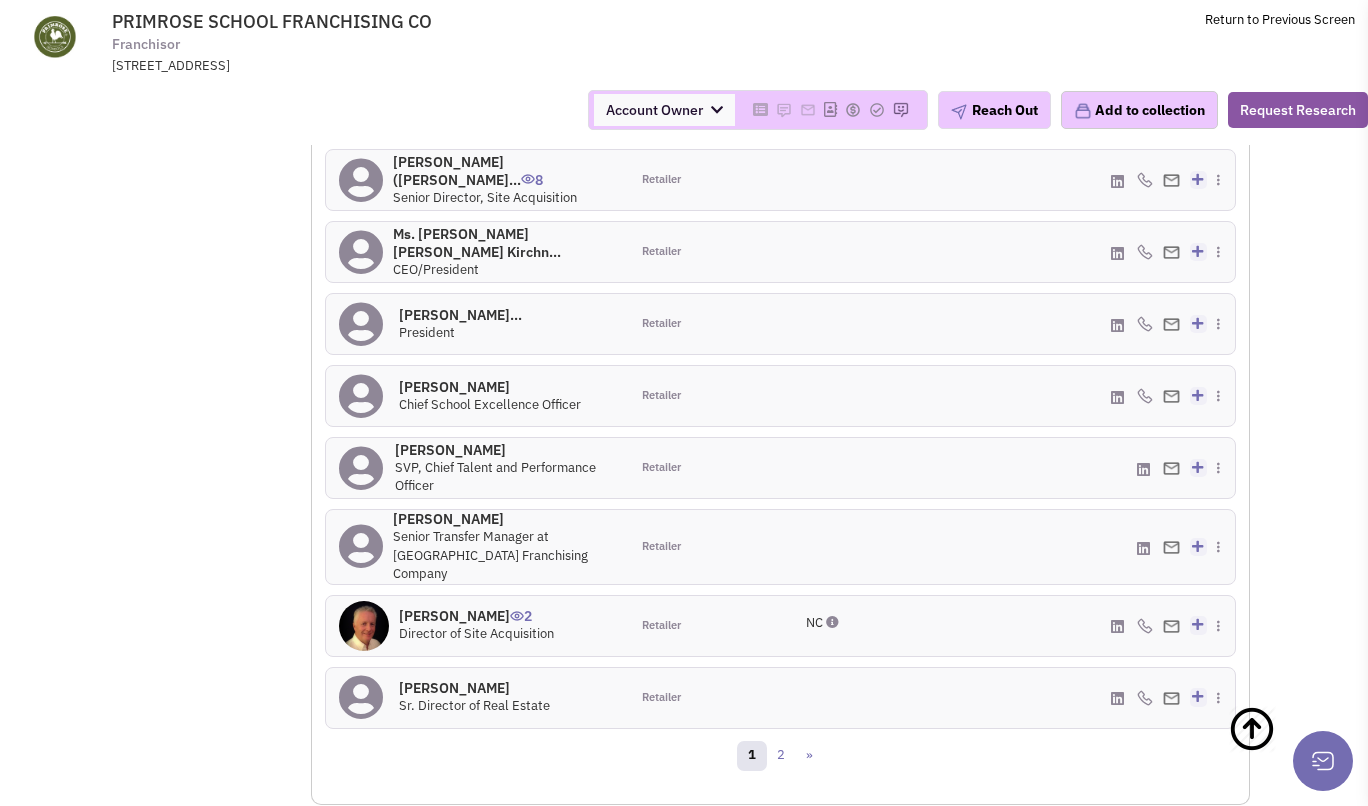 scroll, scrollTop: 2124, scrollLeft: 0, axis: vertical 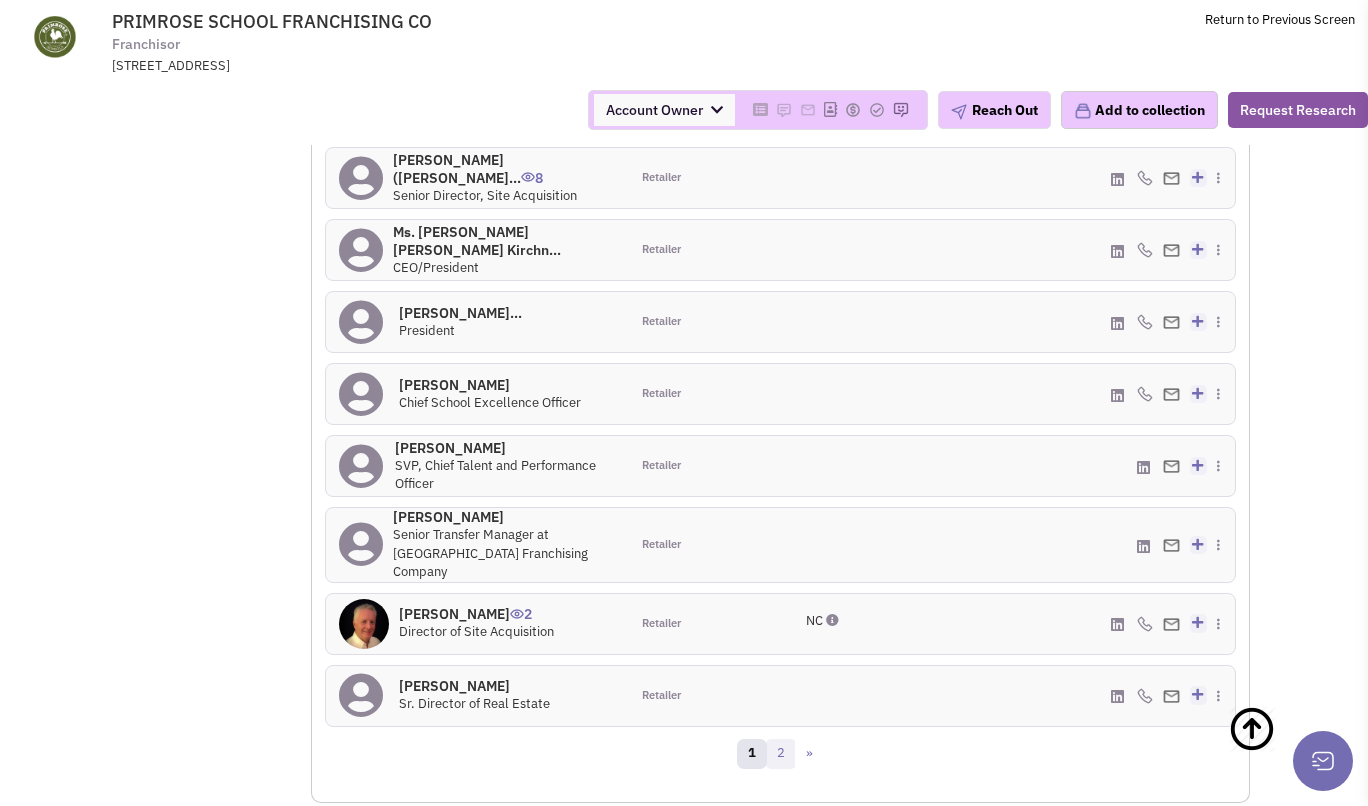 click on "2" at bounding box center (781, 754) 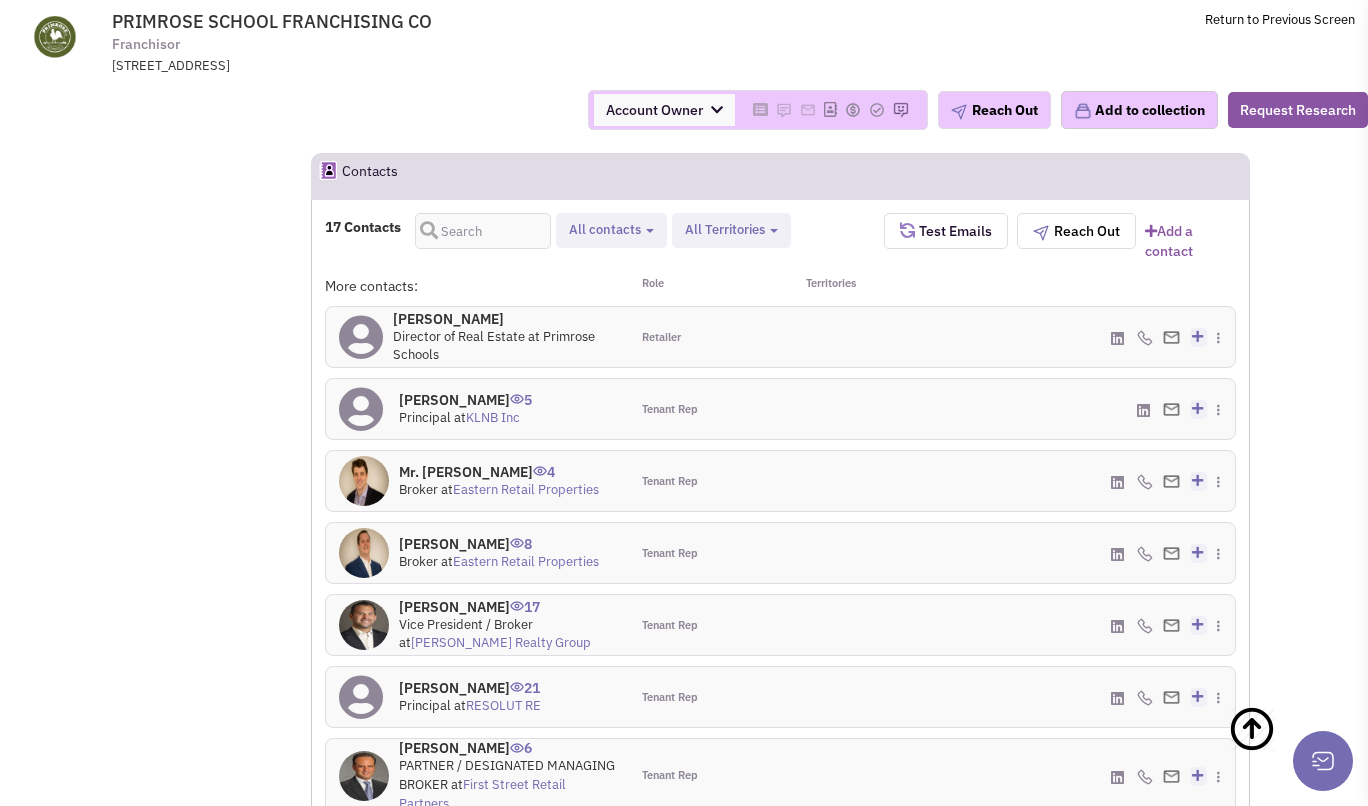 scroll, scrollTop: 1809, scrollLeft: 0, axis: vertical 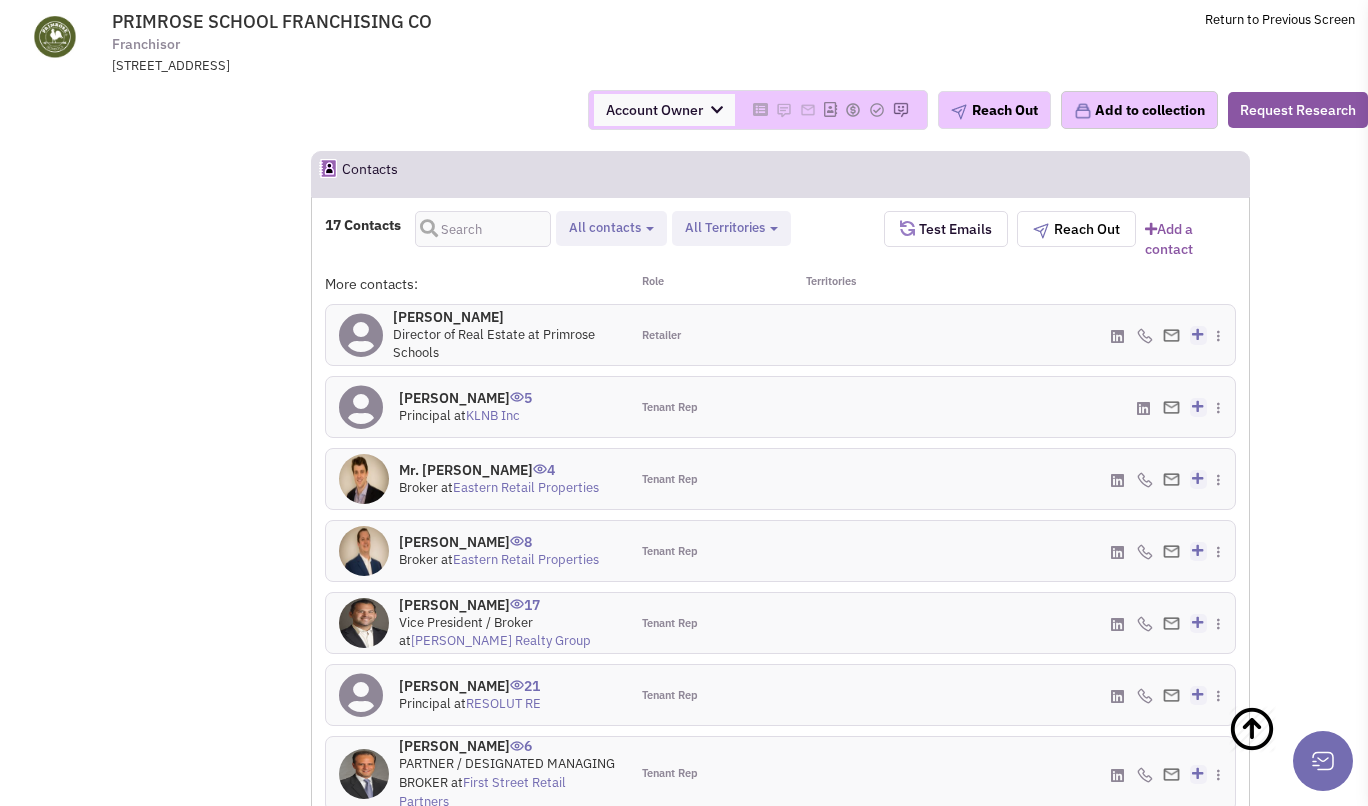 click on "1" at bounding box center (780, 839) 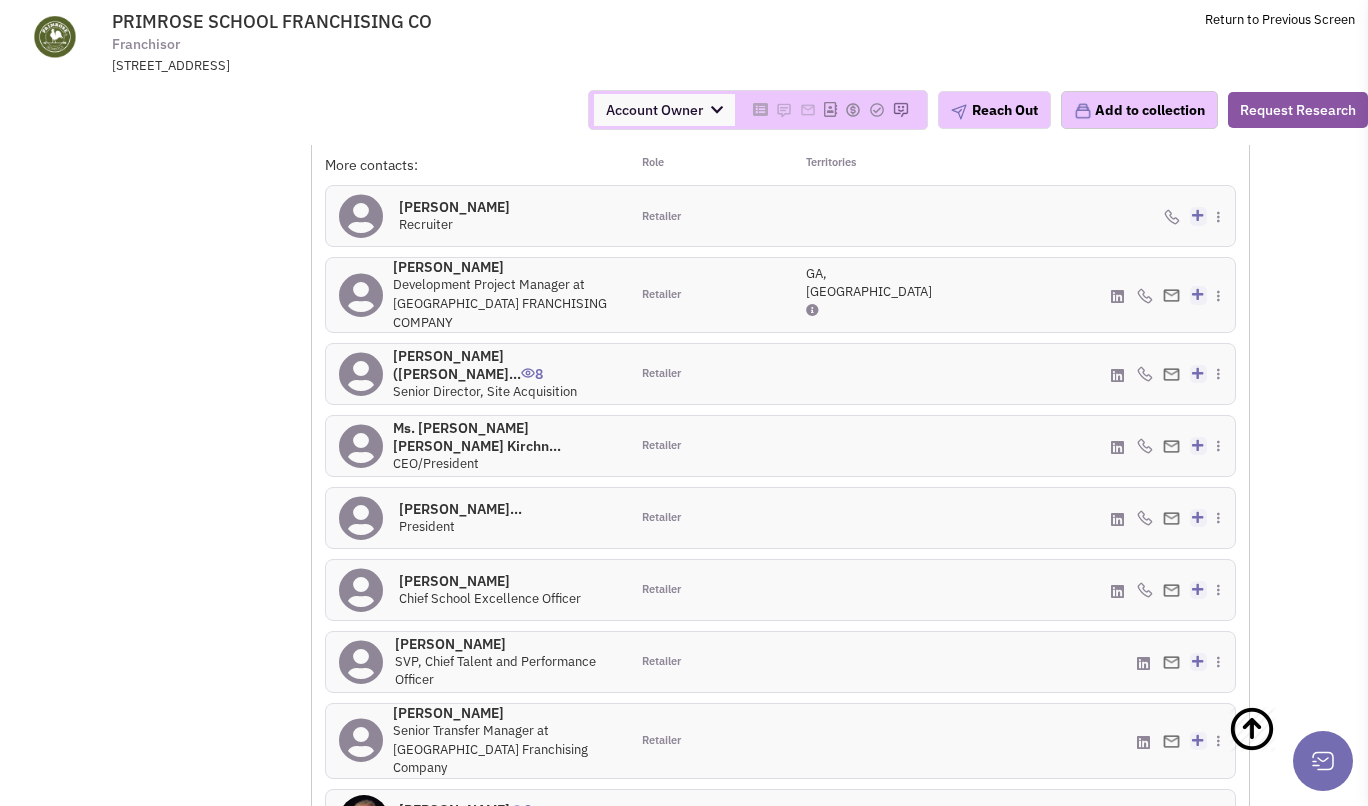 scroll, scrollTop: 2092, scrollLeft: 0, axis: vertical 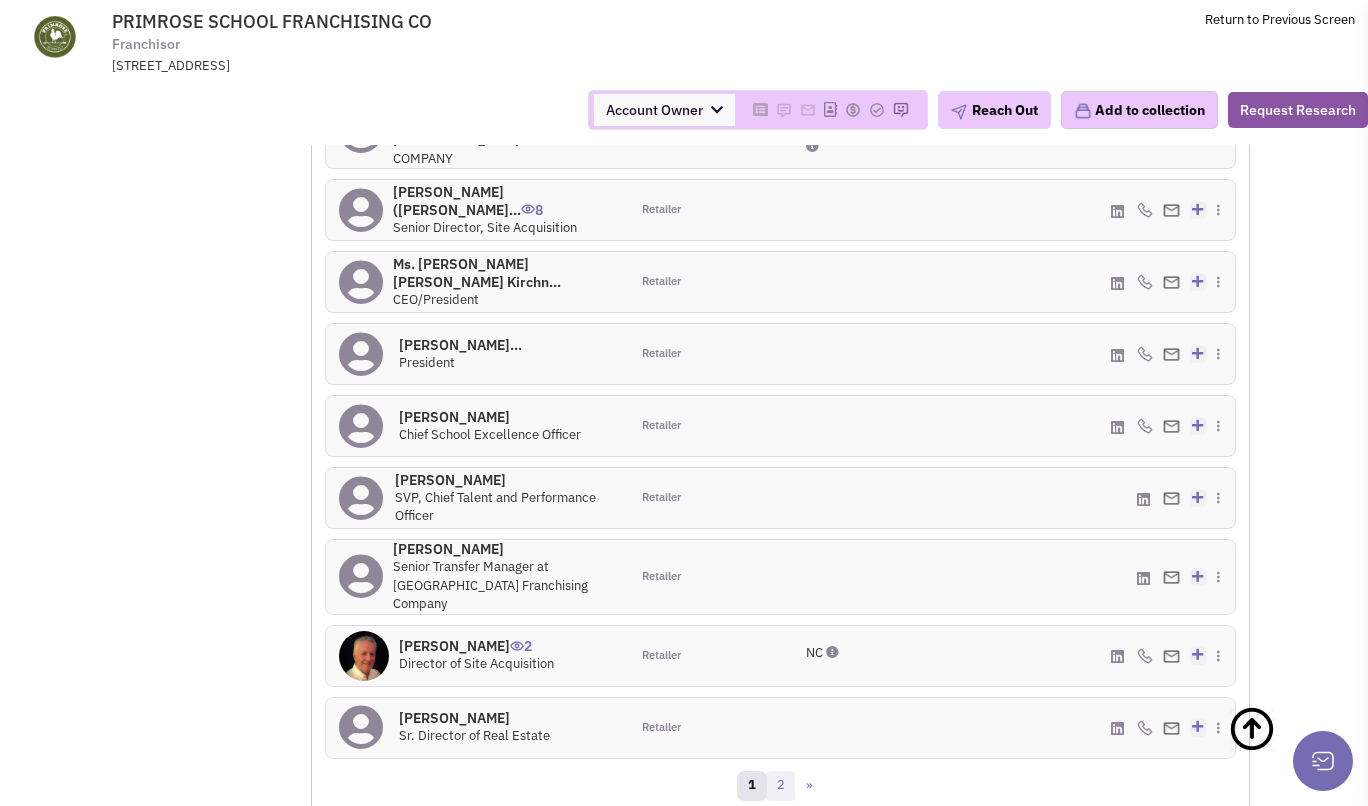 click on "2" at bounding box center [781, 786] 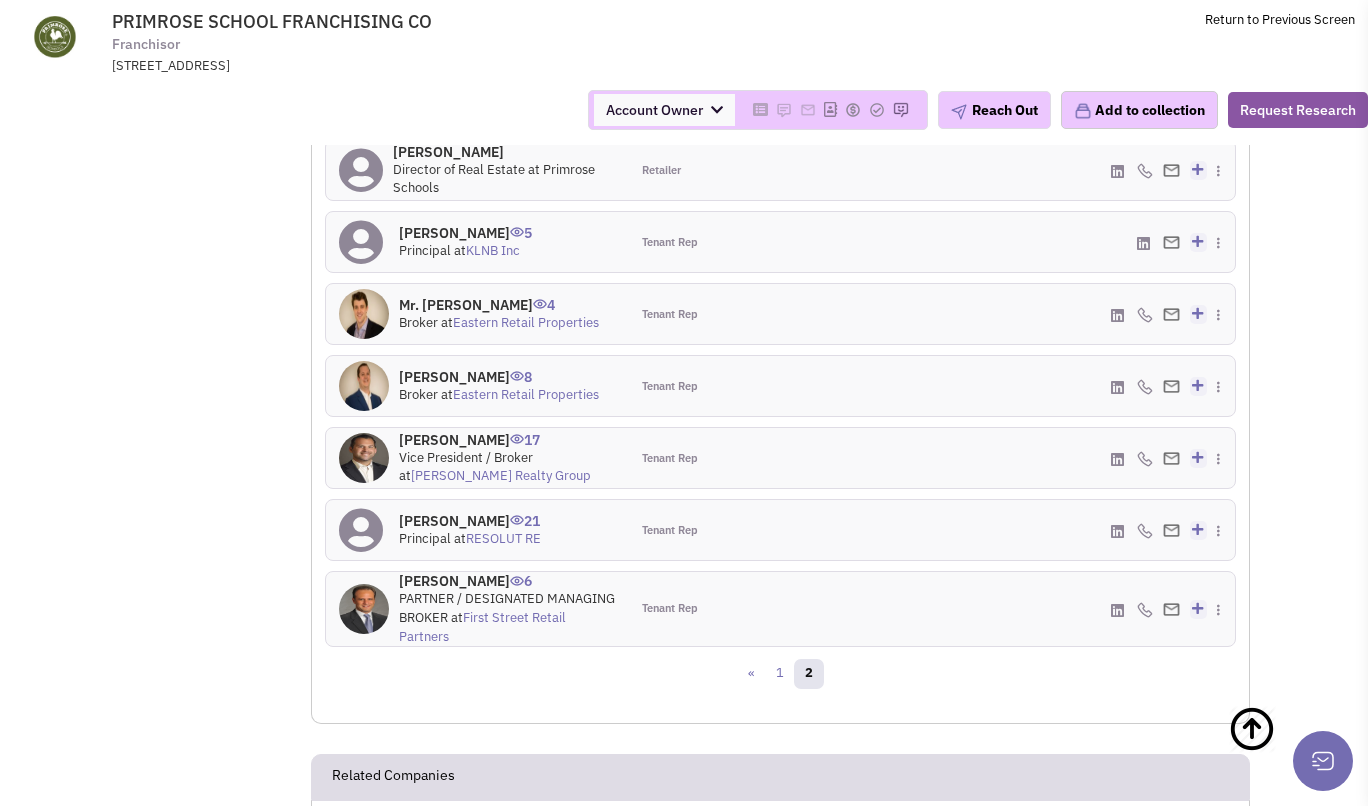 scroll, scrollTop: 1938, scrollLeft: 0, axis: vertical 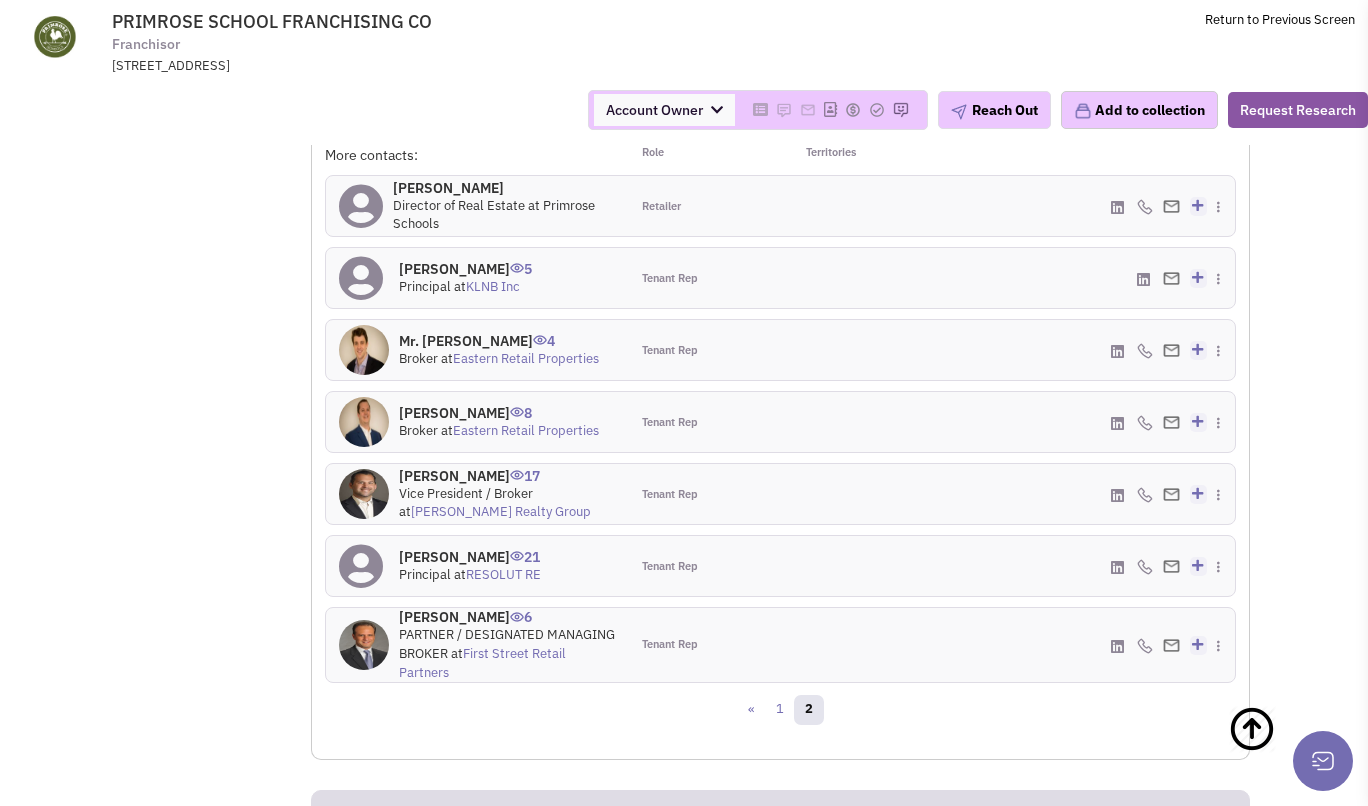 click on "Sherry  Sanchez
21" at bounding box center (470, 557) 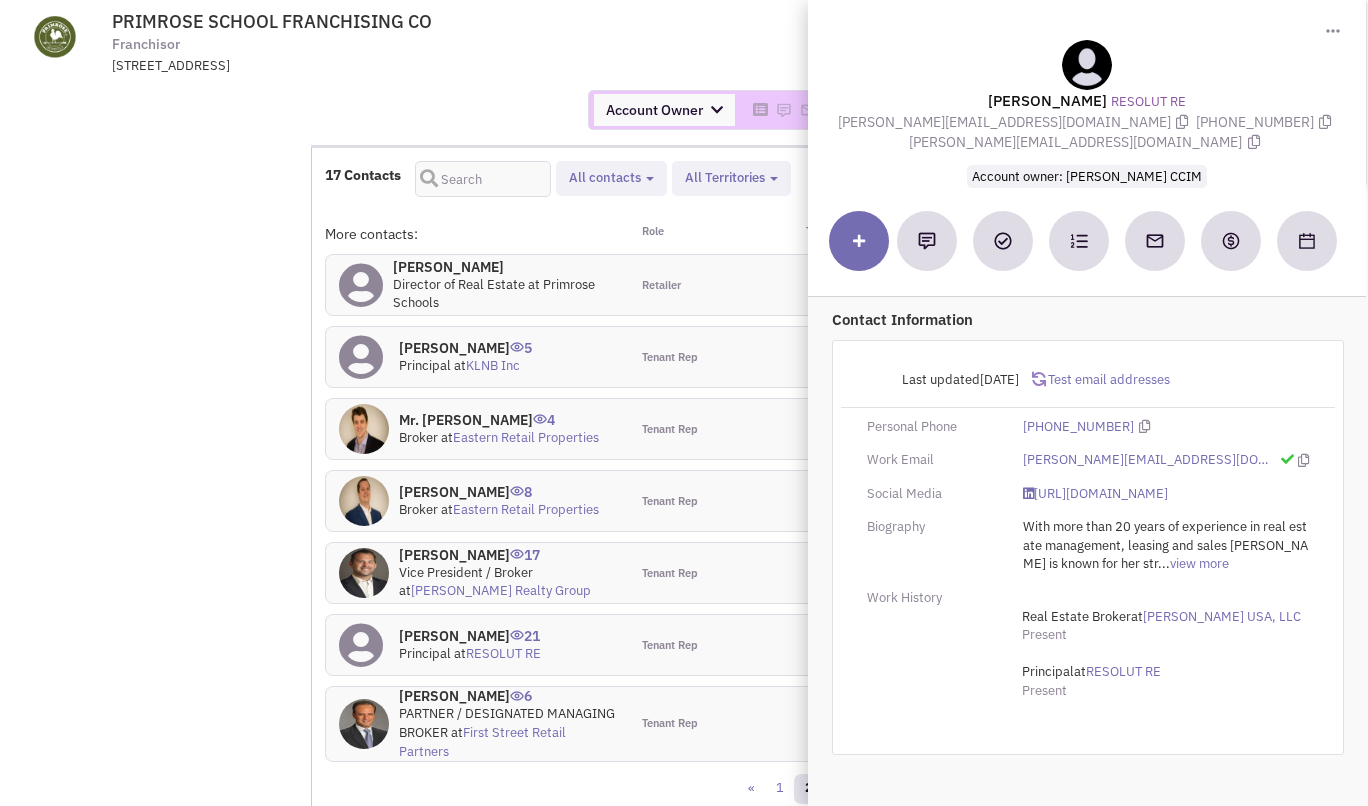 scroll, scrollTop: 1800, scrollLeft: 0, axis: vertical 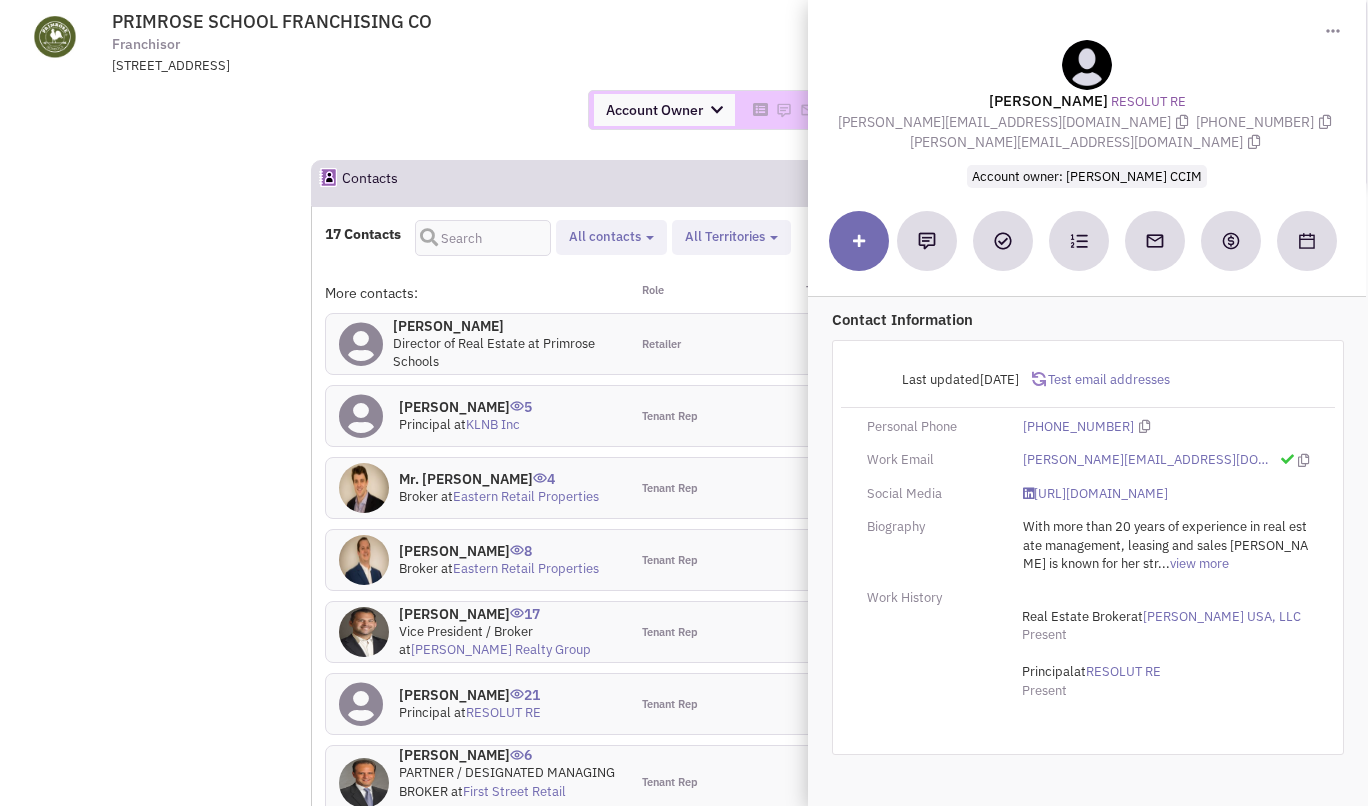 click on "Retailsphere Support
Message
Send
PRIMROSE SCHOOL FRANCHISING CO     Franchisor
3660 CEDARCREST RD, ACWORTH, GA, 30101
Return to Previous Screen" at bounding box center (684, 12868) 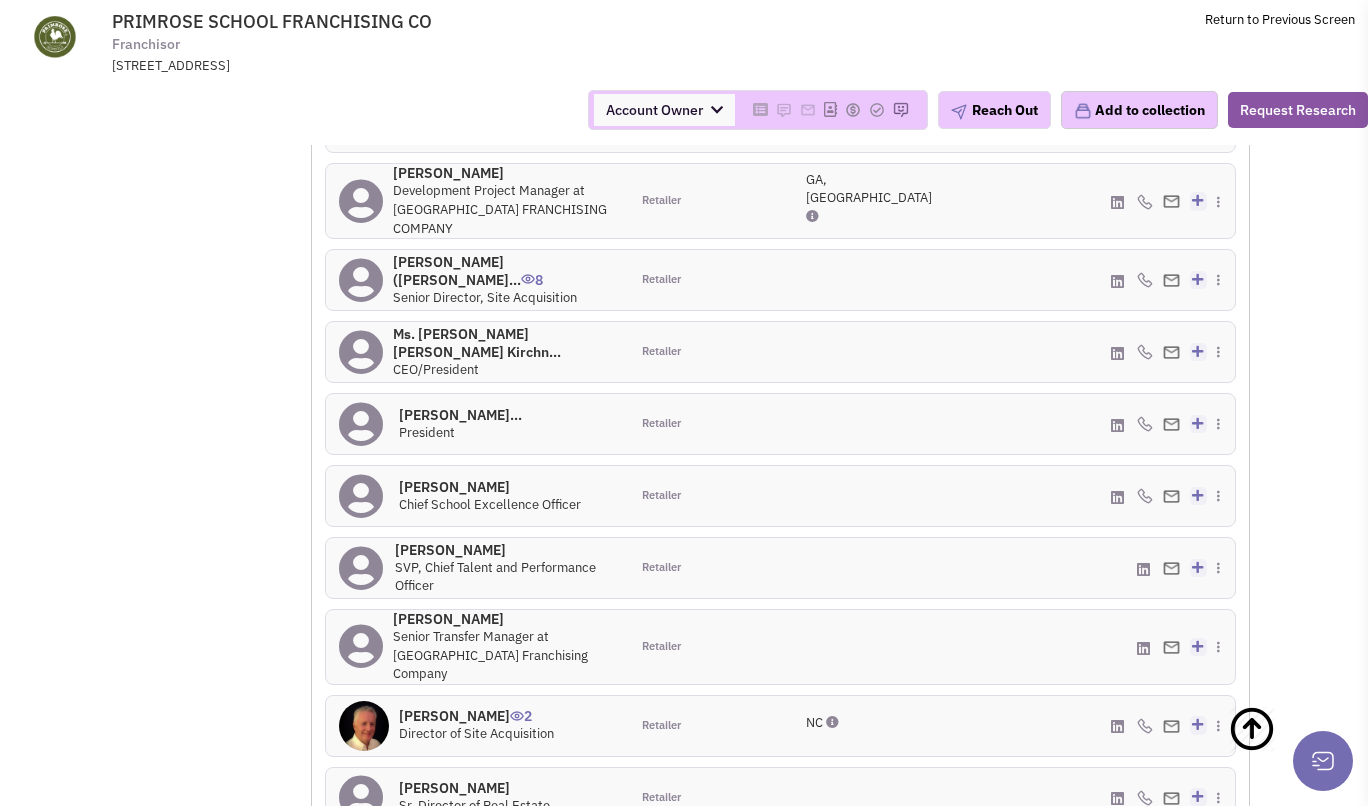 scroll, scrollTop: 2027, scrollLeft: 0, axis: vertical 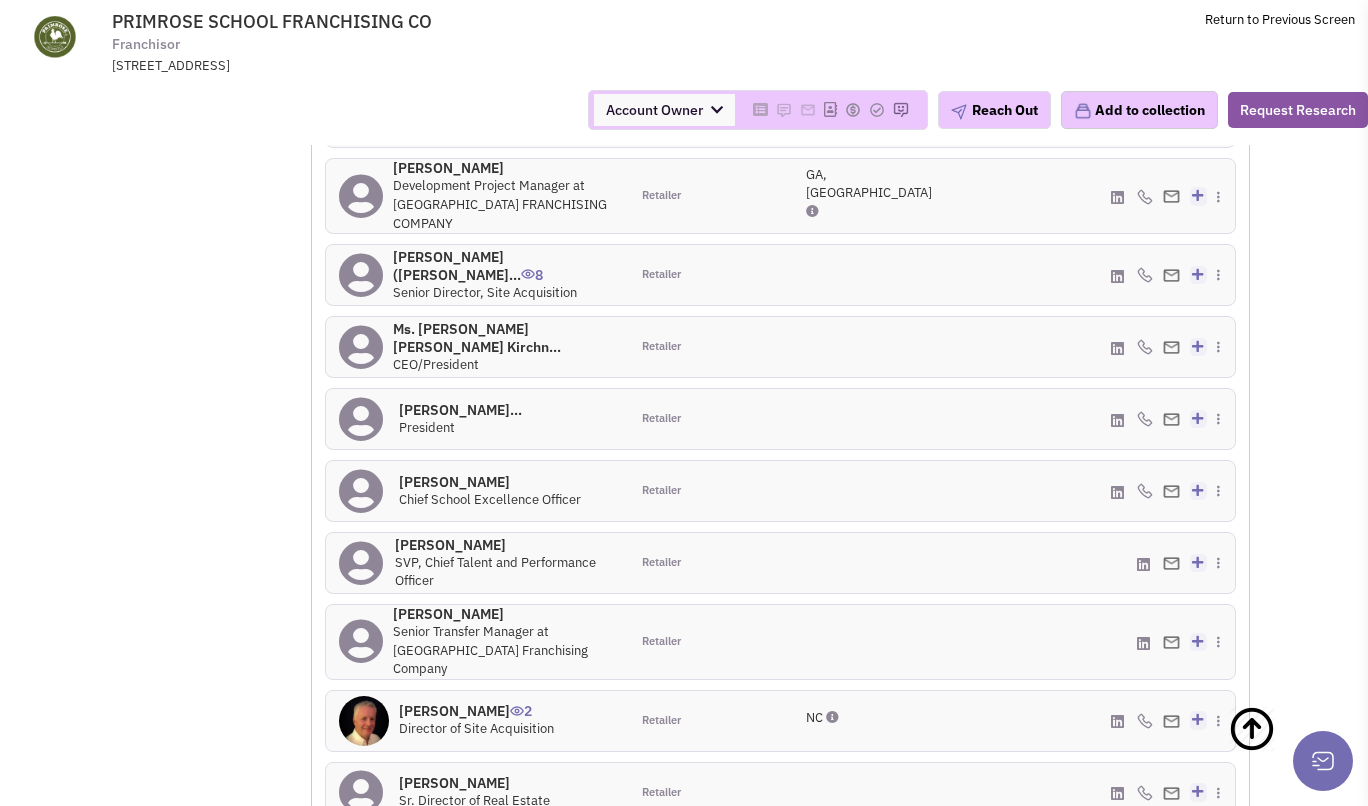 click on "2" at bounding box center (781, 851) 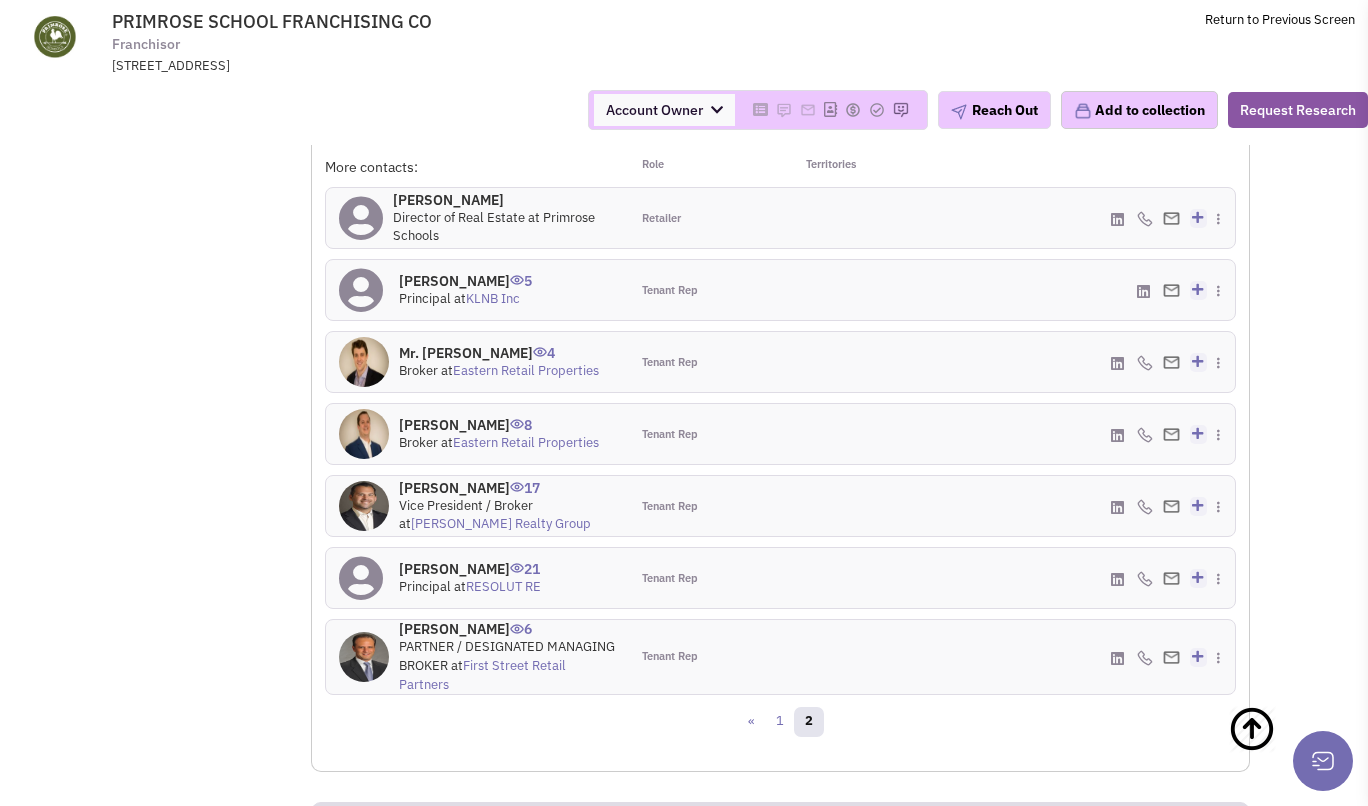 scroll, scrollTop: 1927, scrollLeft: 0, axis: vertical 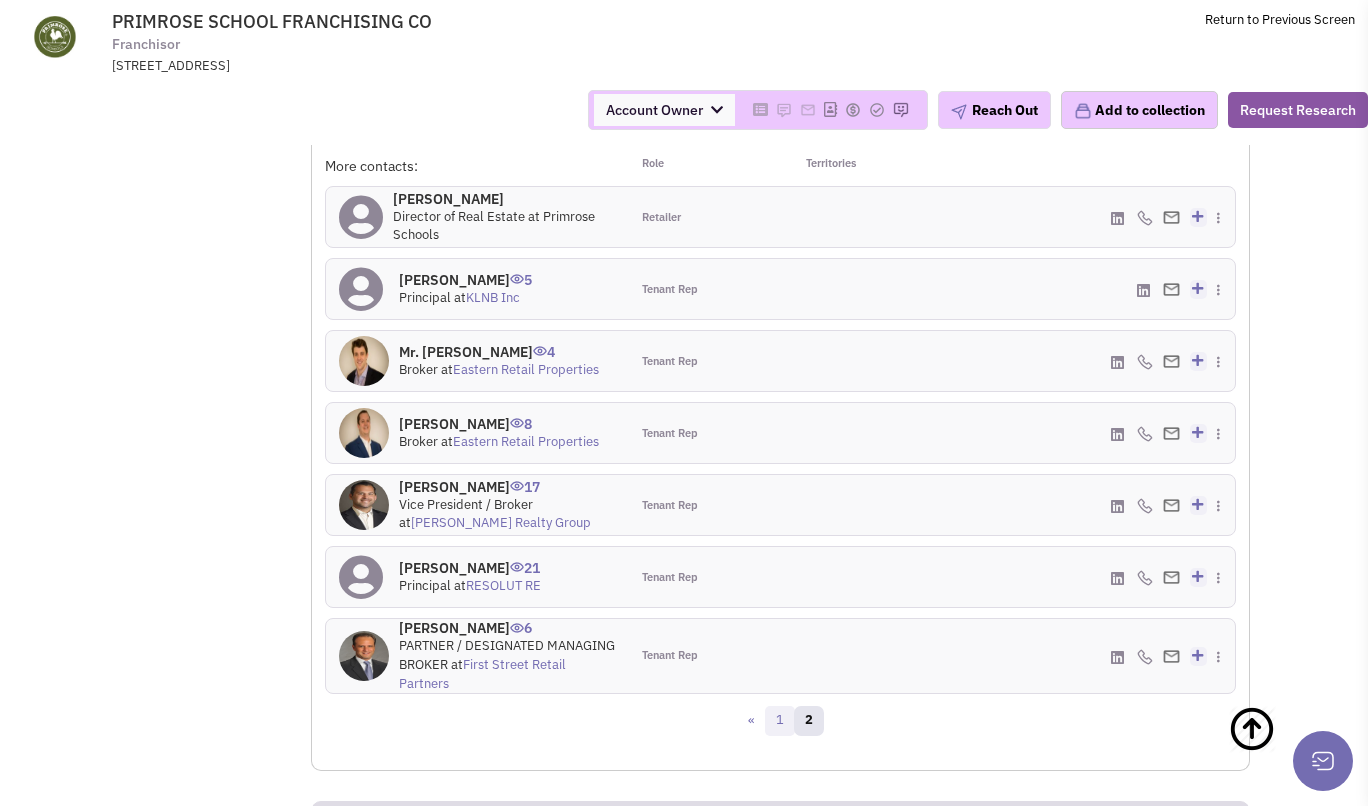 click on "1" at bounding box center [780, 721] 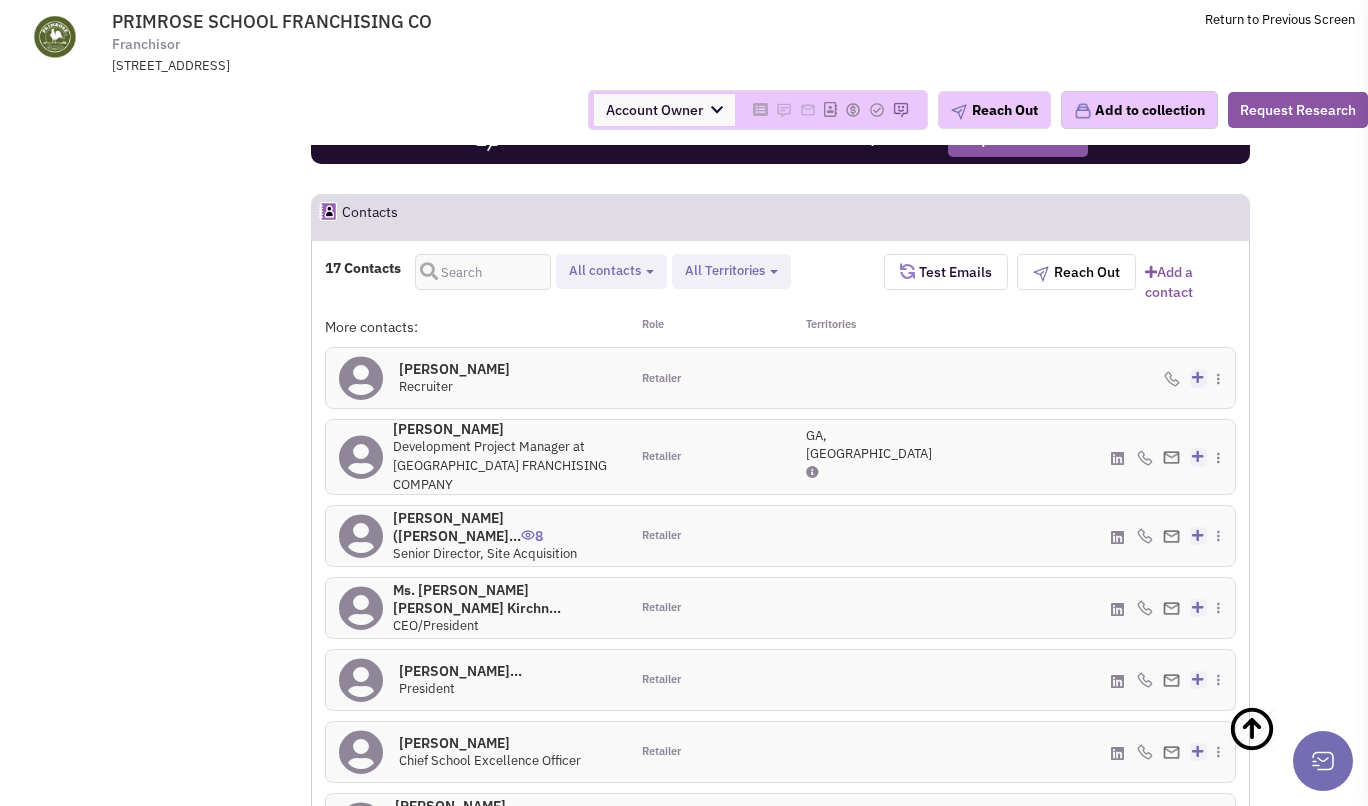 scroll, scrollTop: 1741, scrollLeft: 0, axis: vertical 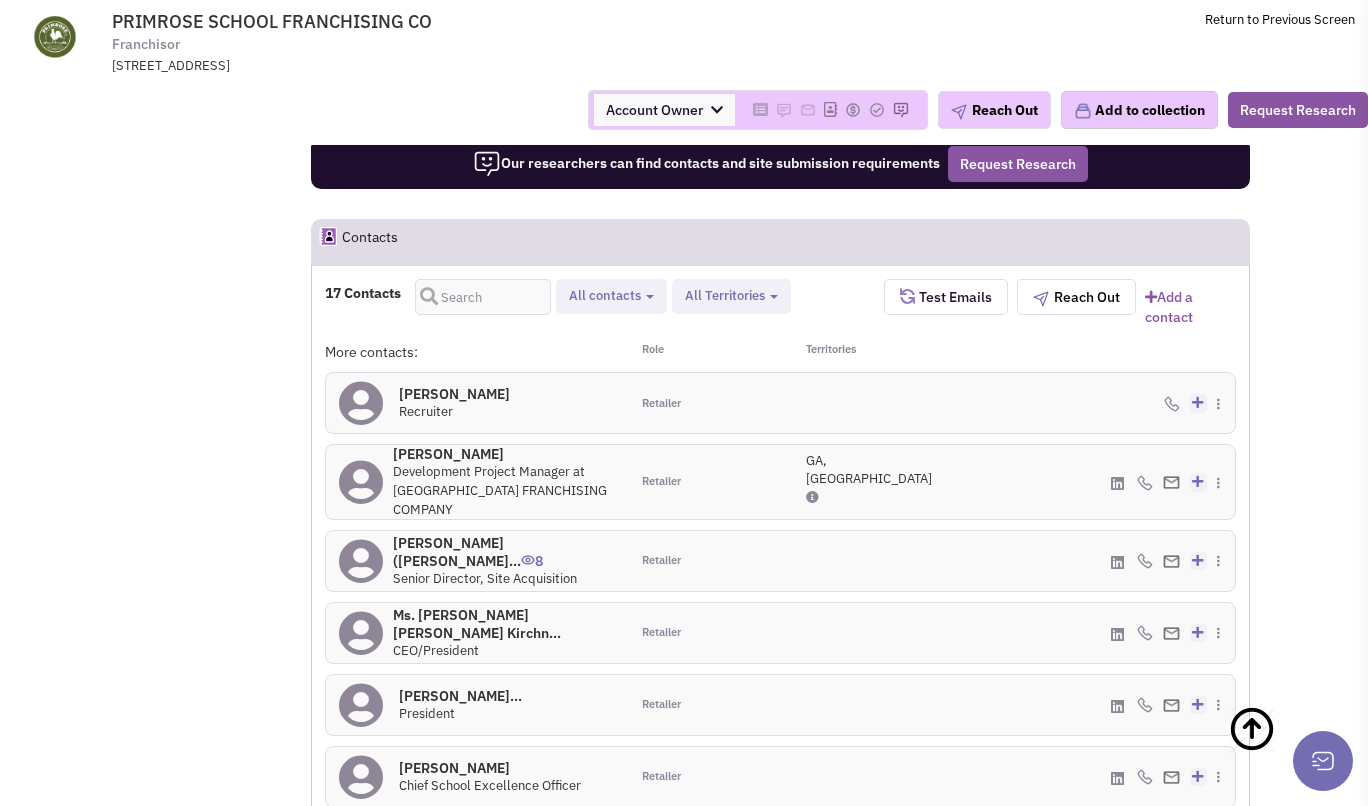 click on "Development Project Manager at PRIMROSE SCHOOL FRANCHISING COMPANY" at bounding box center [500, 490] 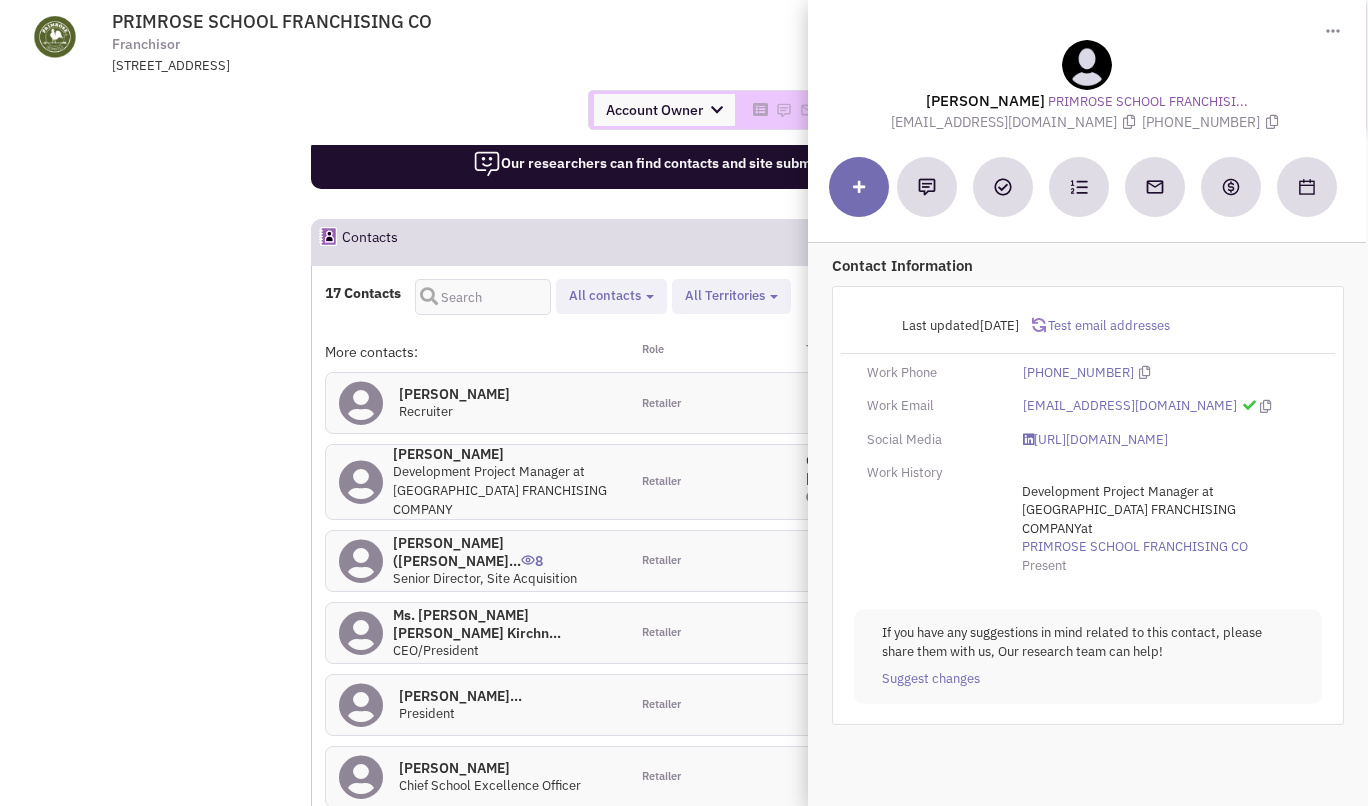 click on "Robert (Bob)  Rossm...
8
Senior Director, Site Acquisition
Retailer" at bounding box center (780, 561) 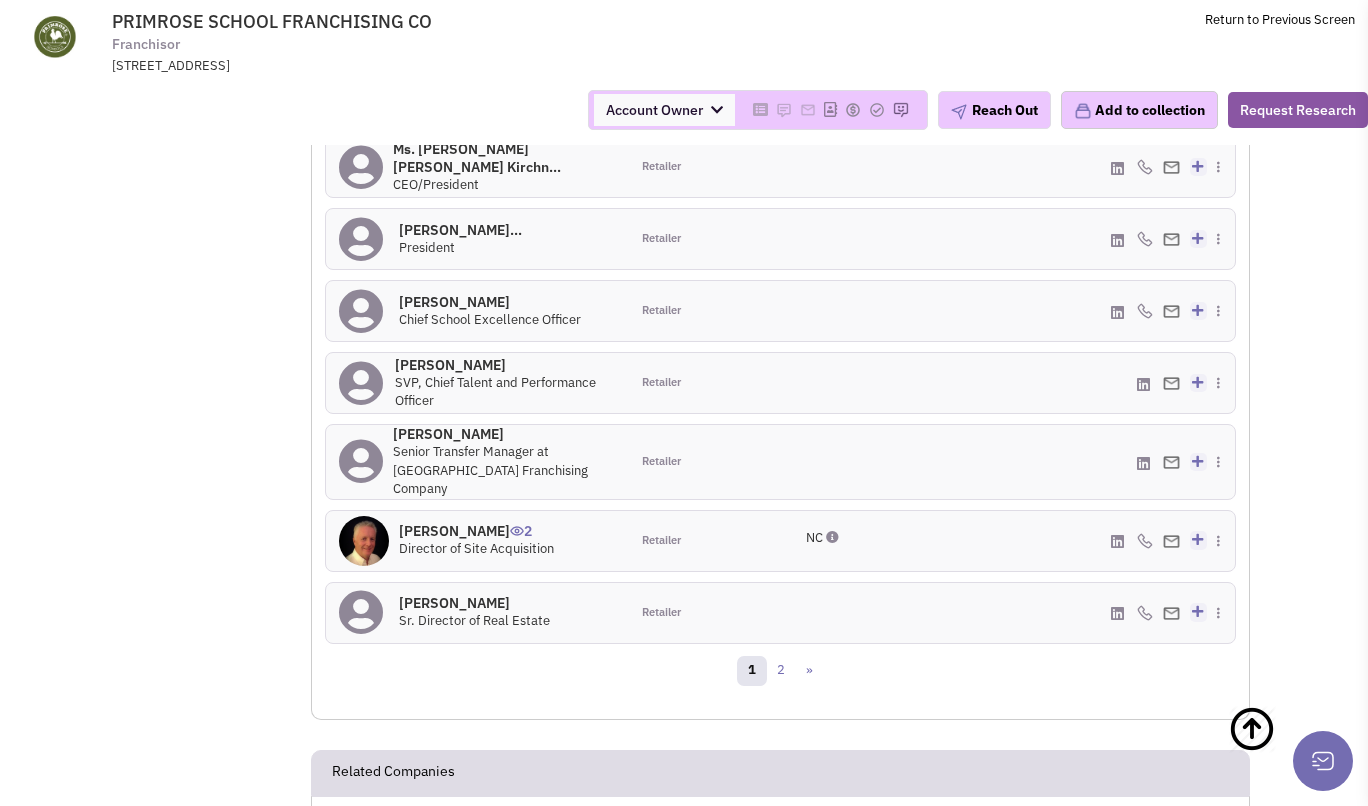 scroll, scrollTop: 2231, scrollLeft: 0, axis: vertical 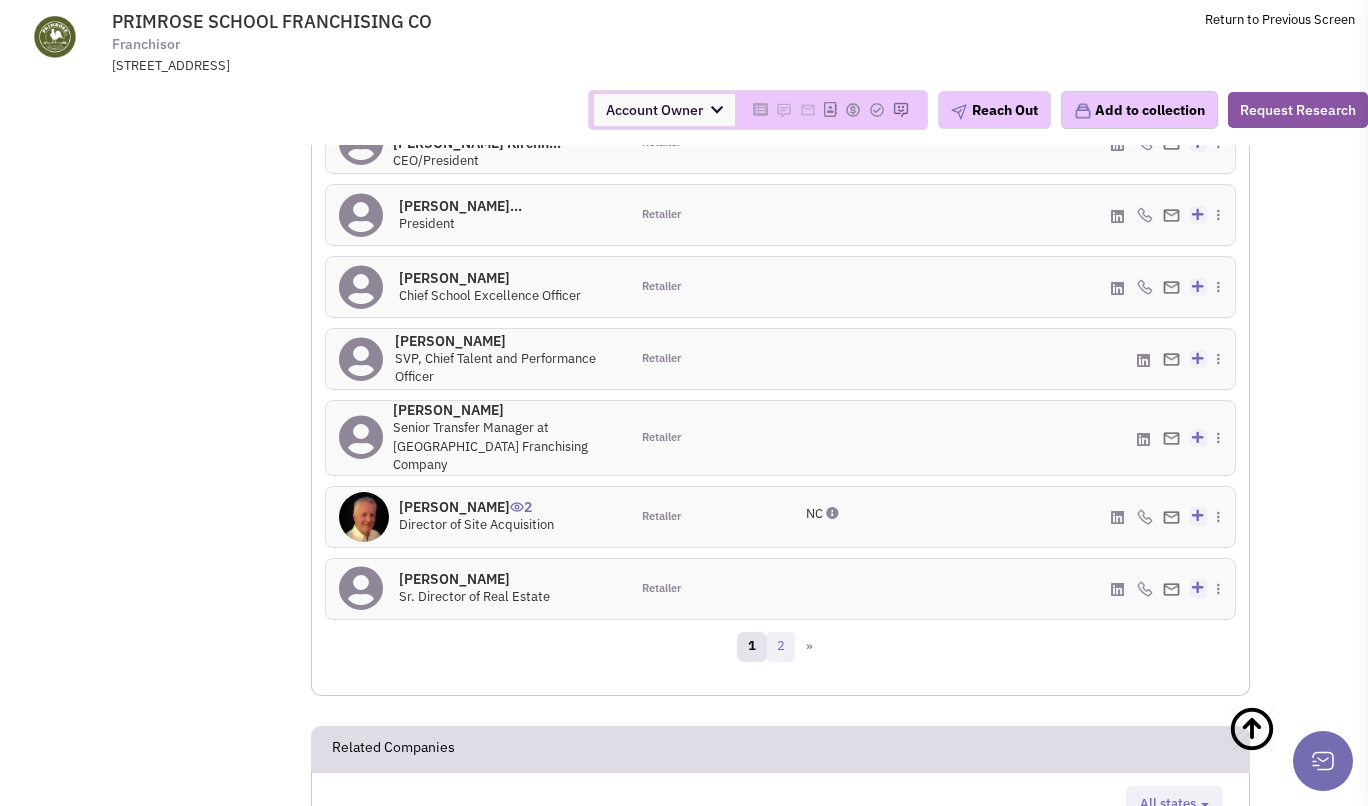 click on "2" at bounding box center [781, 647] 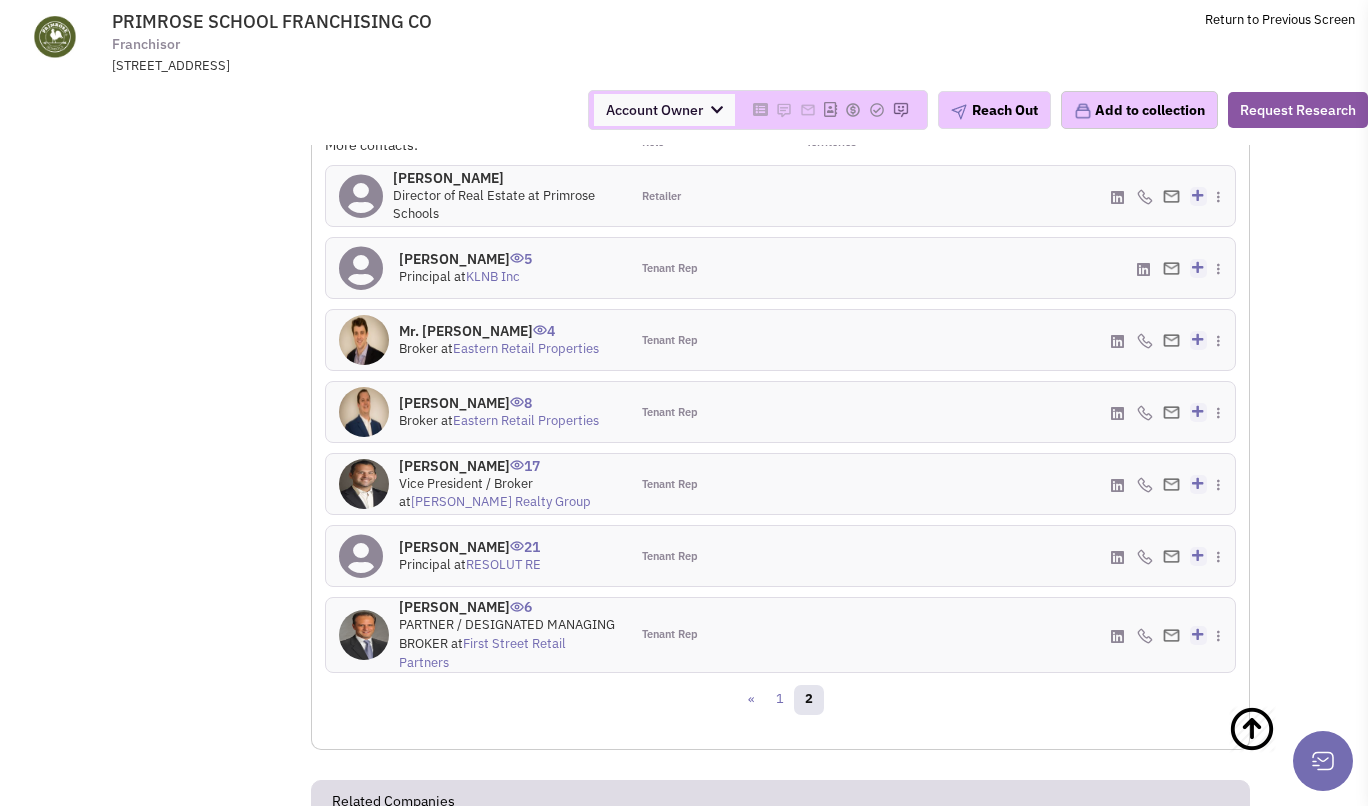 scroll, scrollTop: 1951, scrollLeft: 0, axis: vertical 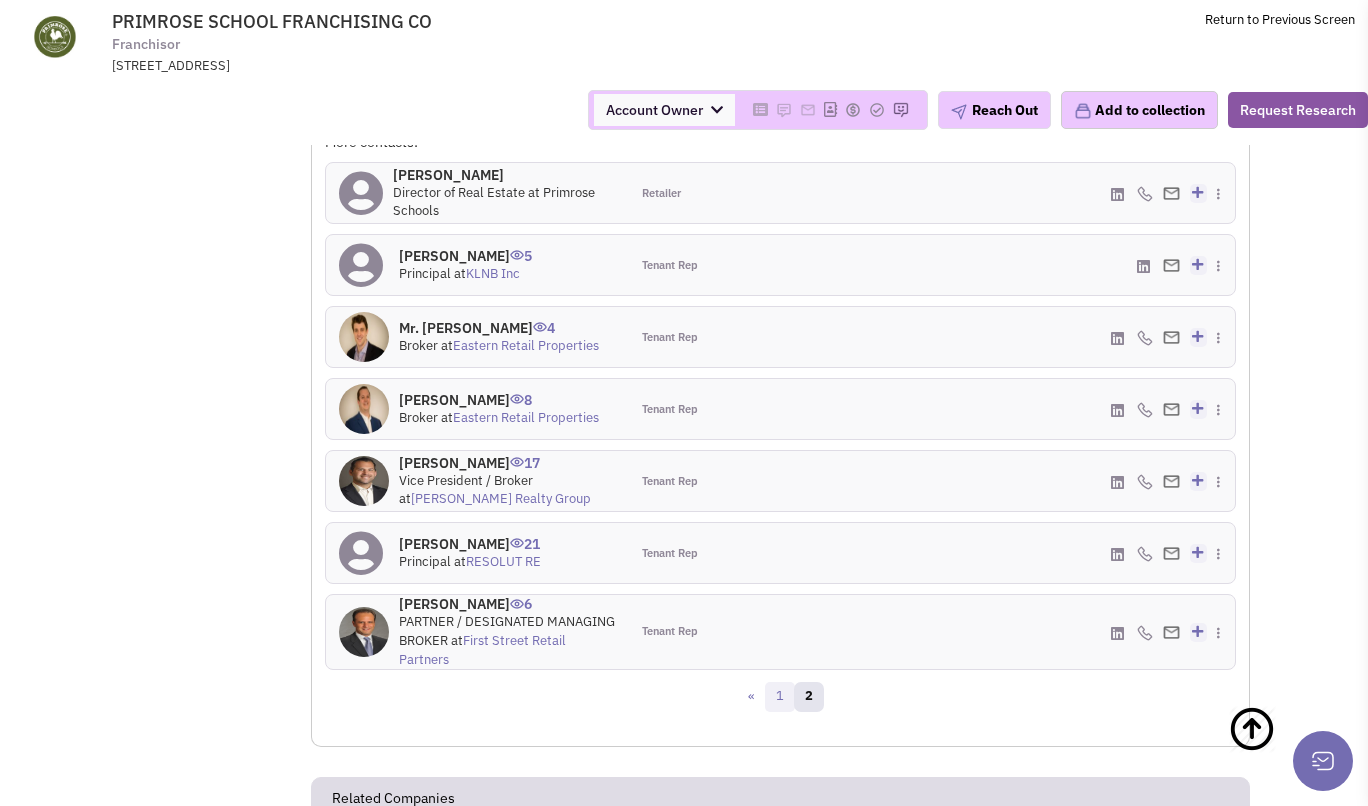 click on "1" at bounding box center (780, 697) 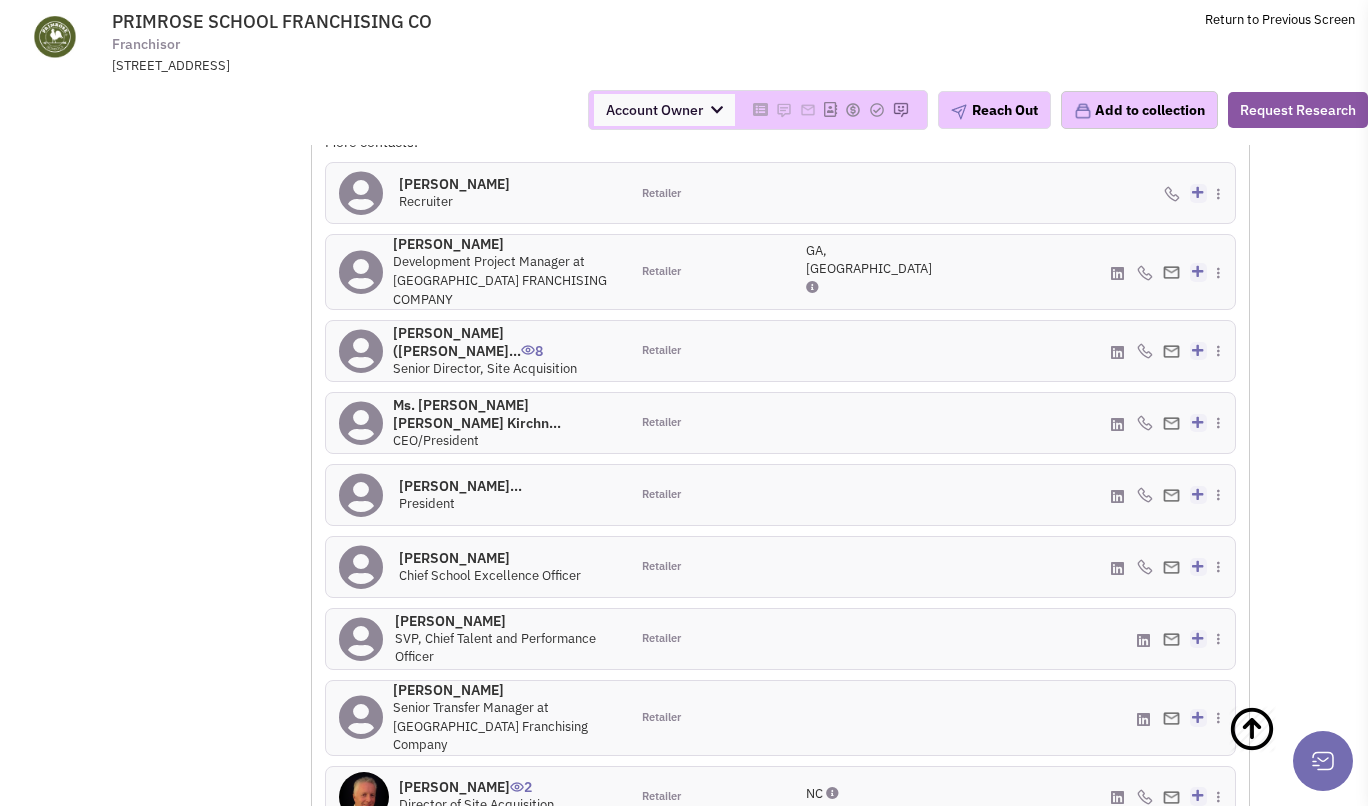 click on "John  Finnemore
0" at bounding box center (504, 244) 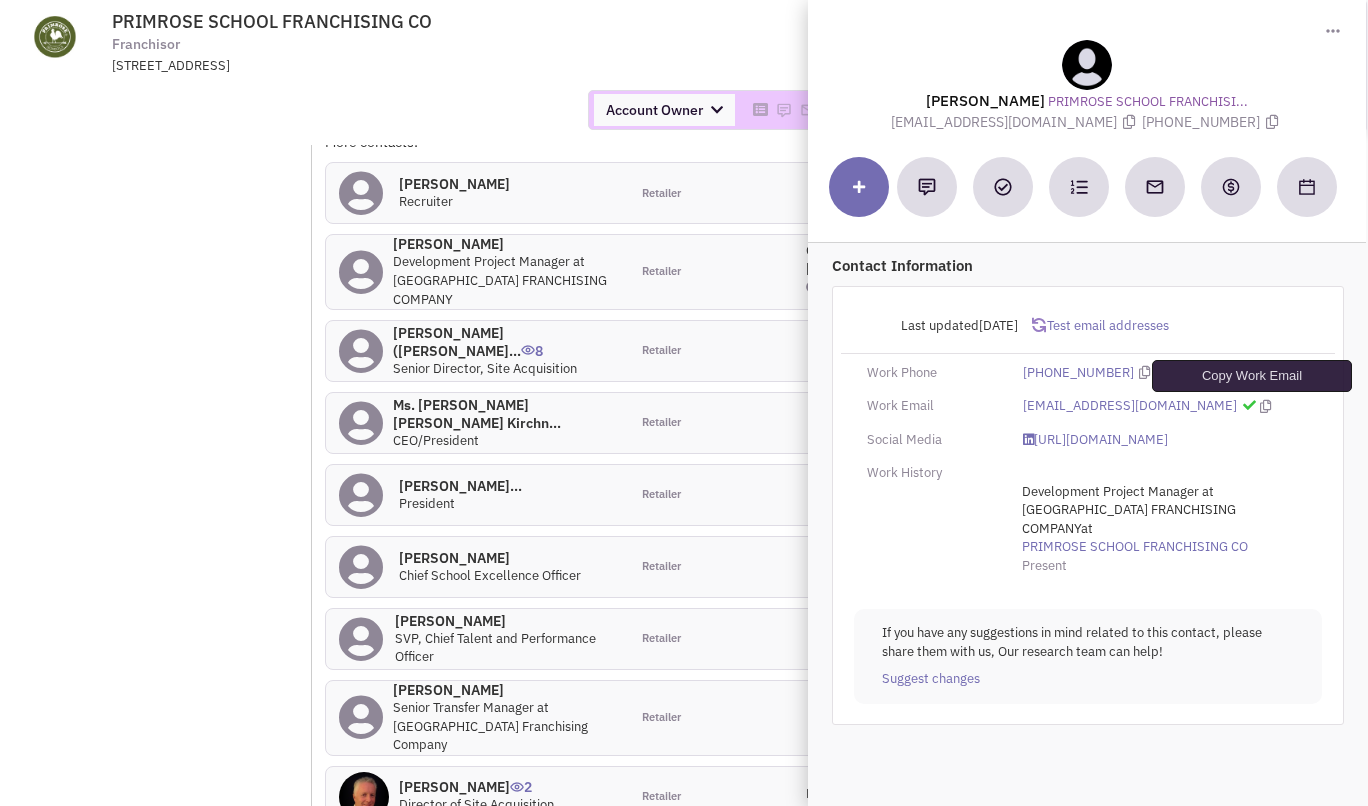 click at bounding box center [1265, 406] 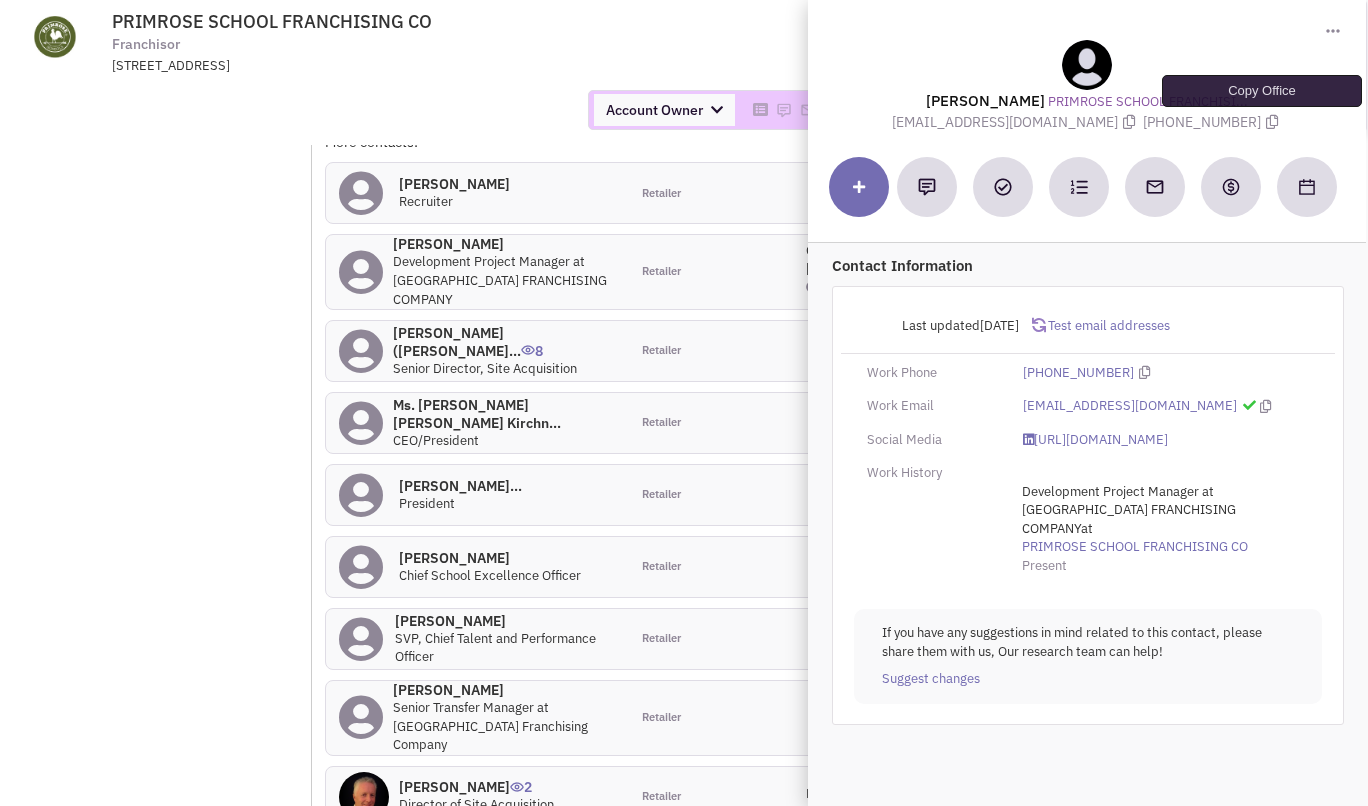 click at bounding box center [1272, 122] 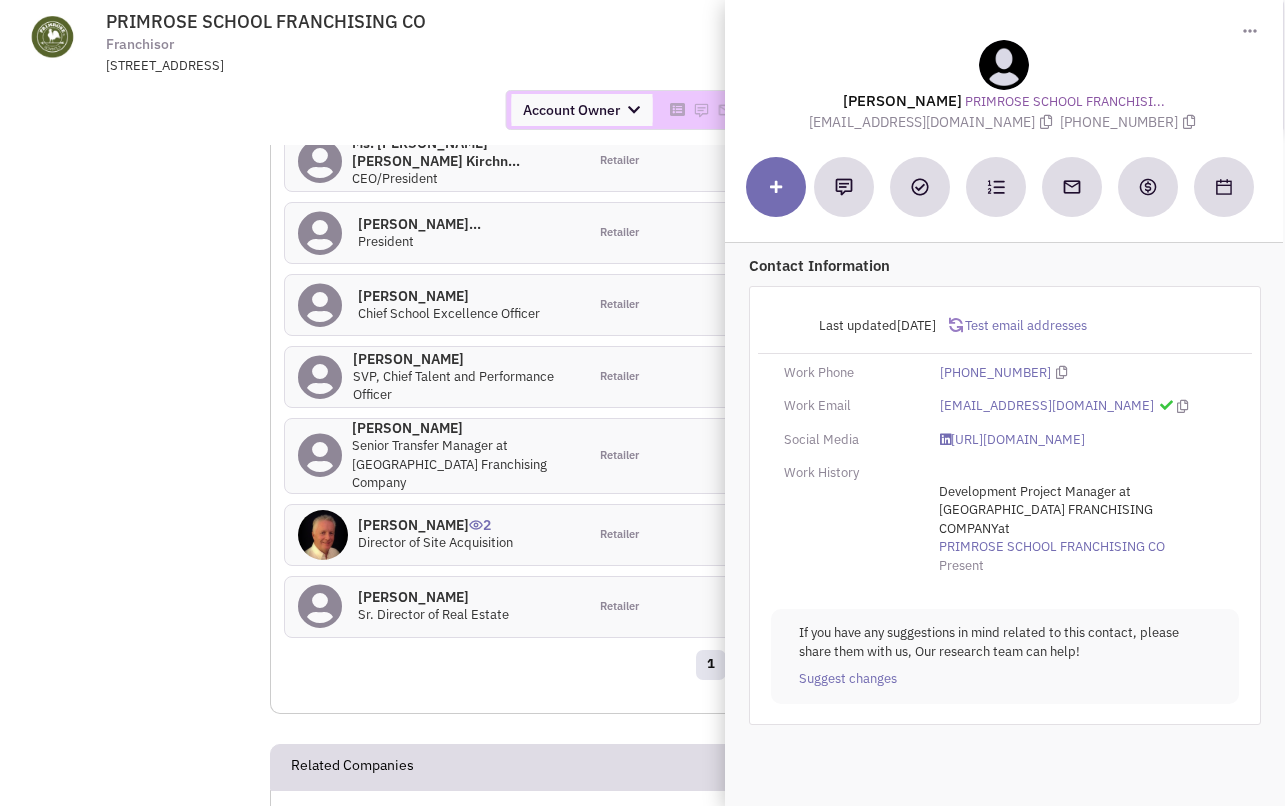 scroll, scrollTop: 2210, scrollLeft: 0, axis: vertical 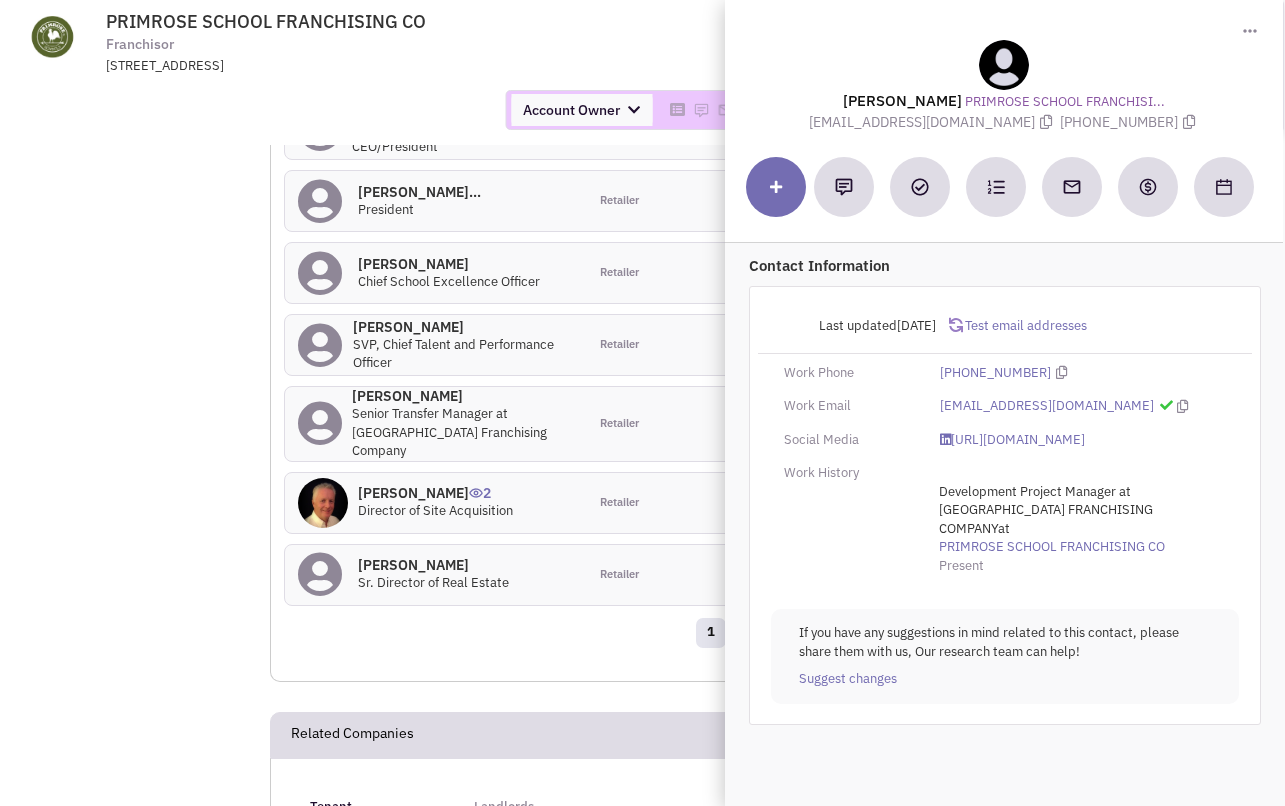 click on "17 Contacts
Retailer contacts
Tenant representatives
Site selection decision makers
Verified contacts
All contacts     Select all  Retailer contacts  Tenant representatives  Site selection decision makers  Verified contacts                                          Georgia
North Carolina
Wisconsin
All Territories     Select all  Georgia  North Carolina  Wisconsin
Test Emails" at bounding box center [739, 221] 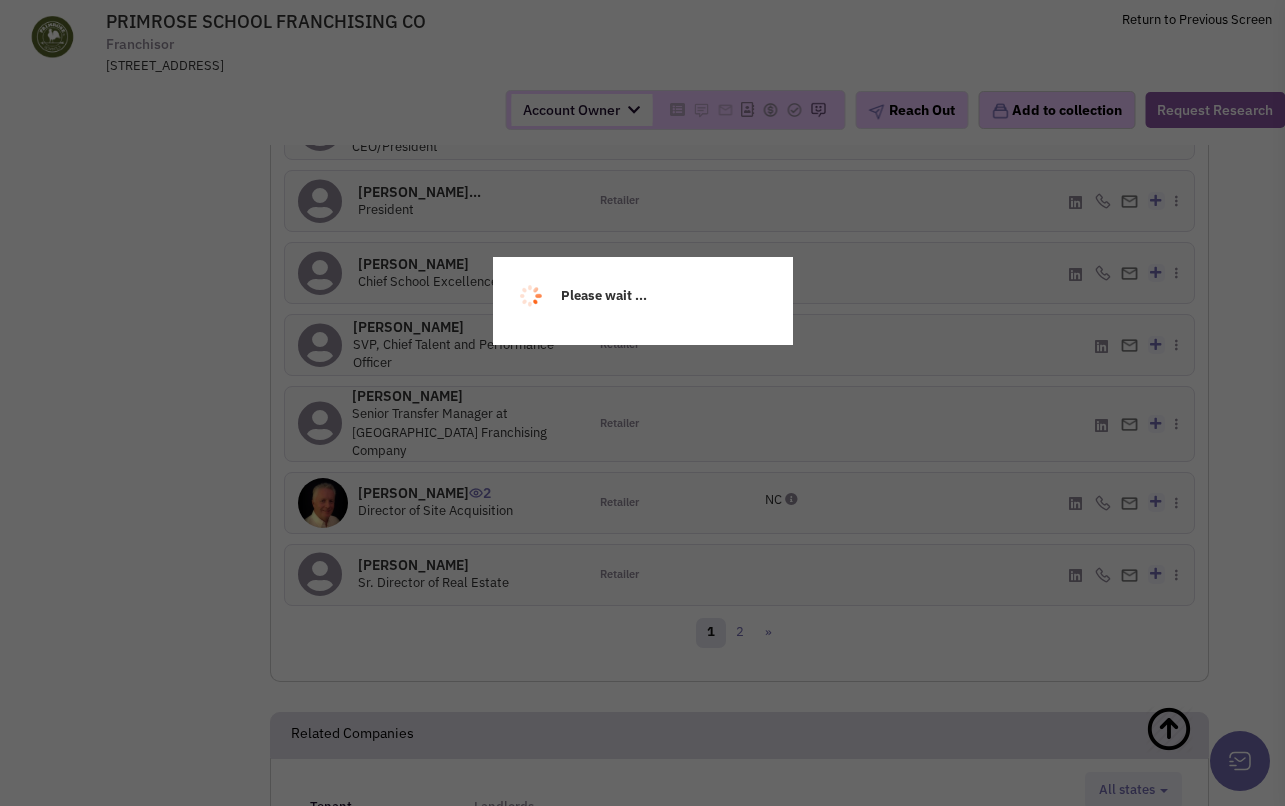 click on "Please wait ..." at bounding box center [642, 403] 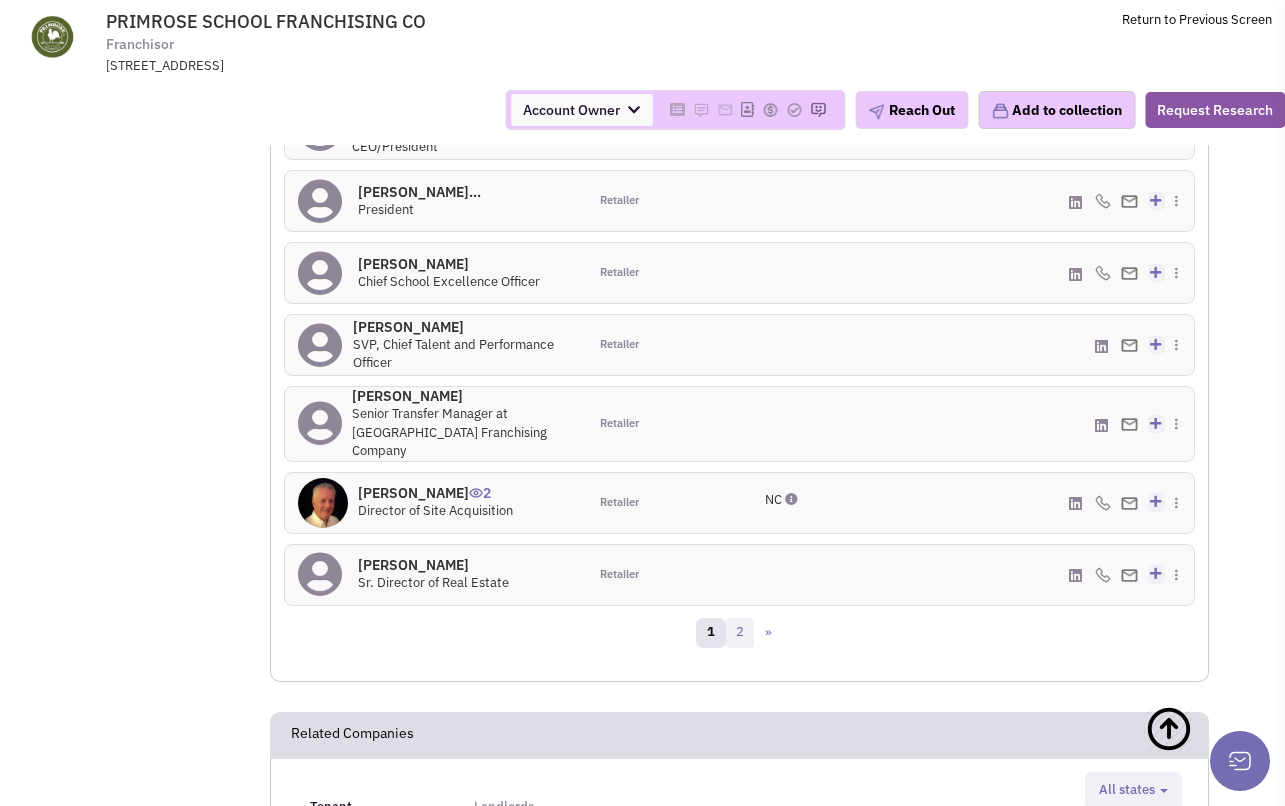click on "2" at bounding box center (740, 633) 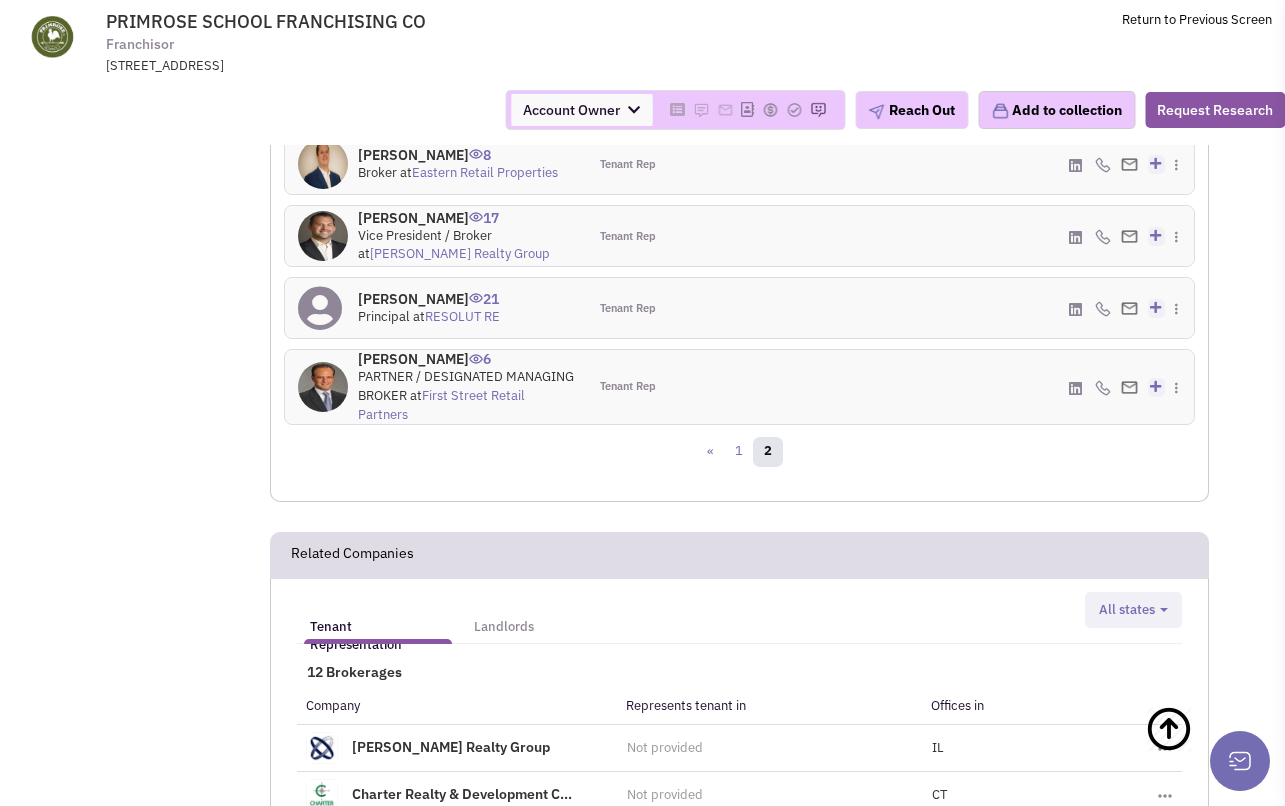 scroll, scrollTop: 2131, scrollLeft: 0, axis: vertical 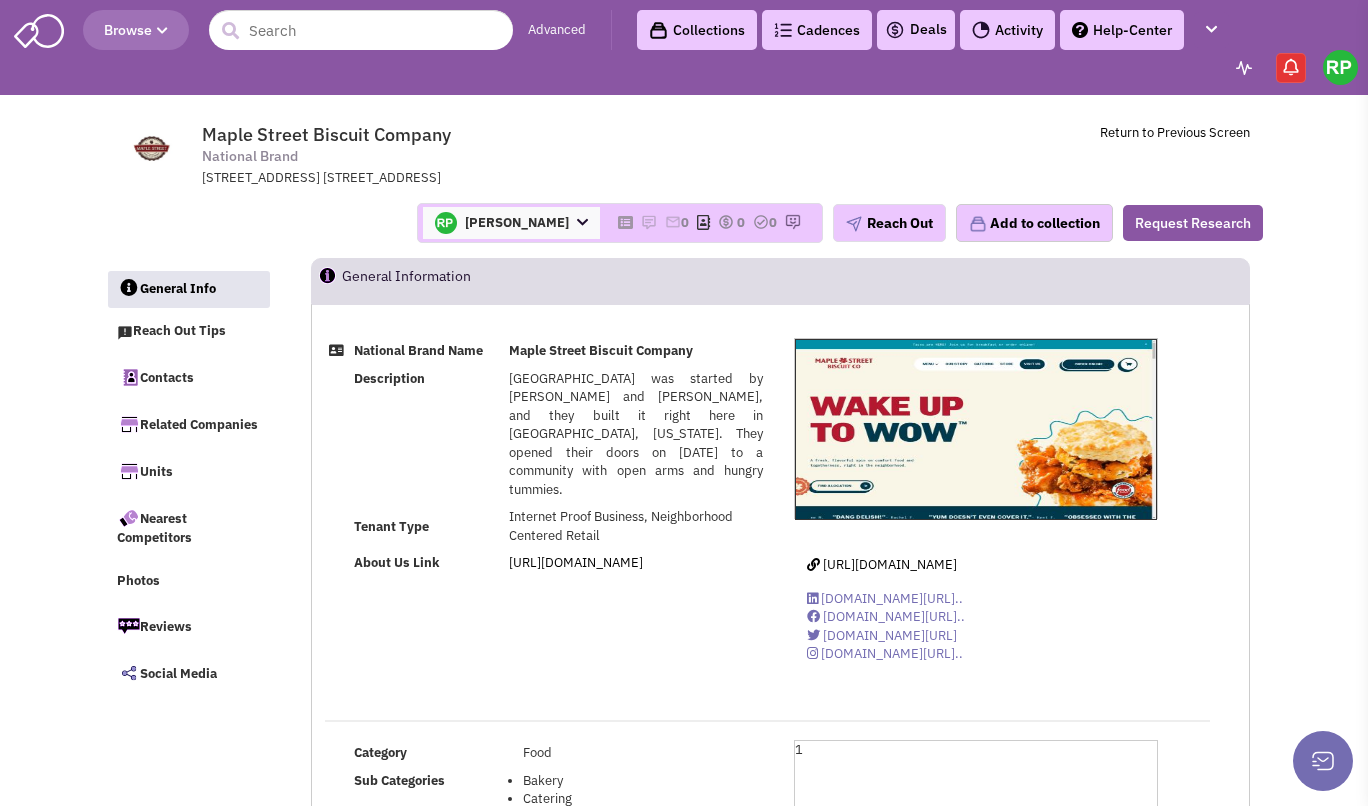 select 